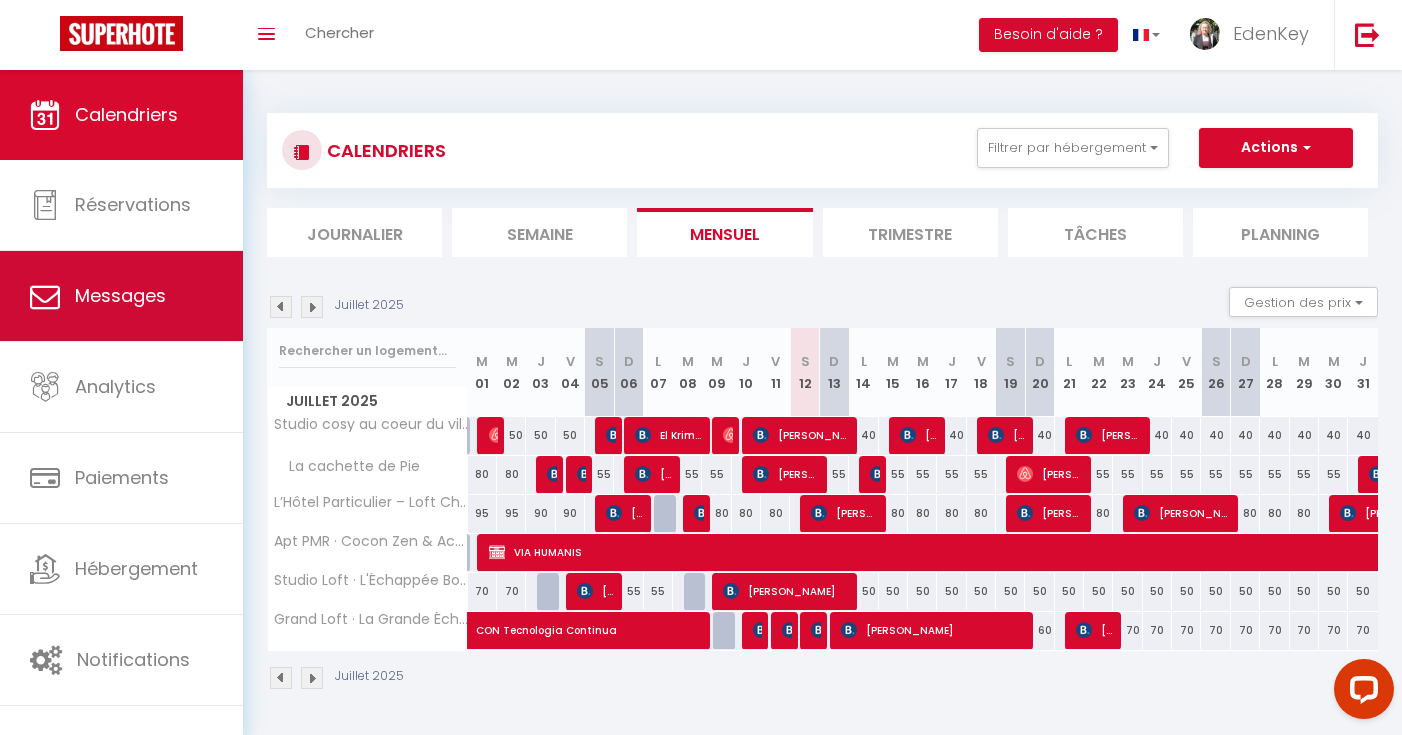 scroll, scrollTop: 0, scrollLeft: 0, axis: both 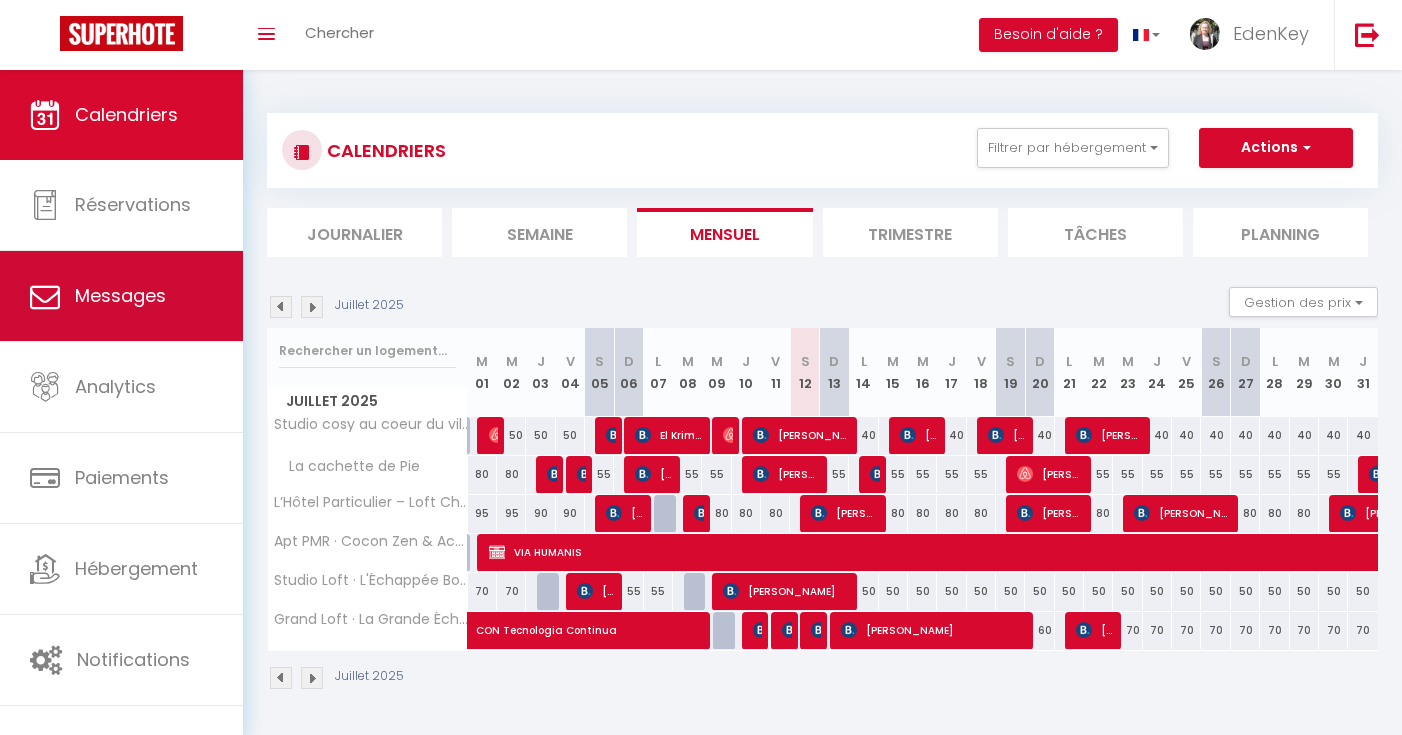 click on "Messages" at bounding box center (121, 296) 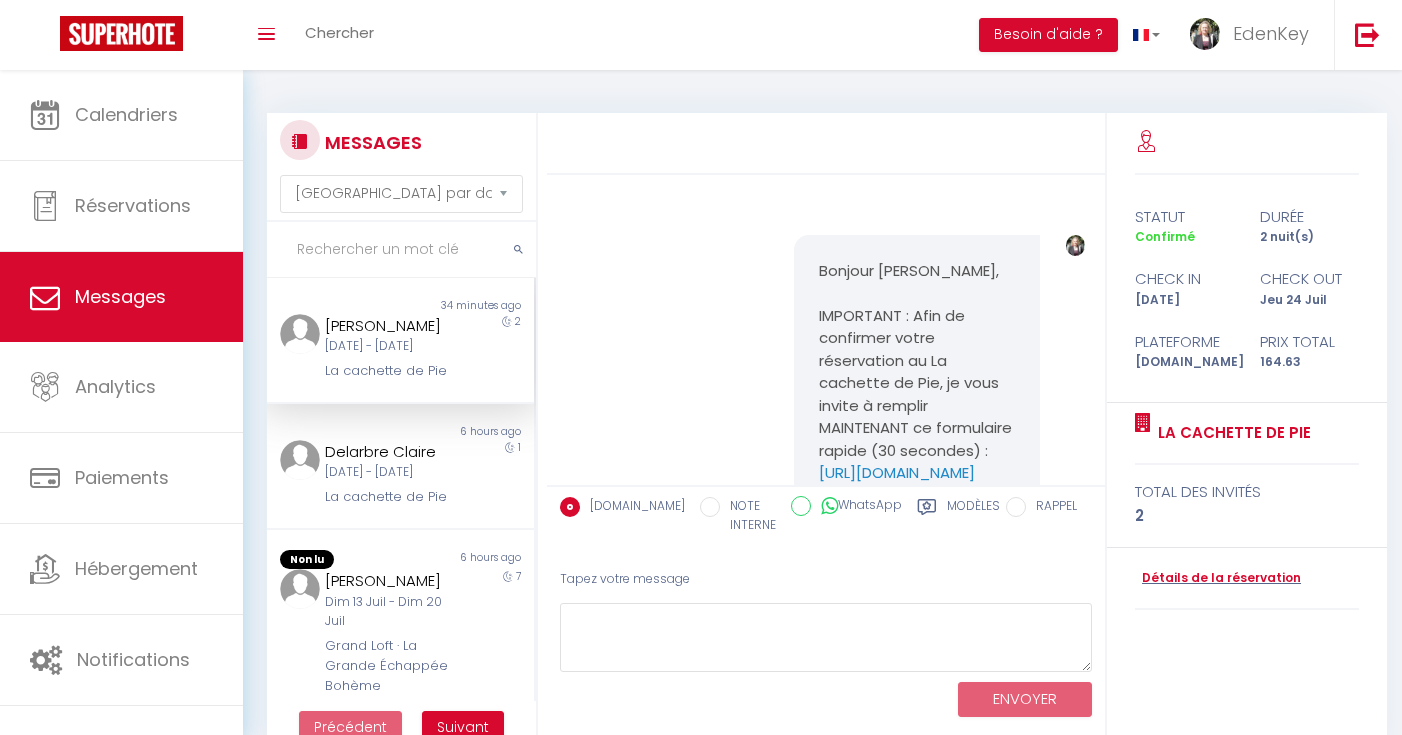 scroll, scrollTop: 450, scrollLeft: 0, axis: vertical 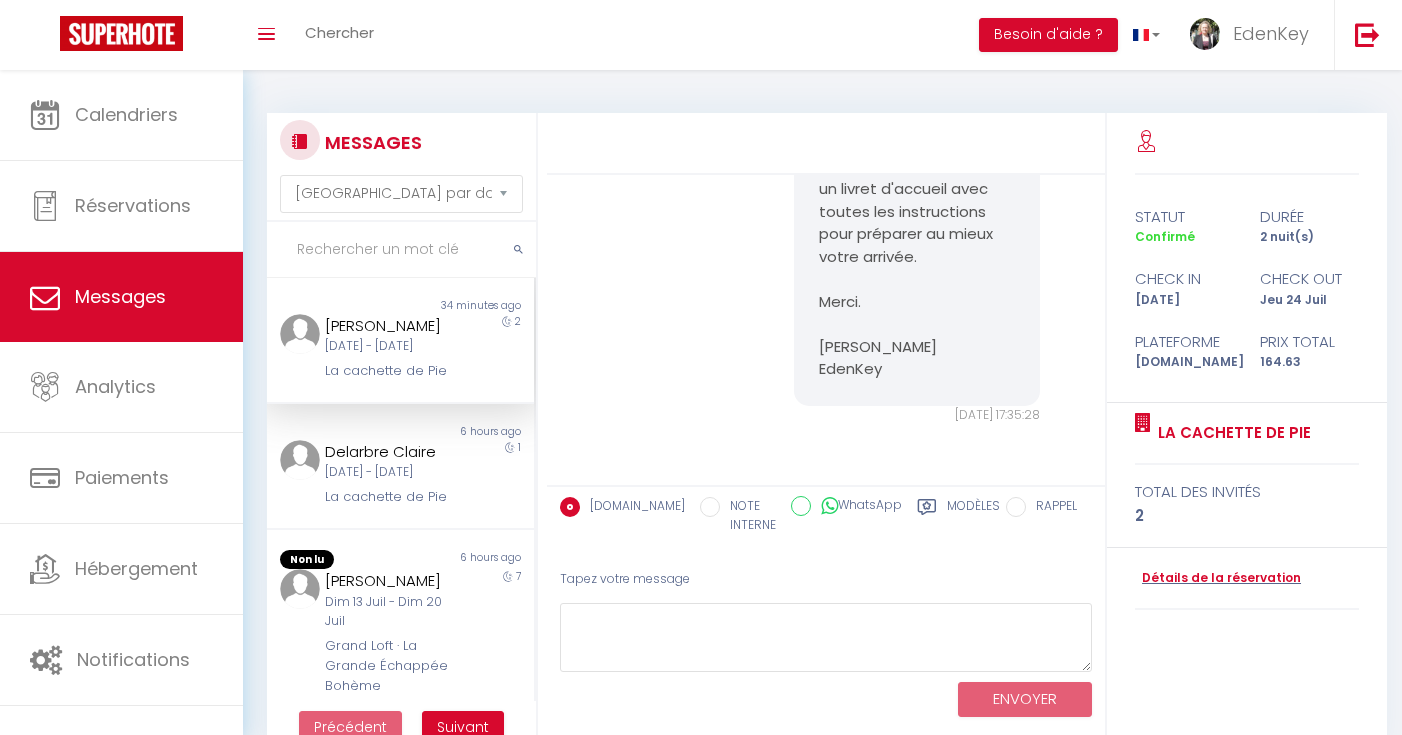 click on "abdel hamid cherfaoui" at bounding box center [390, 326] 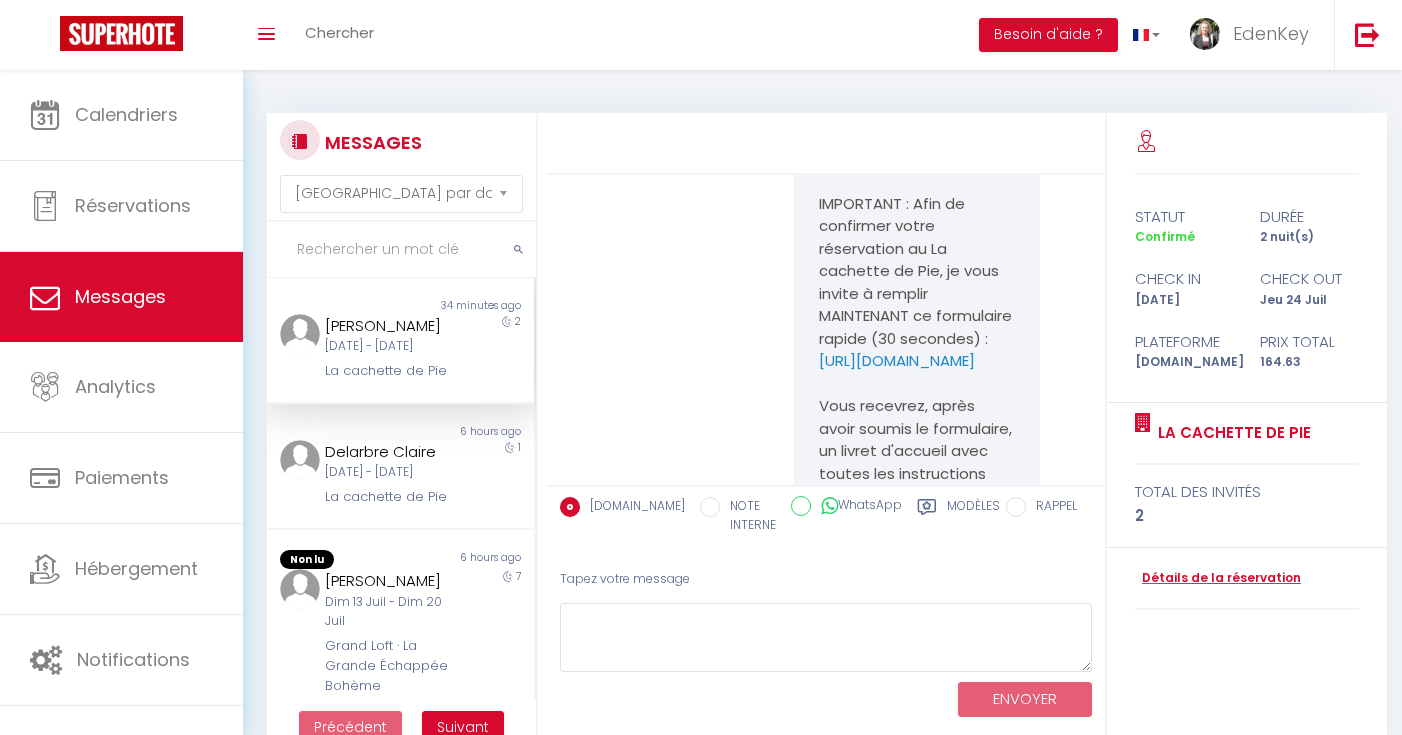scroll, scrollTop: 450, scrollLeft: 0, axis: vertical 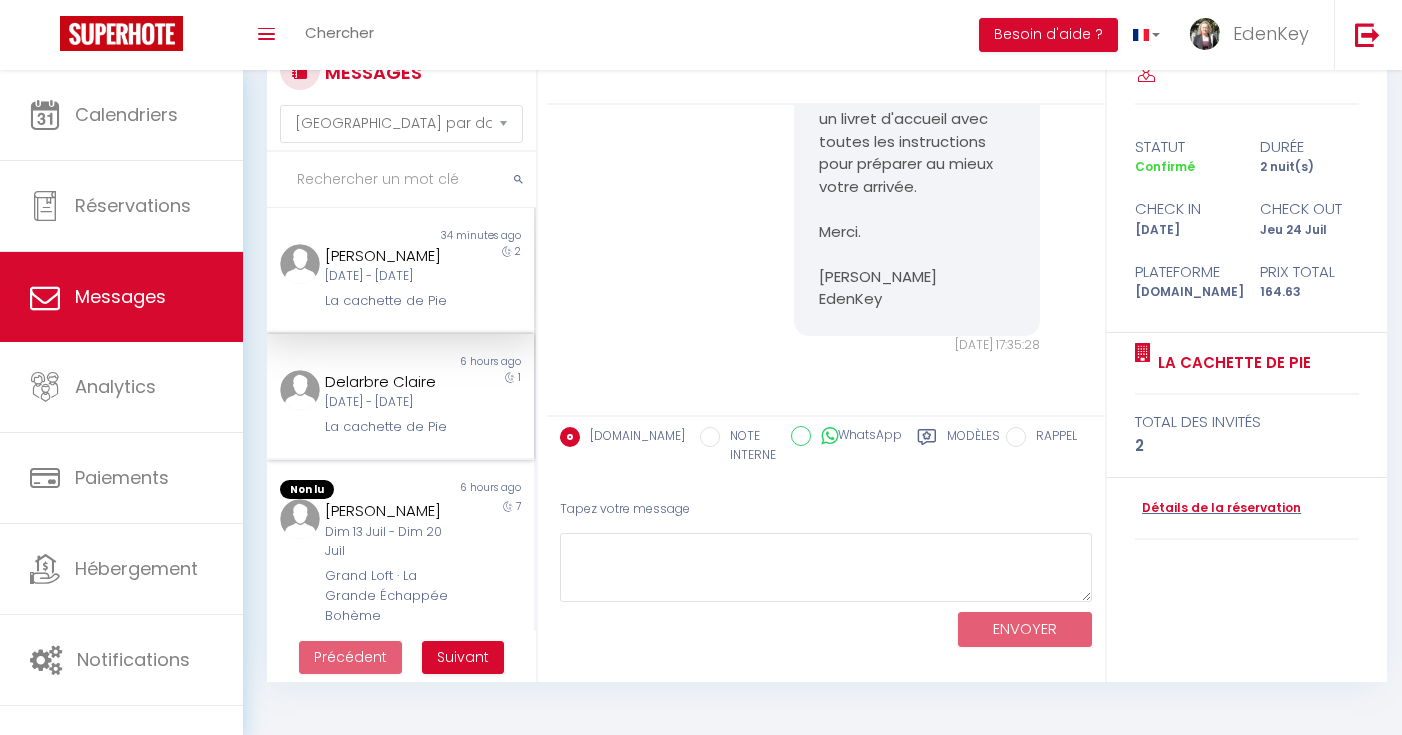 click on "Lun 14 Juil - Mar 15 Juil" at bounding box center (390, 402) 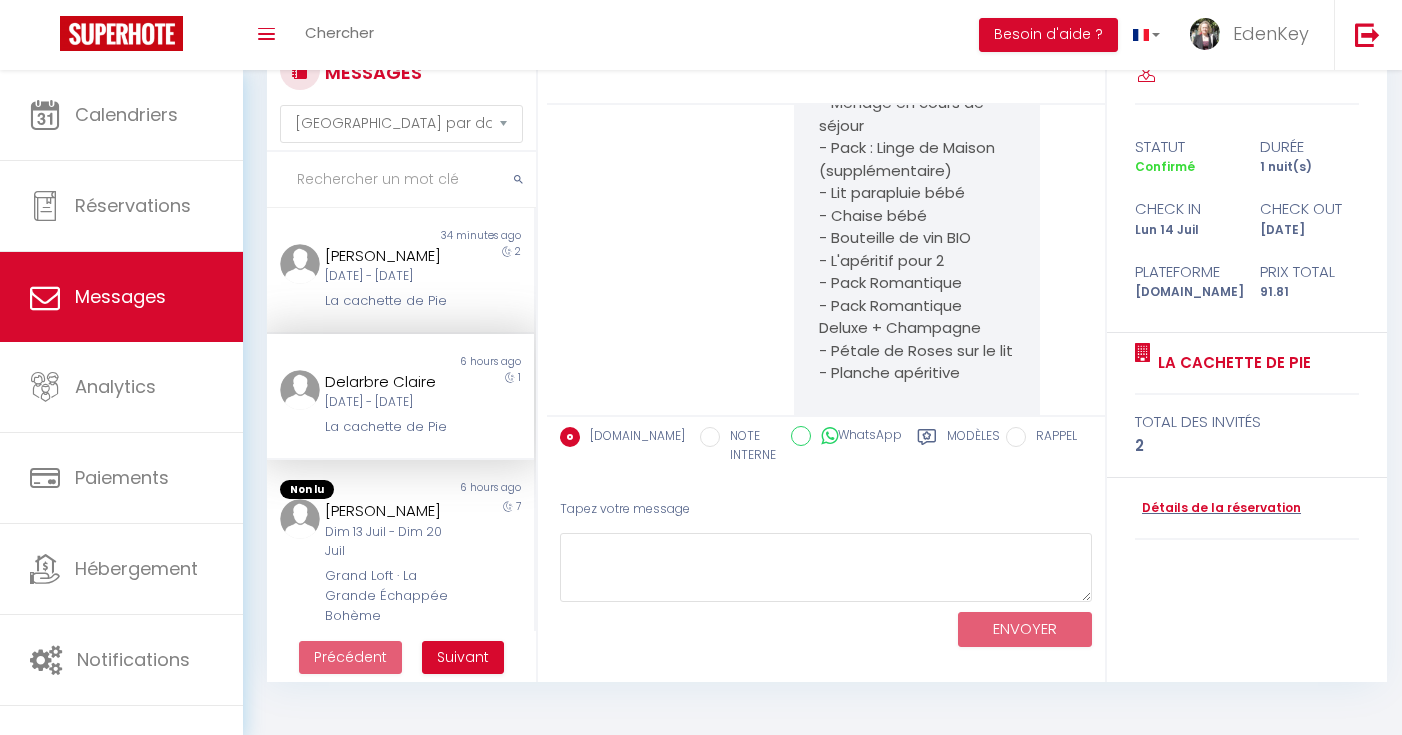 scroll, scrollTop: 2088, scrollLeft: 0, axis: vertical 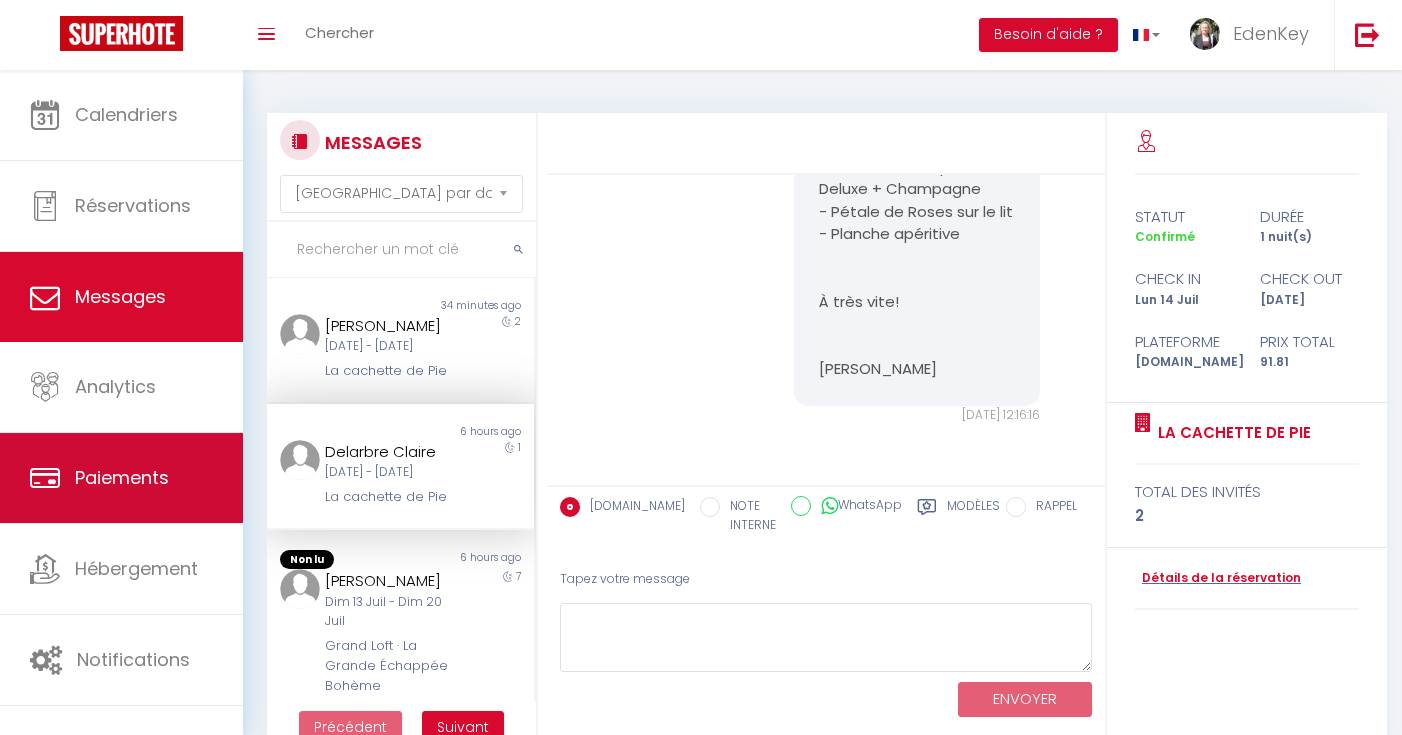 click on "Paiements" at bounding box center (122, 477) 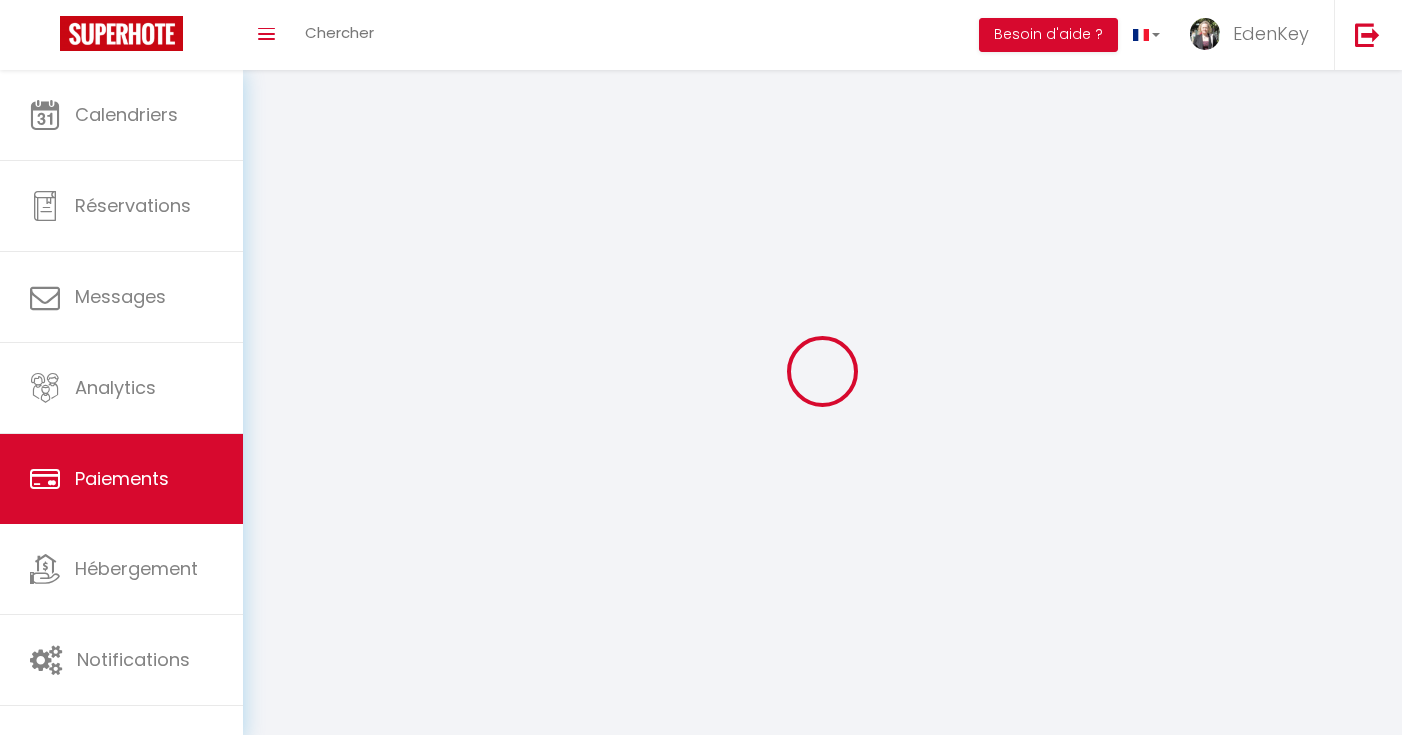 select on "2" 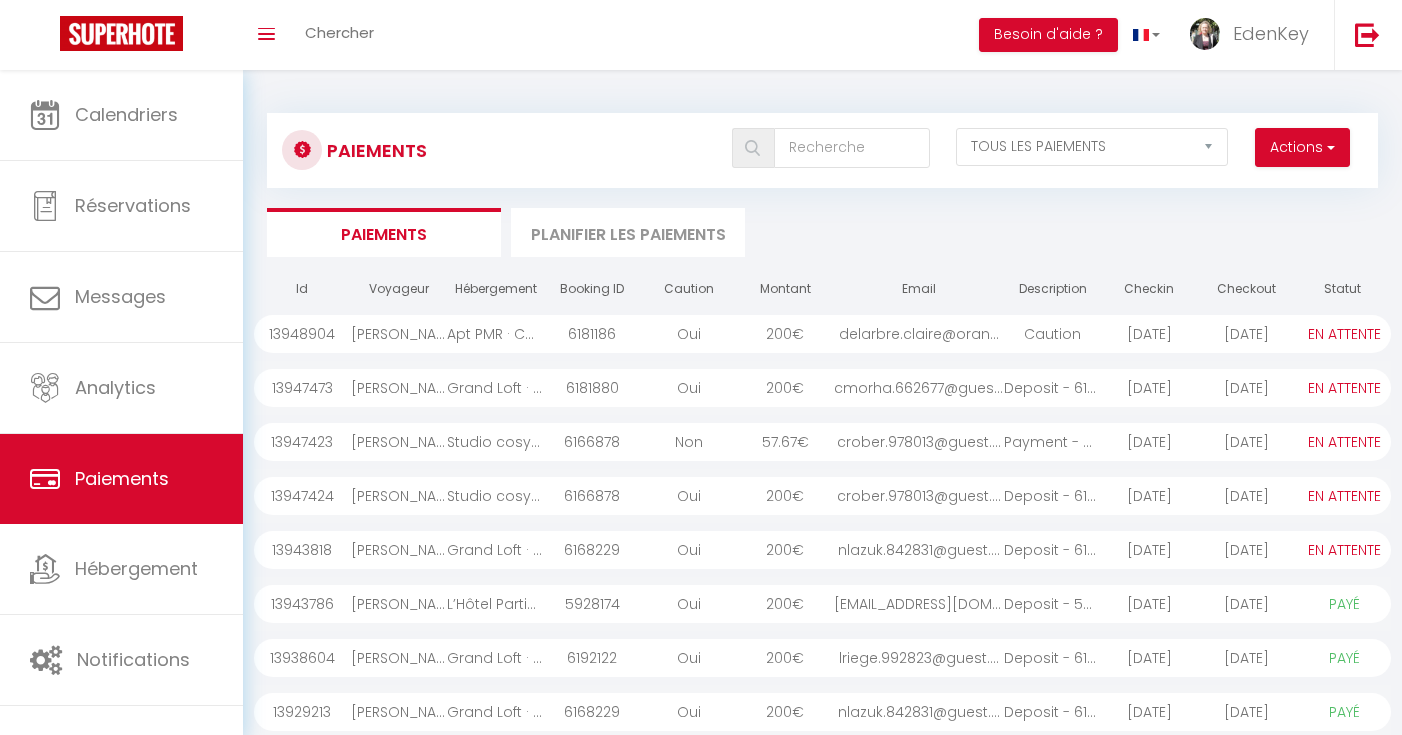 click at bounding box center (1329, 147) 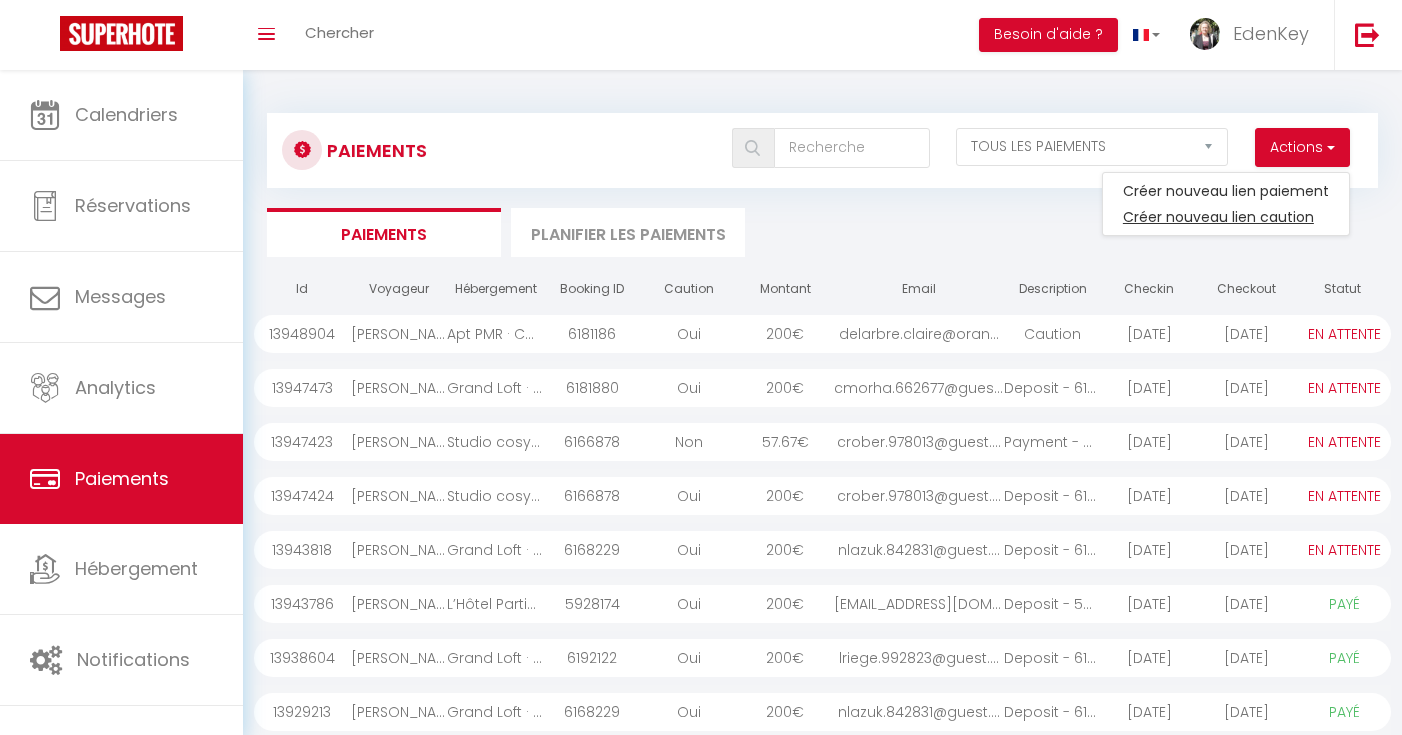 click on "Créer nouveau lien caution" at bounding box center (1226, 217) 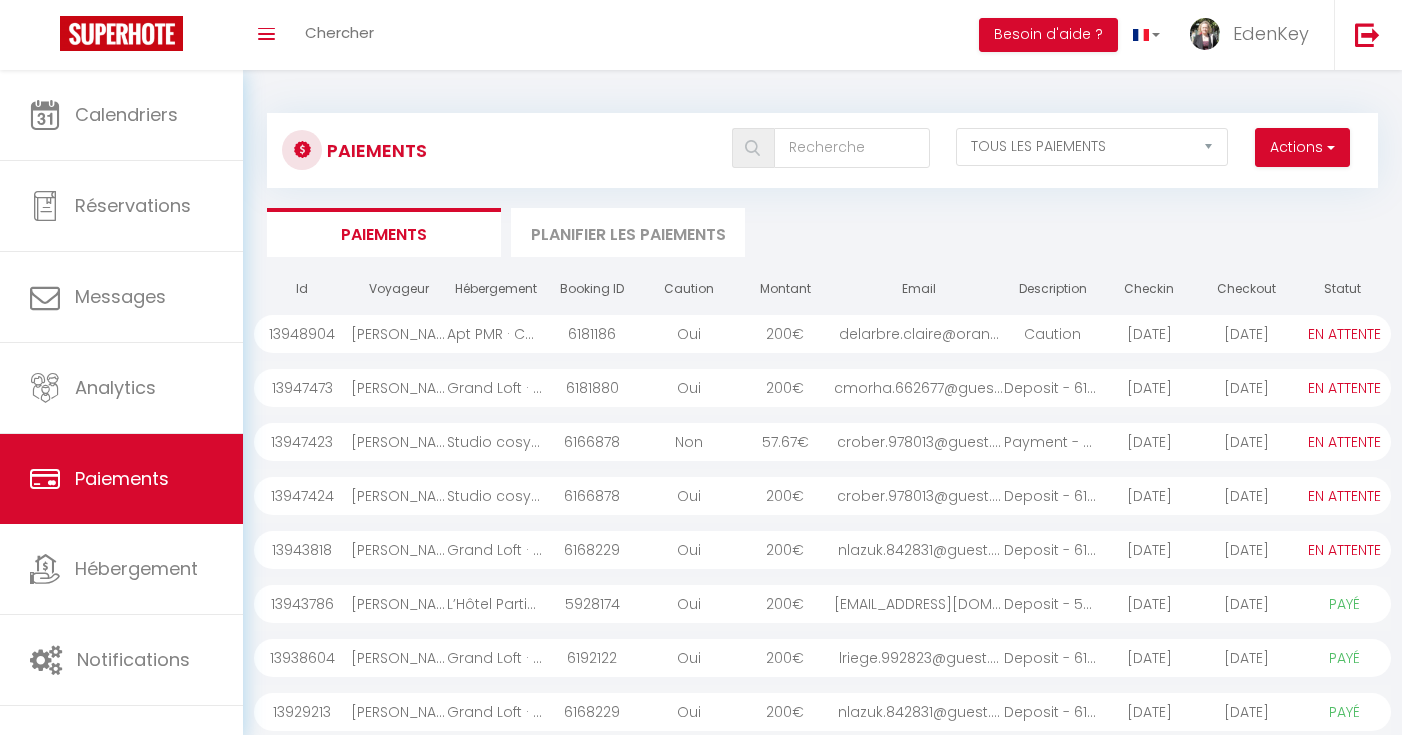select on "other" 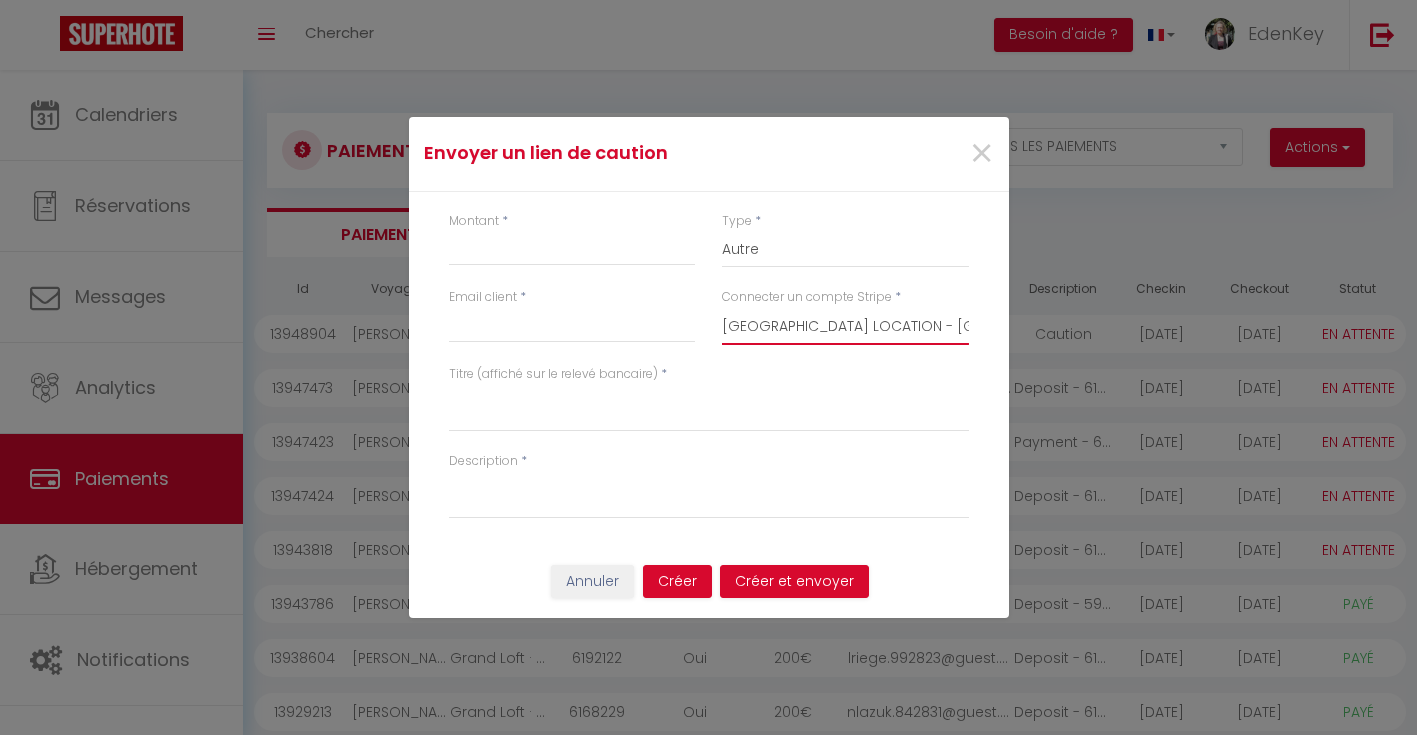 select on "14185" 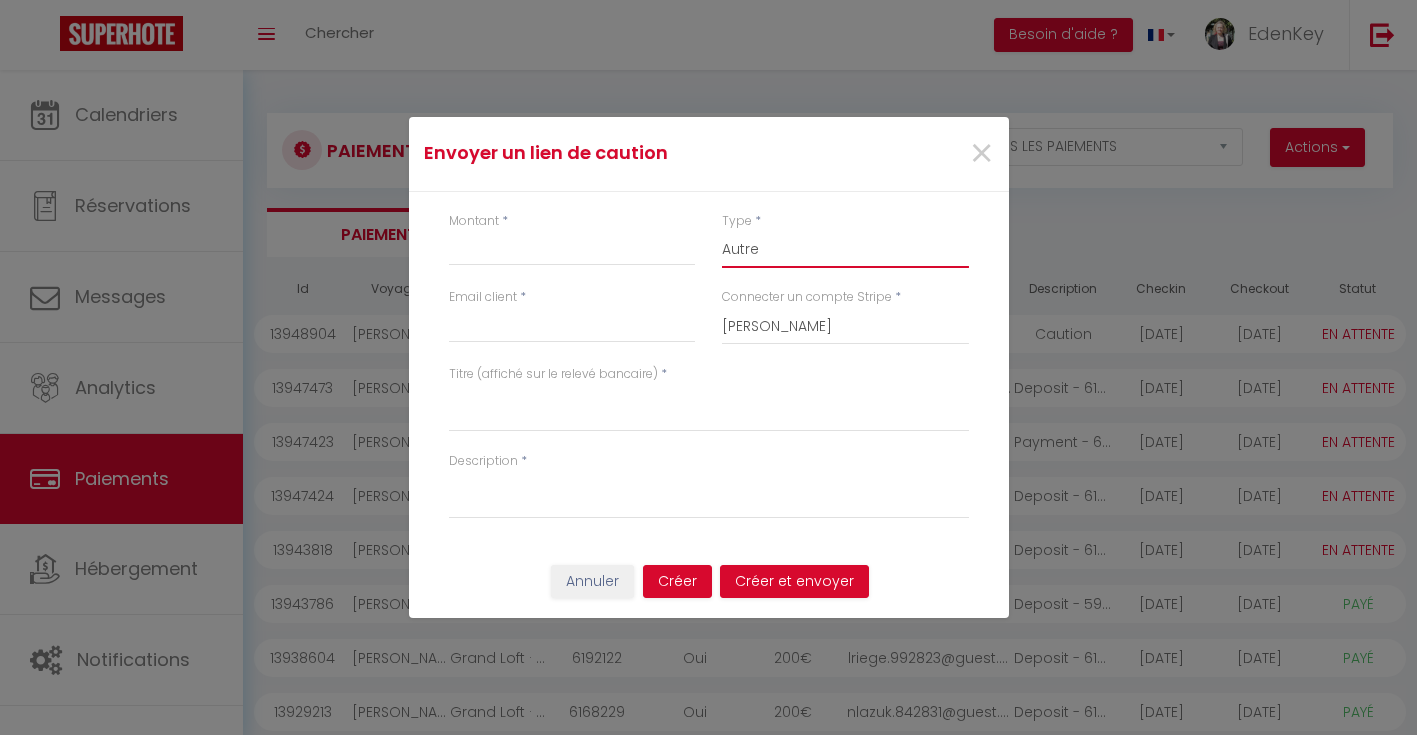 click on "Montant" at bounding box center (572, 248) 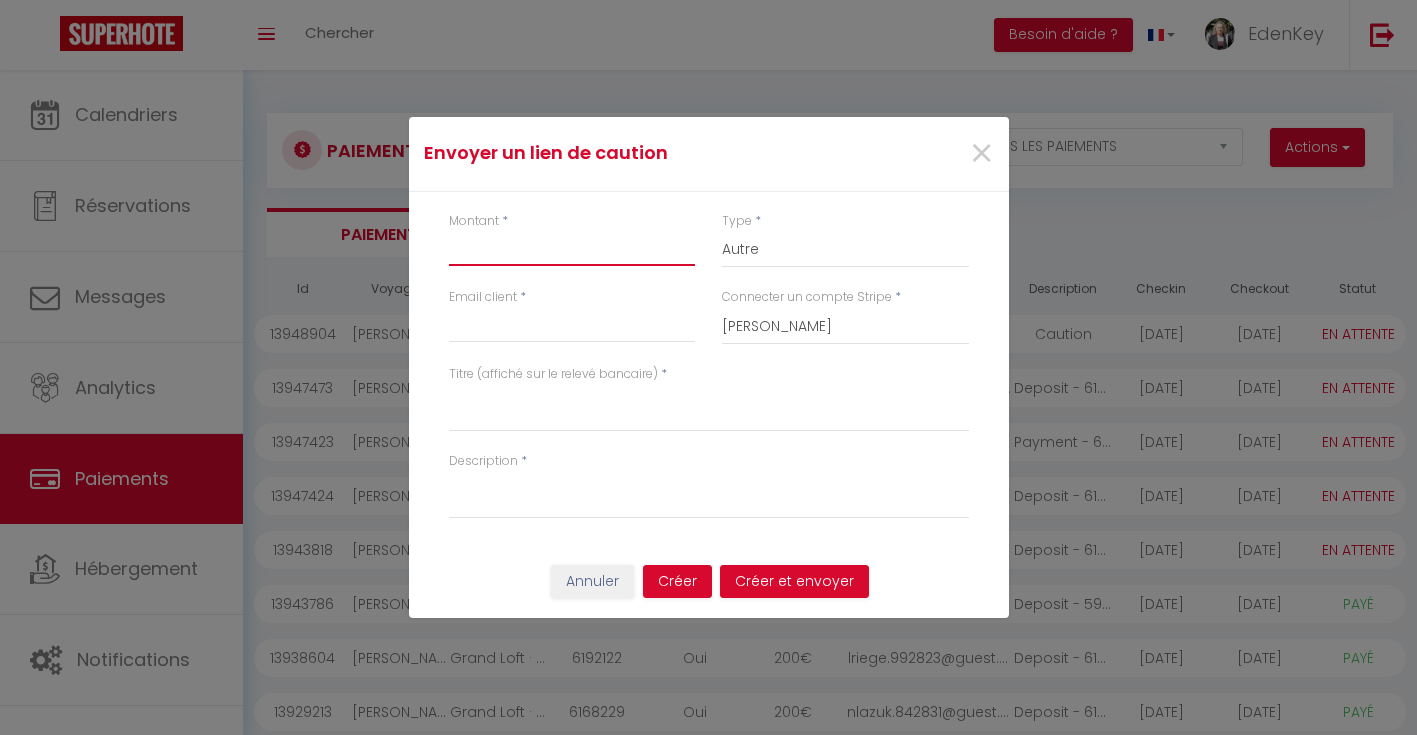 click on "Montant" at bounding box center (572, 248) 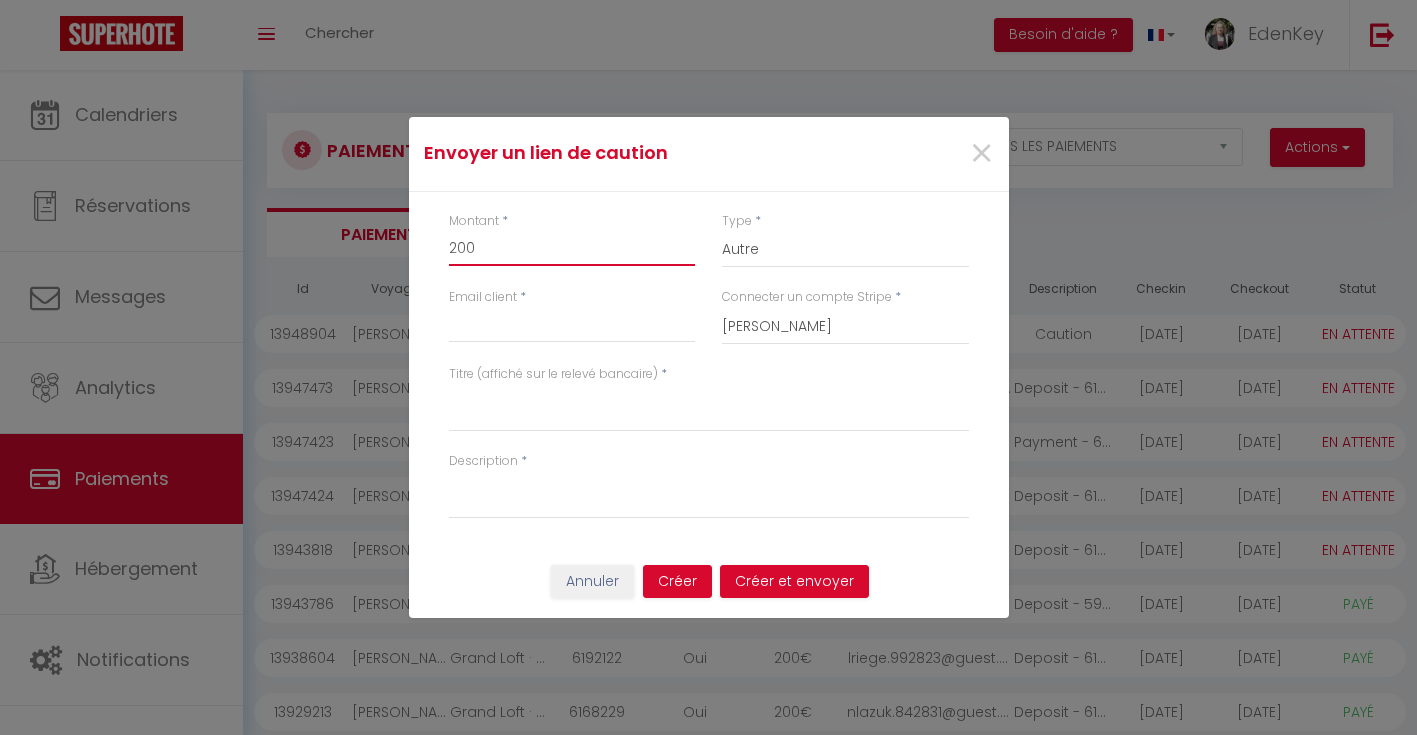 type on "200" 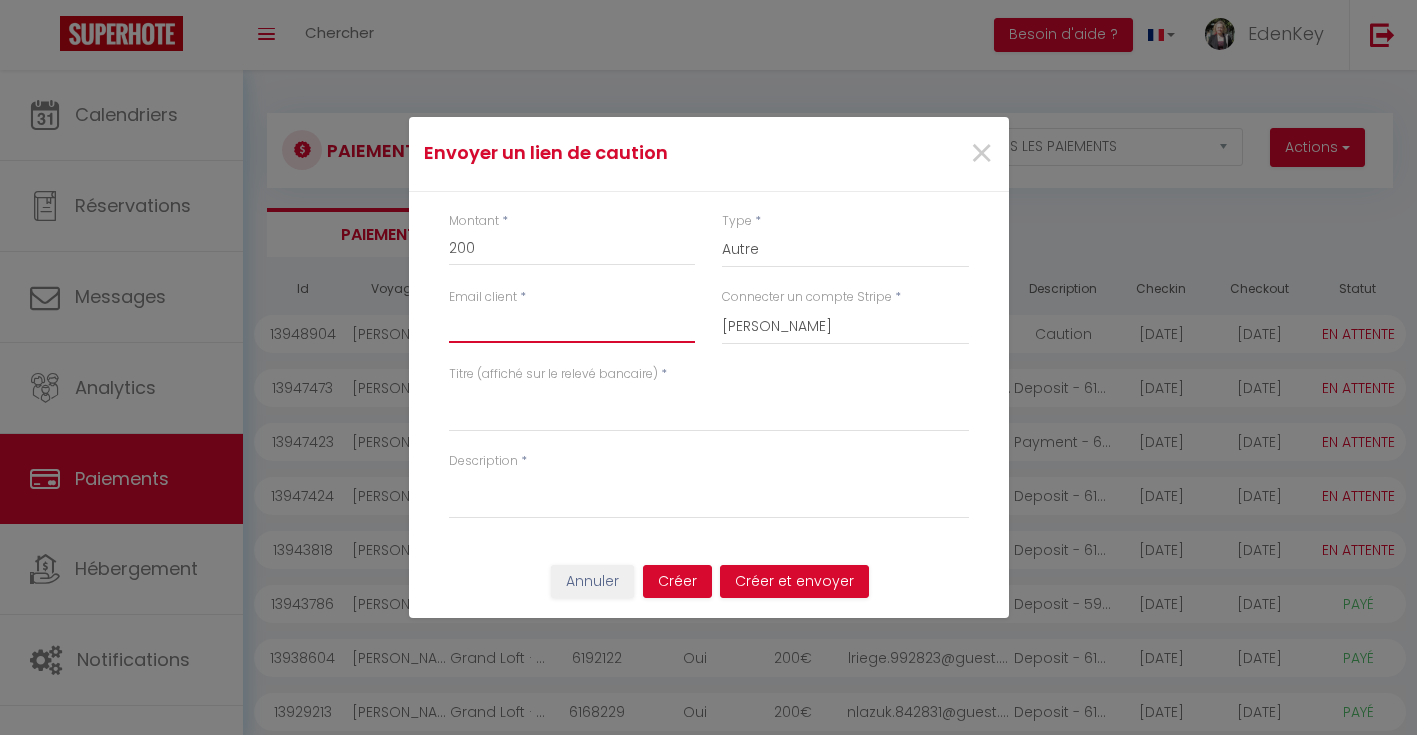 click on "Email client" at bounding box center (572, 325) 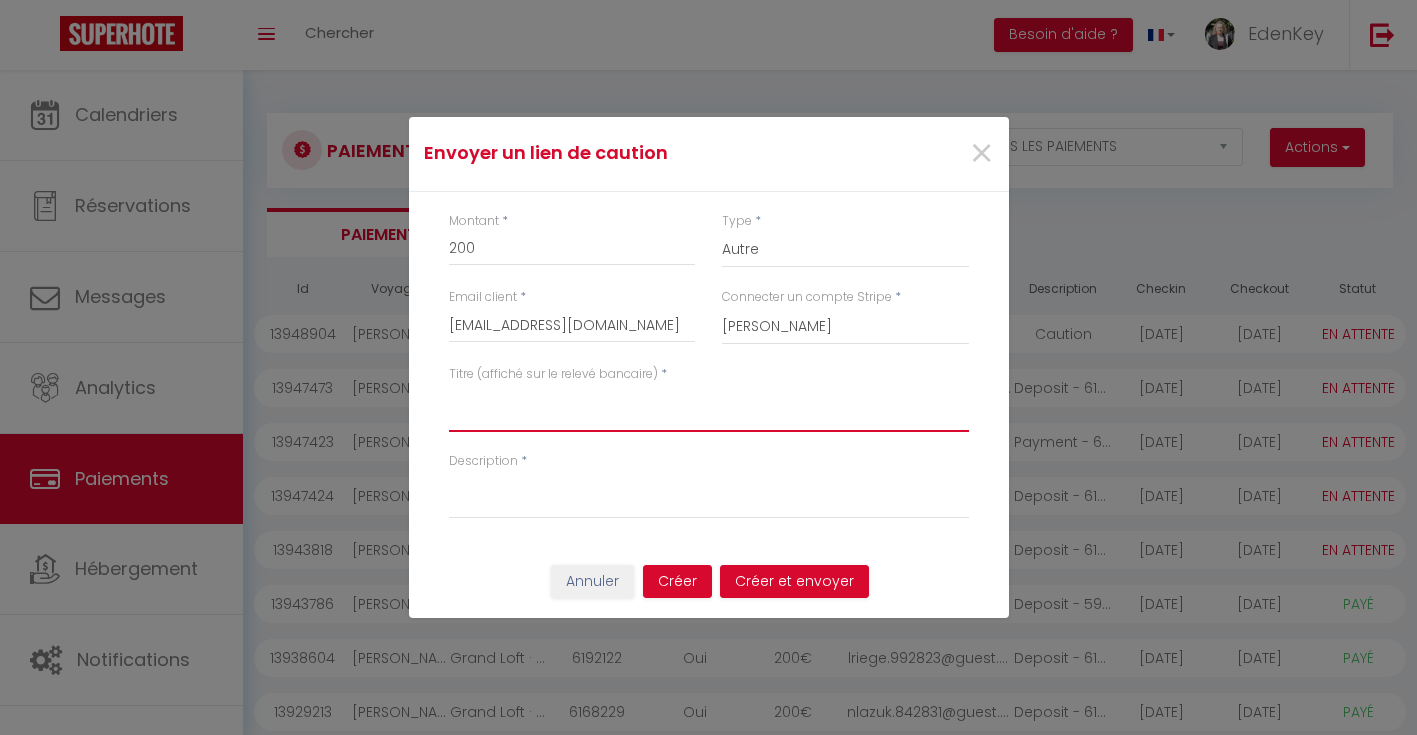 click on "Titre (affiché sur le relevé bancaire)" at bounding box center (709, 408) 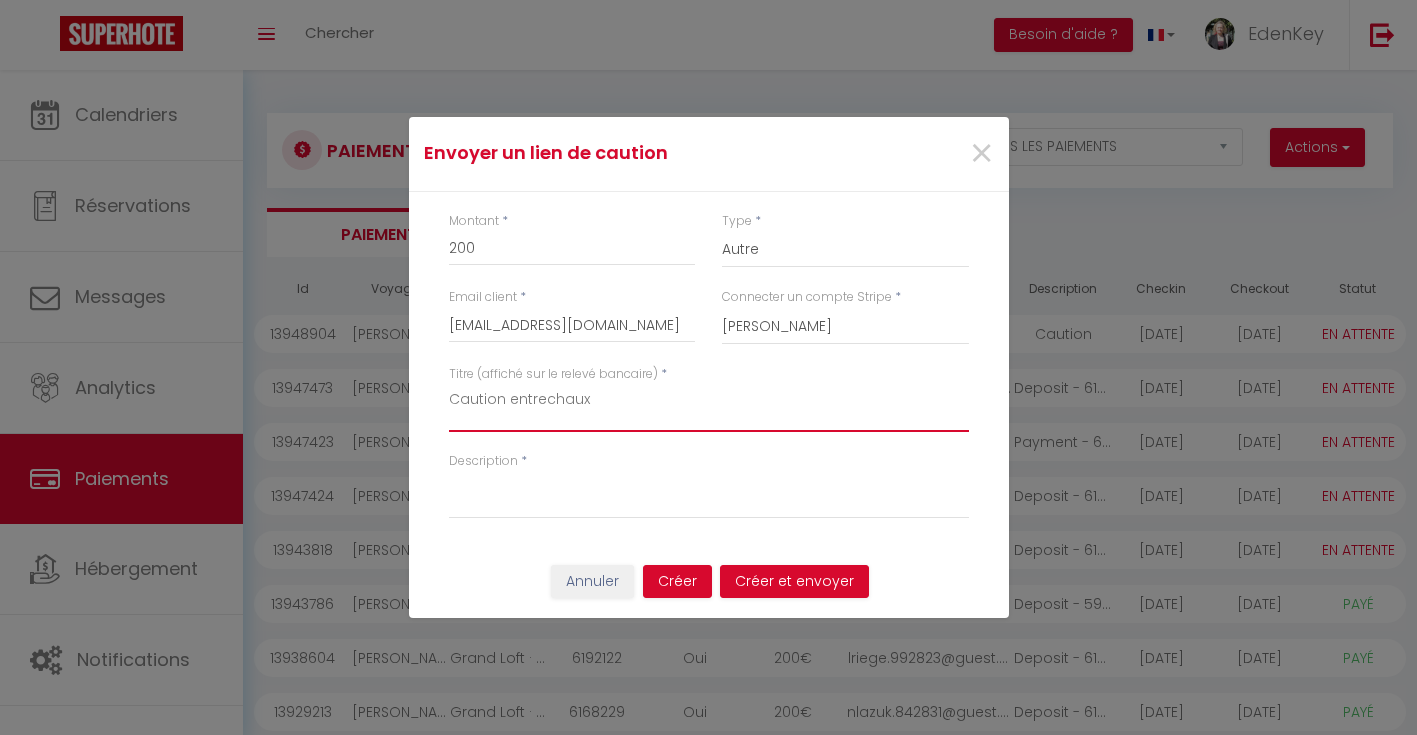 type on "Caution entrechaux" 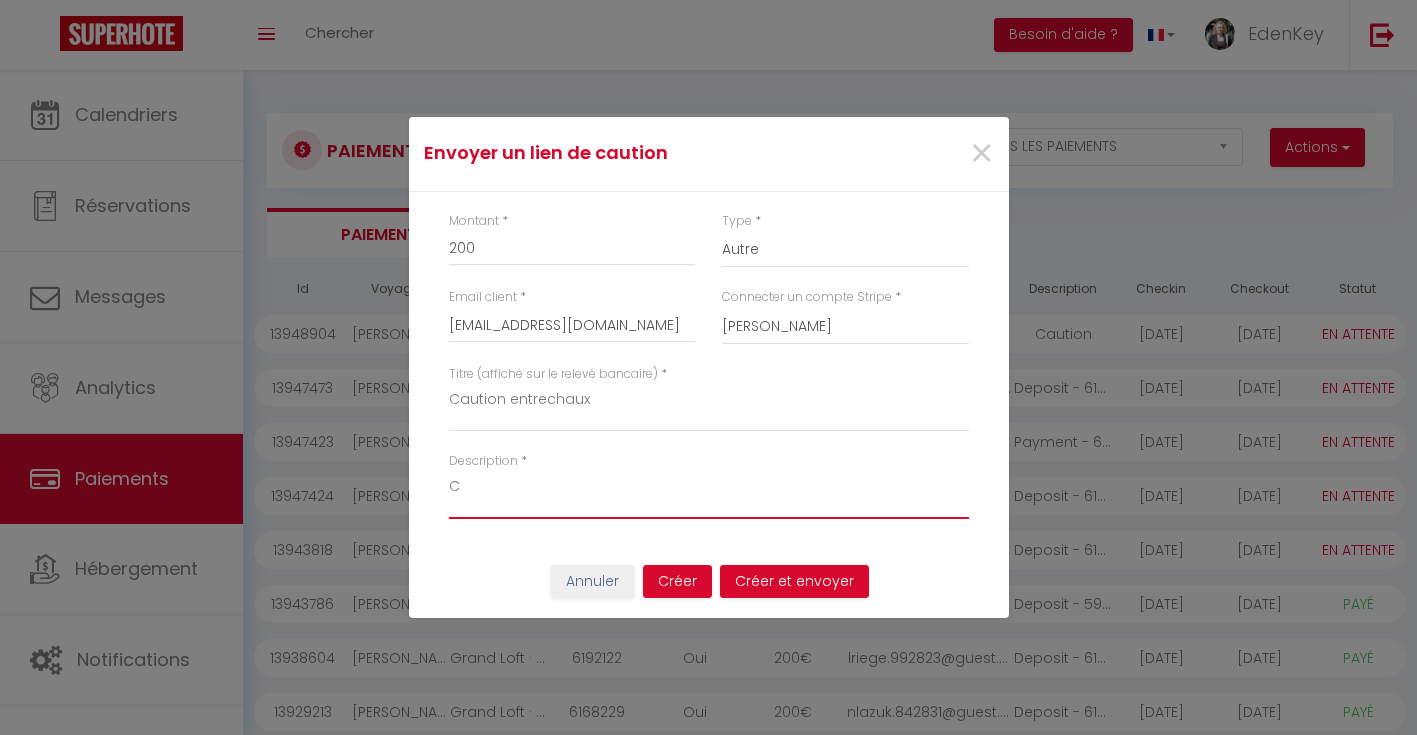 click on "C" at bounding box center [709, 495] 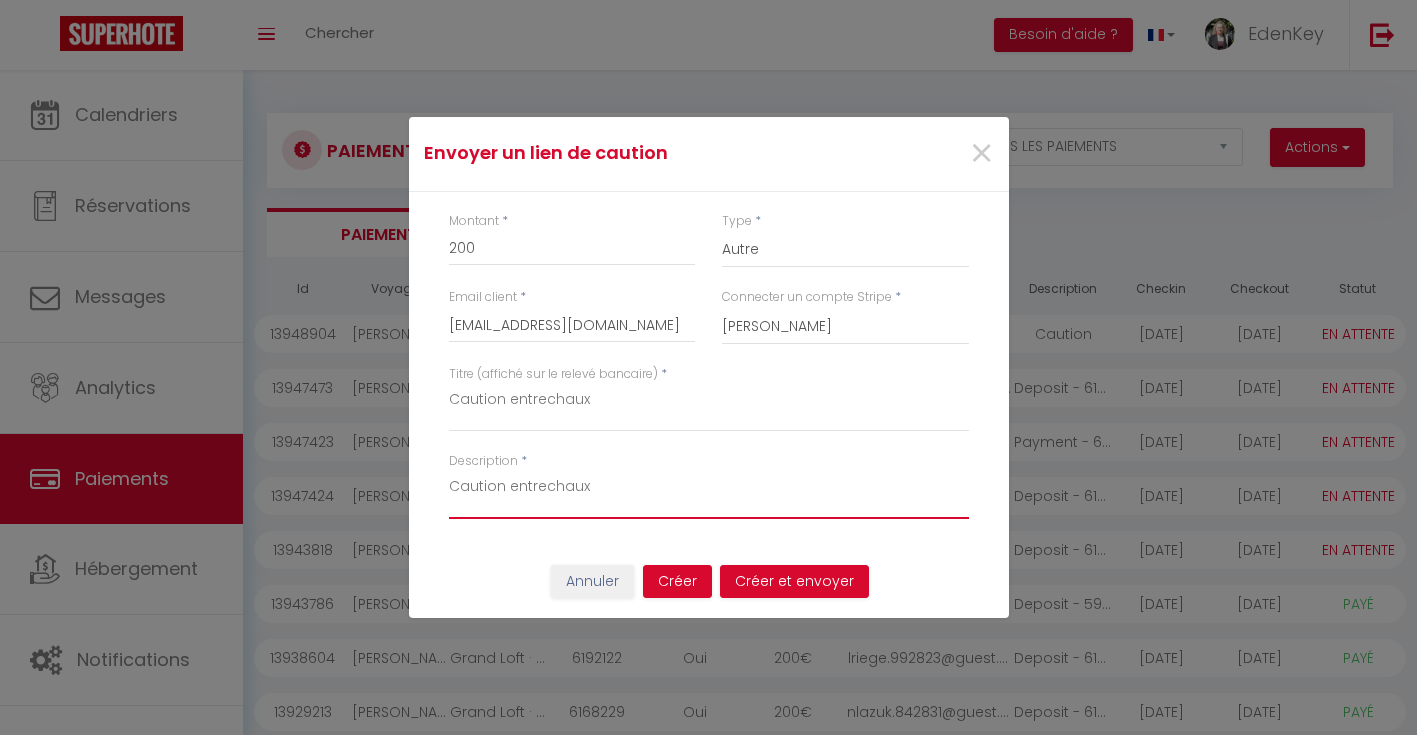 click on "Caution entrechaux" at bounding box center [709, 495] 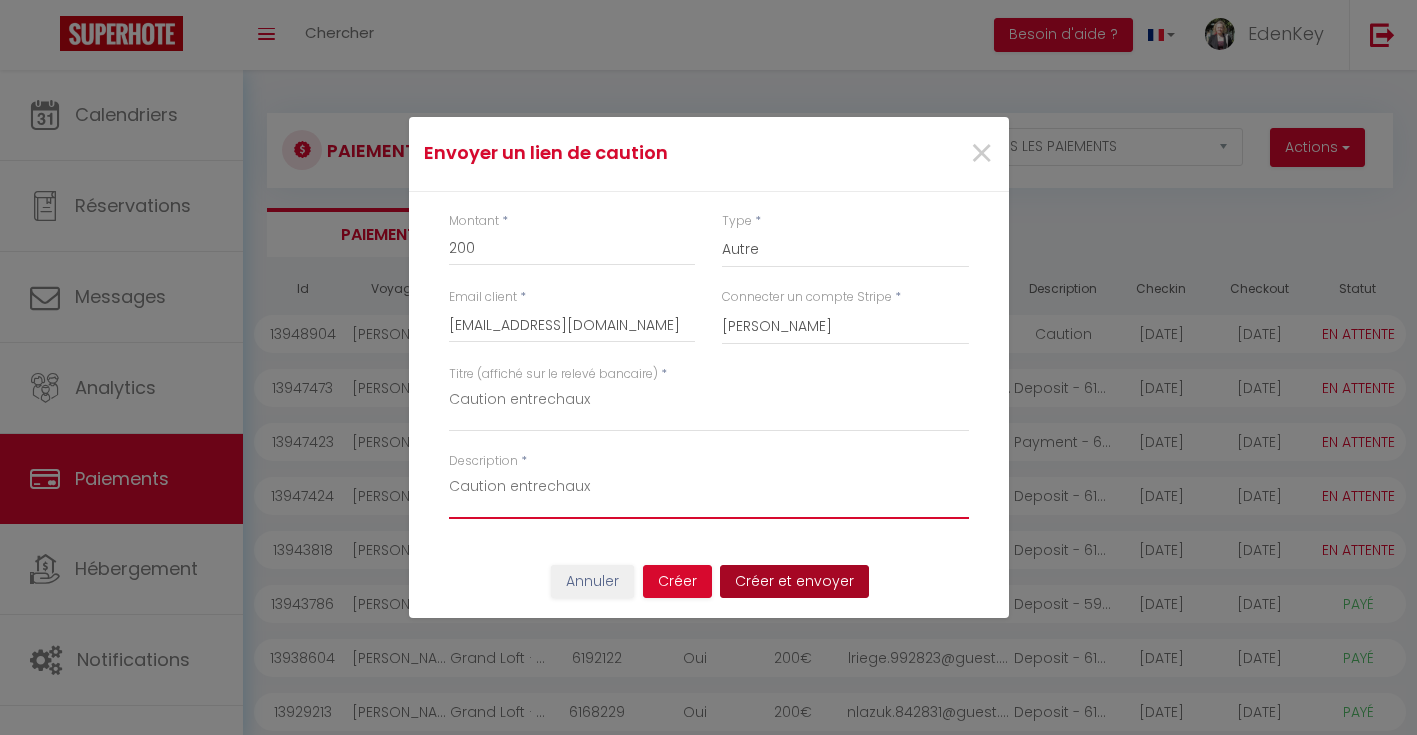 type on "Caution entrechaux" 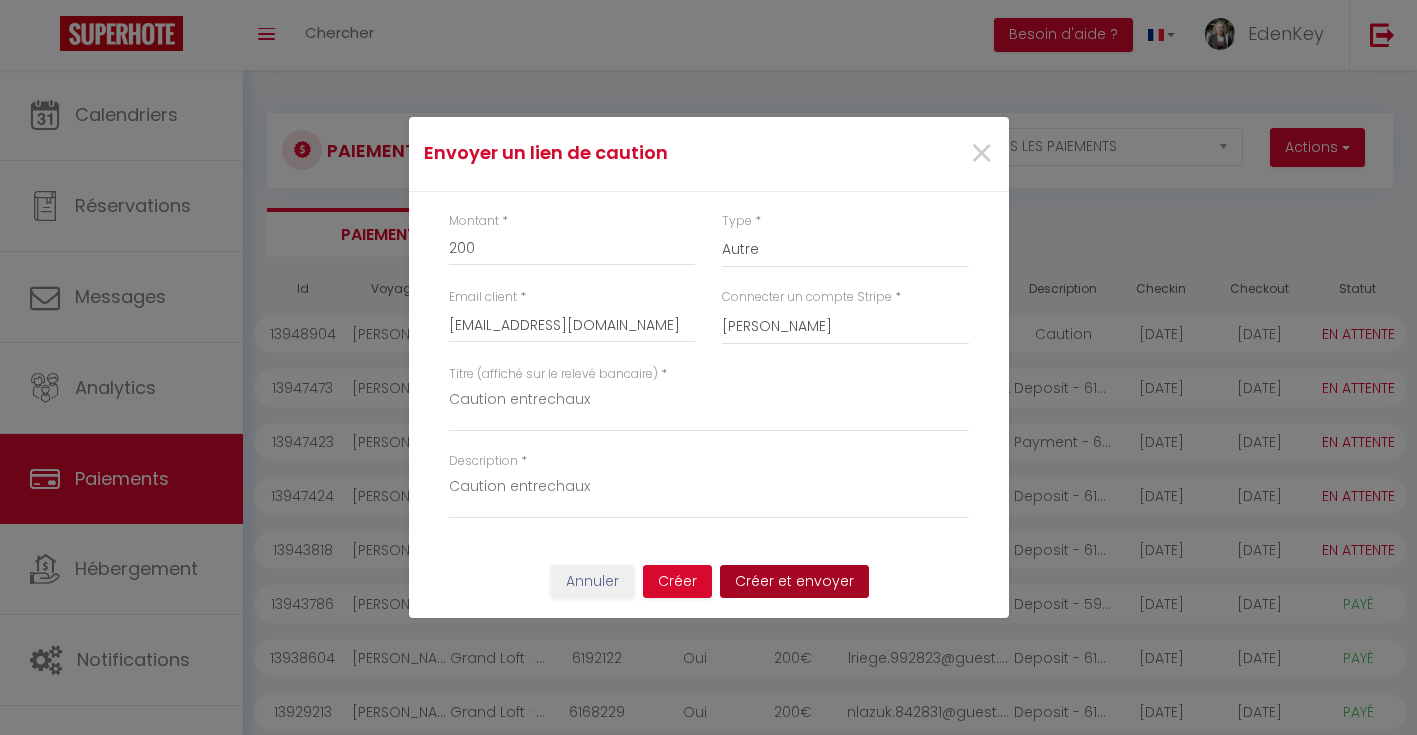 click on "Créer et envoyer" at bounding box center (794, 582) 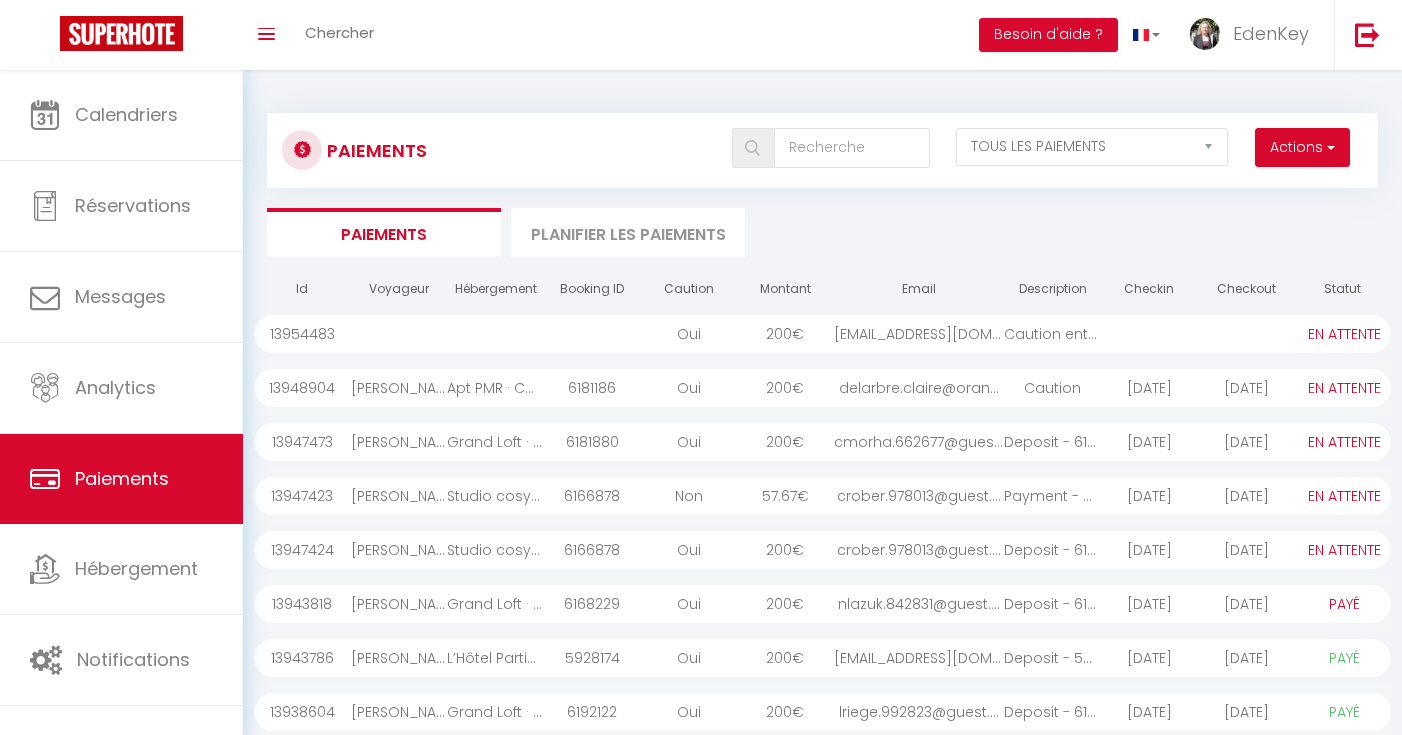 click on "Caution entrechaux" at bounding box center [1052, 334] 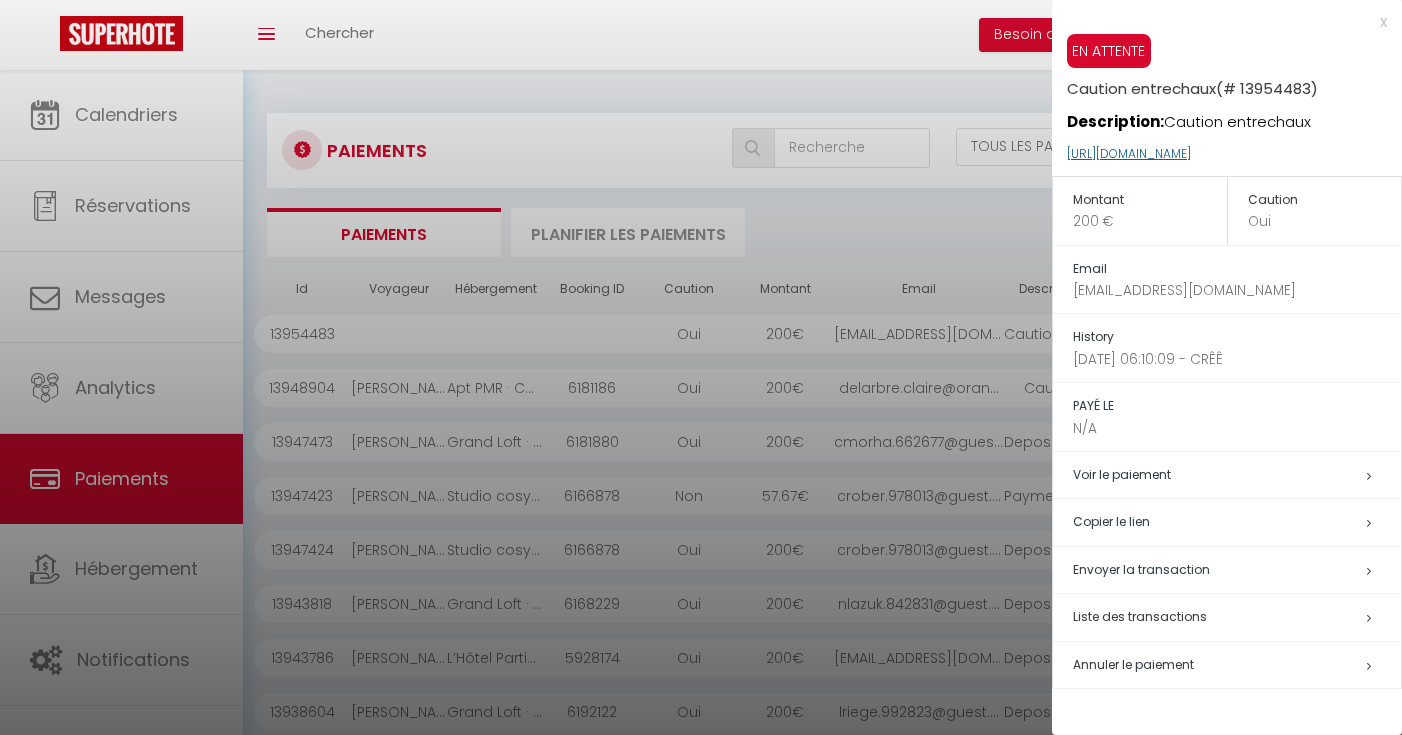 click on "https://superhote.com/applink/p/mriQBAGR" at bounding box center (1129, 153) 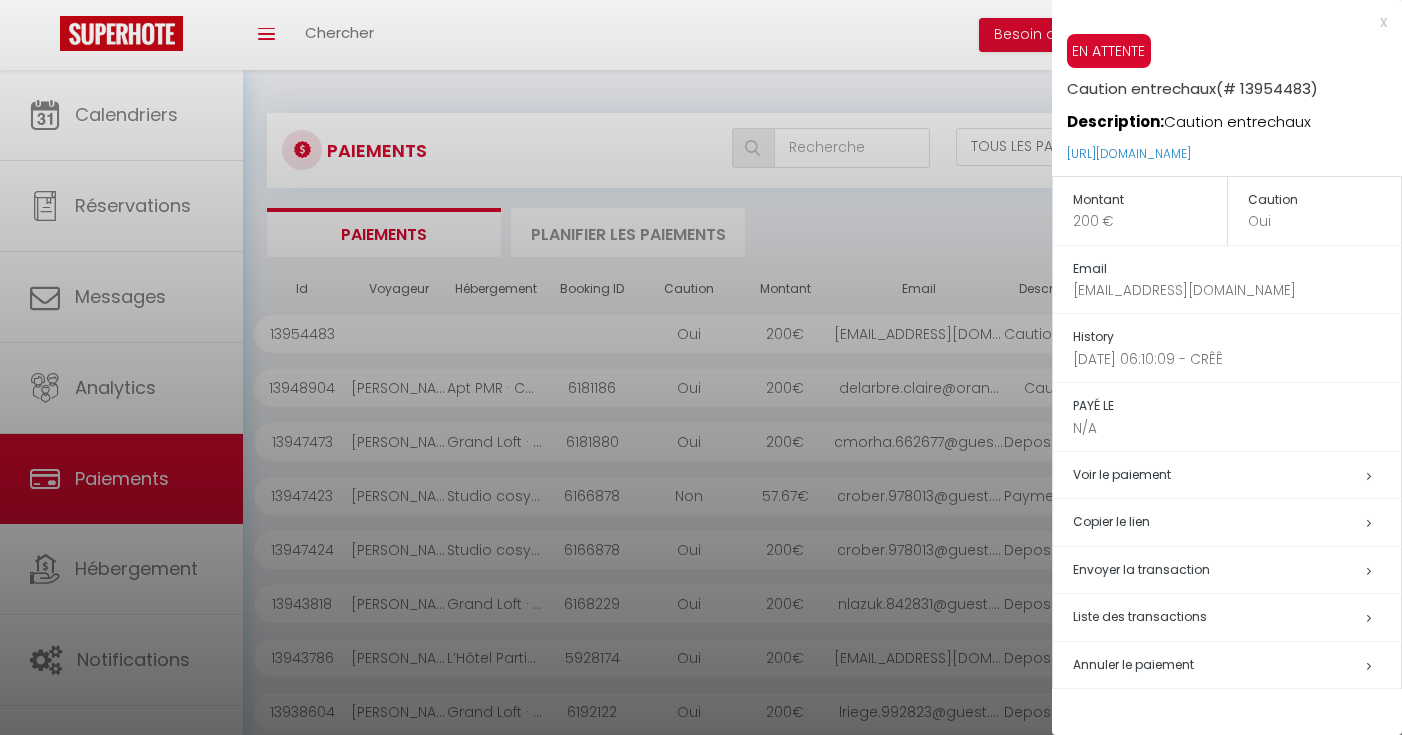 click at bounding box center [701, 367] 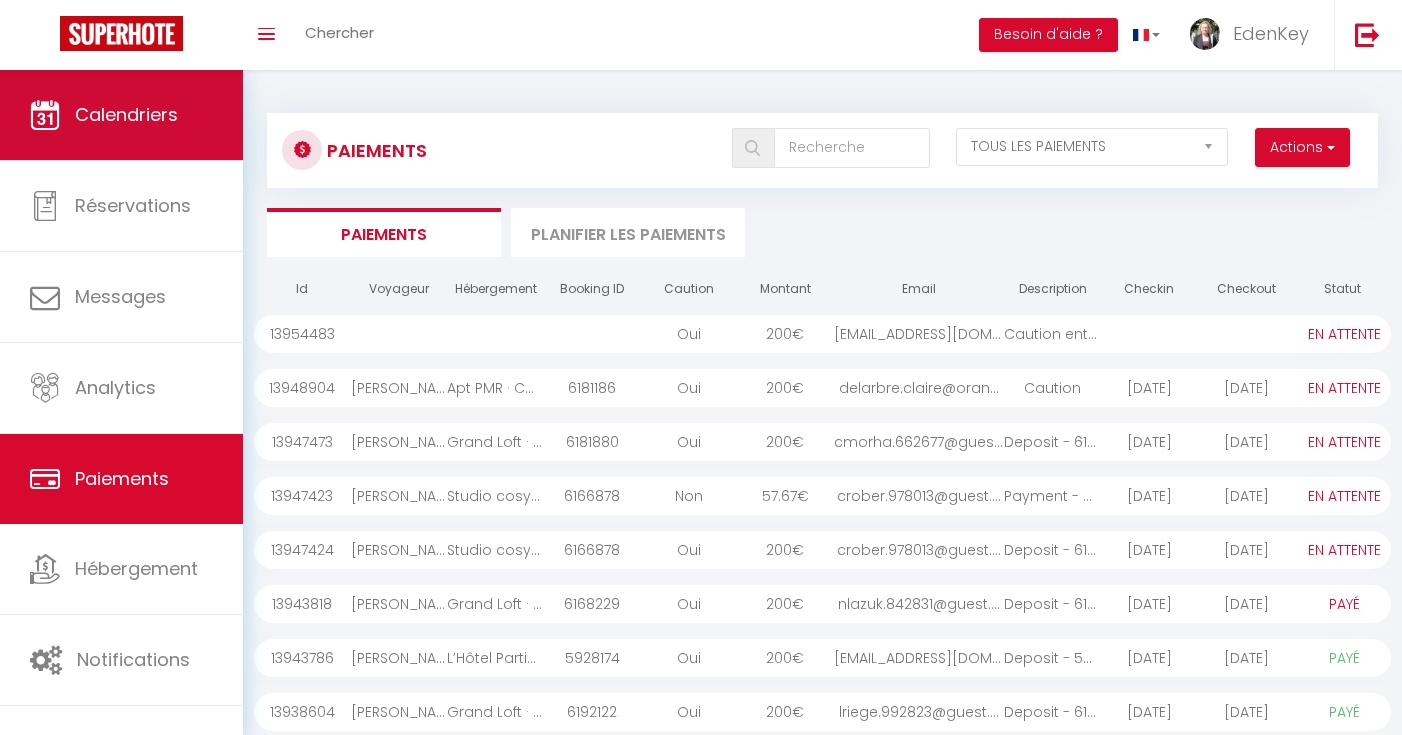 click on "Calendriers" at bounding box center [126, 114] 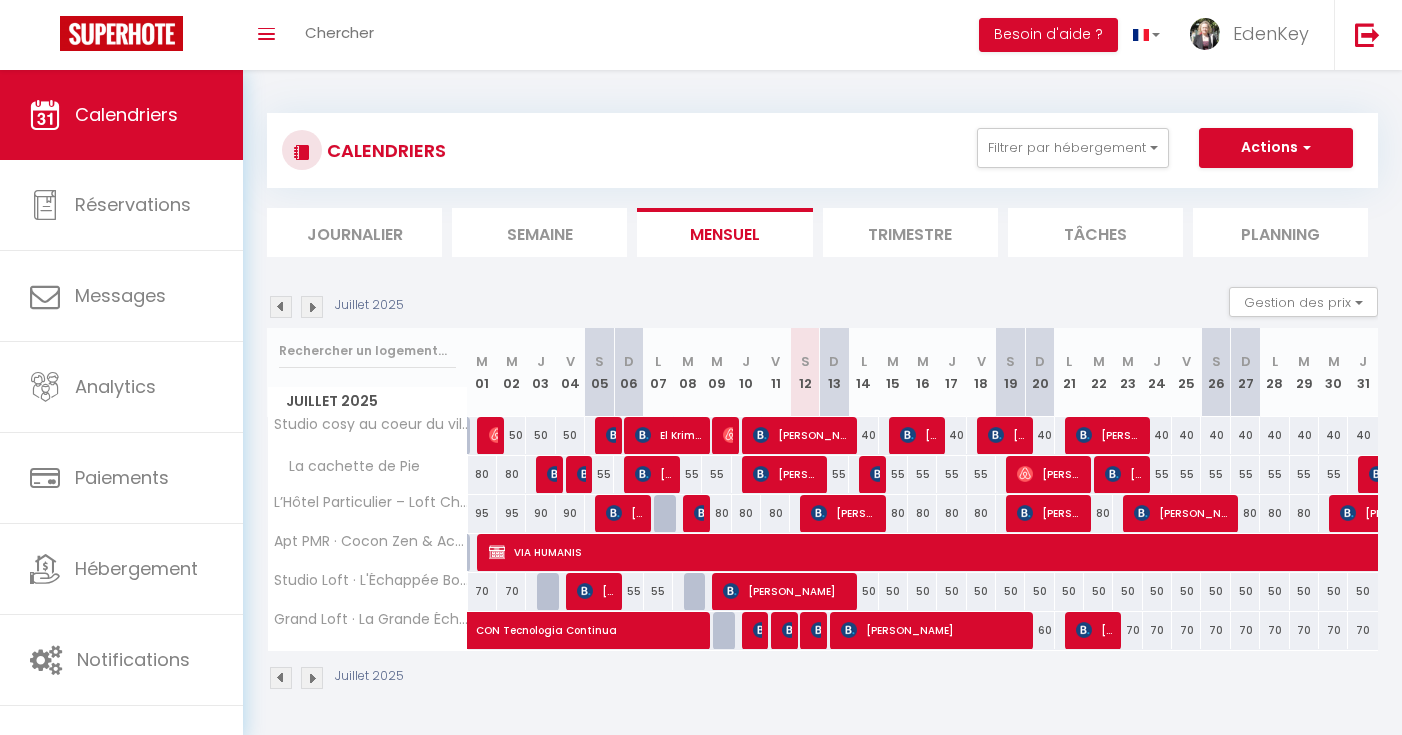 click at bounding box center (819, 630) 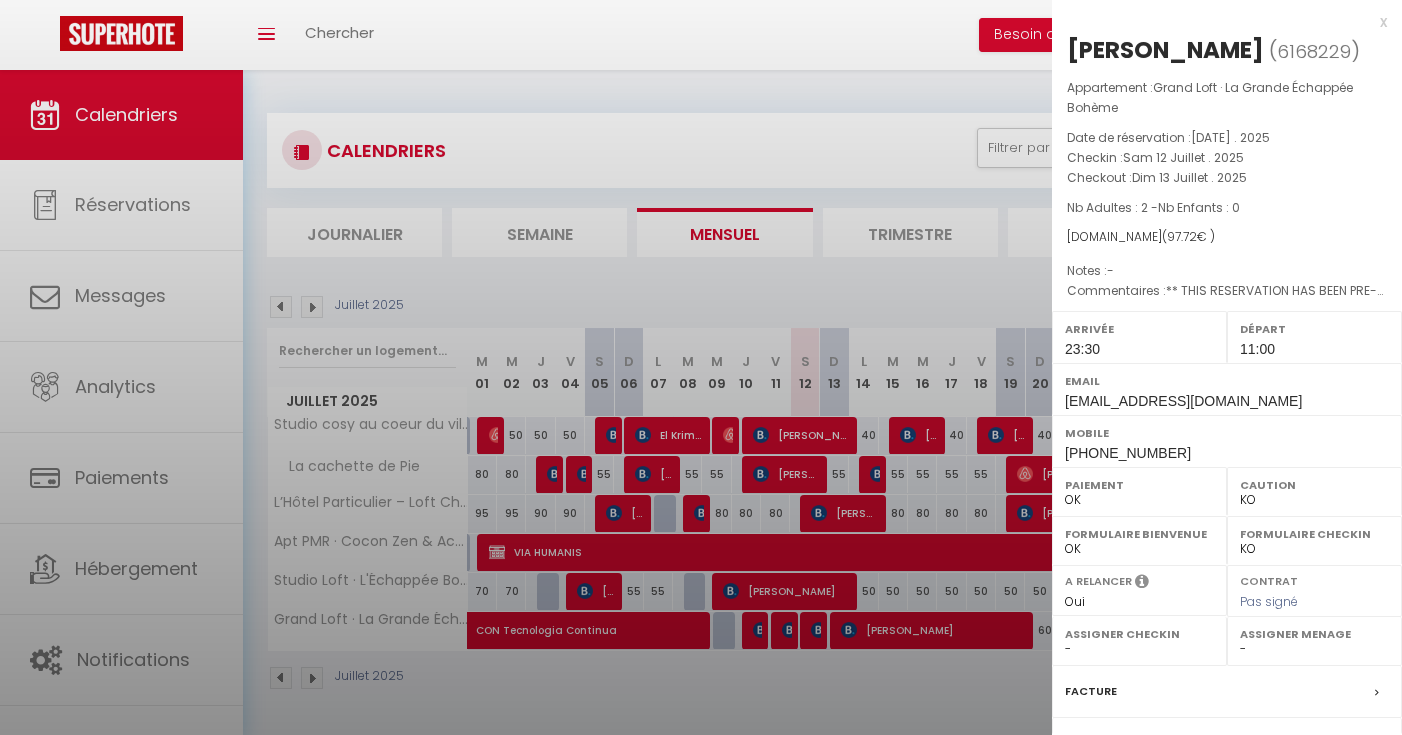 select on "45908" 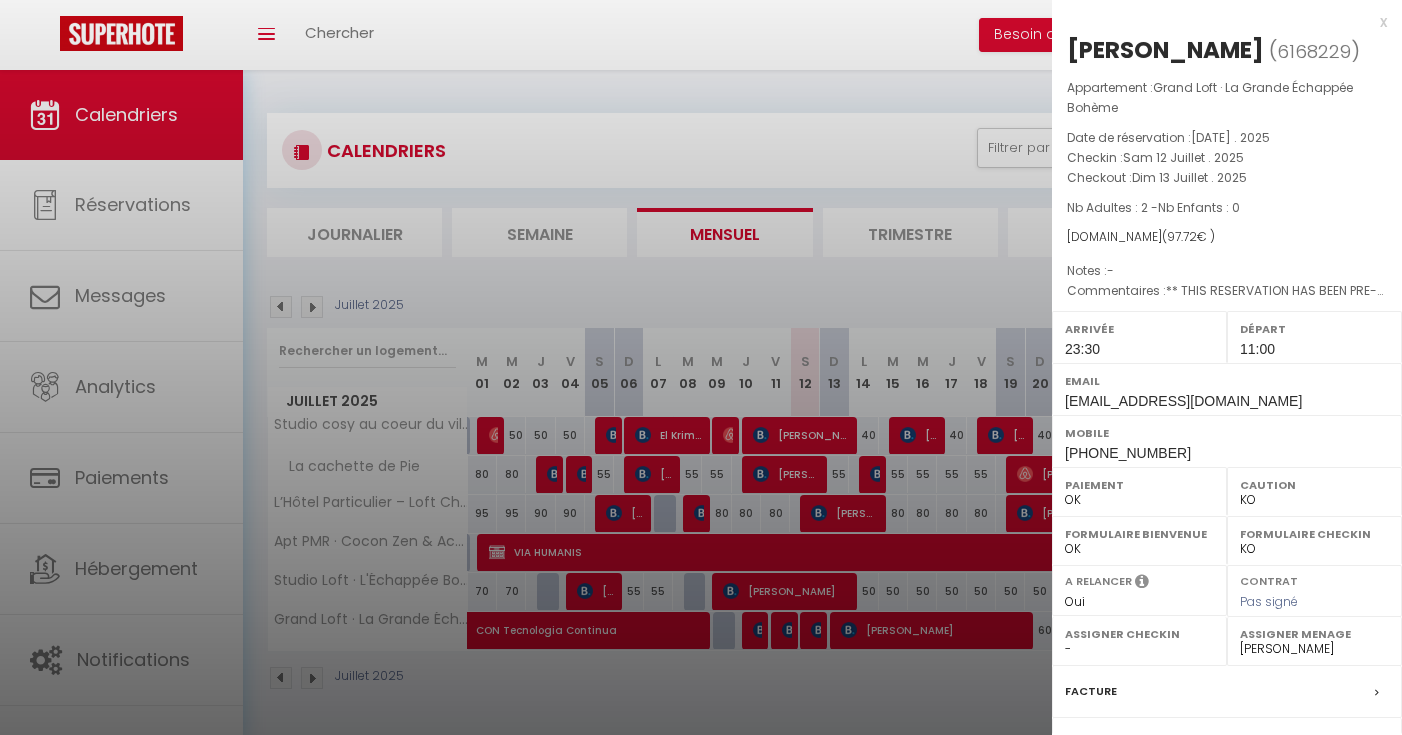 click at bounding box center (701, 367) 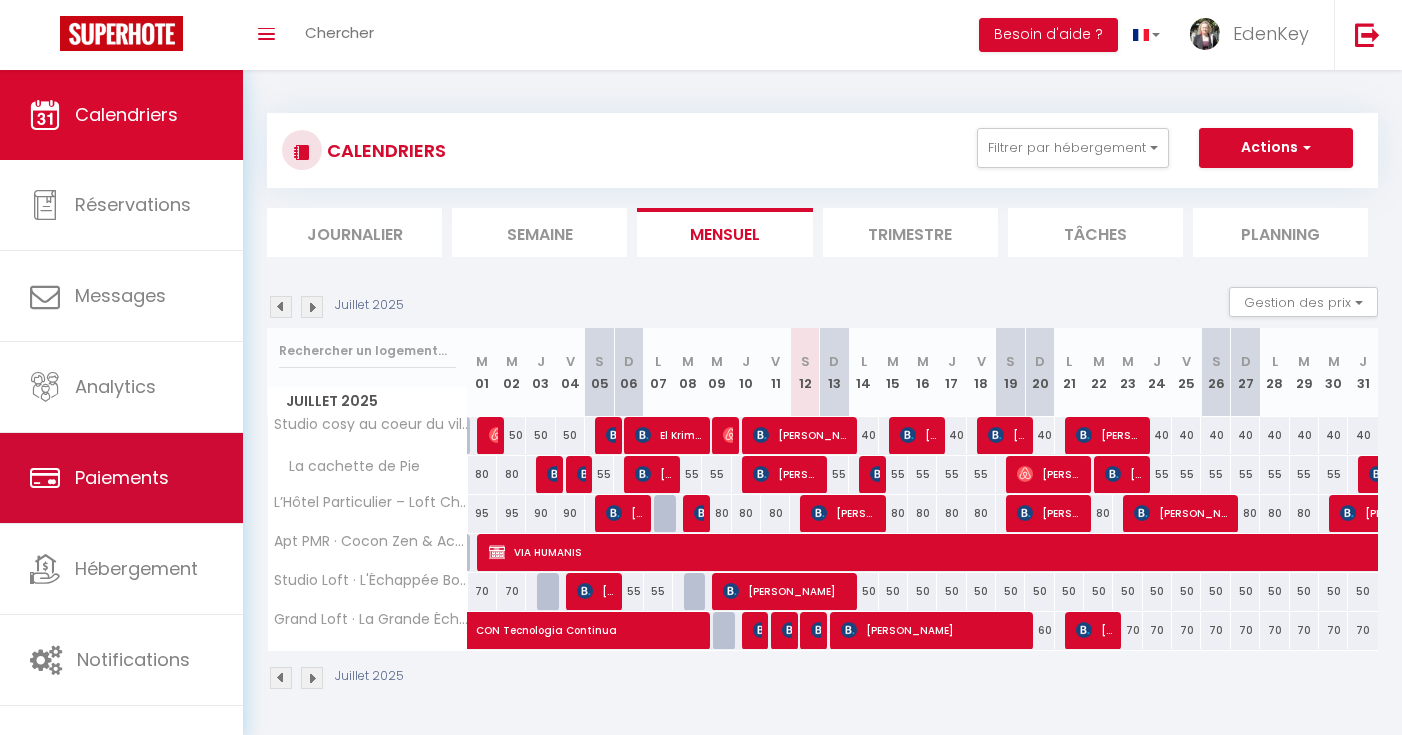click on "Paiements" at bounding box center (122, 477) 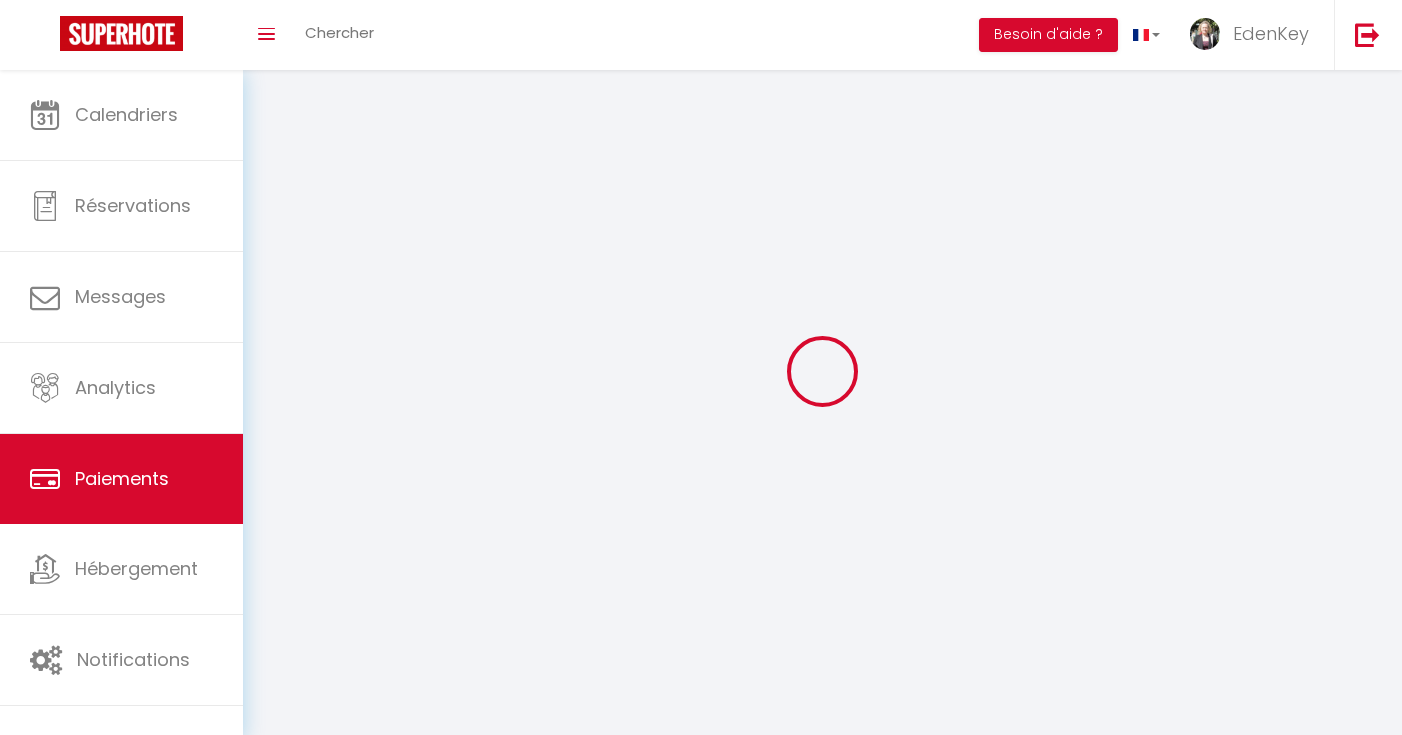 select on "2" 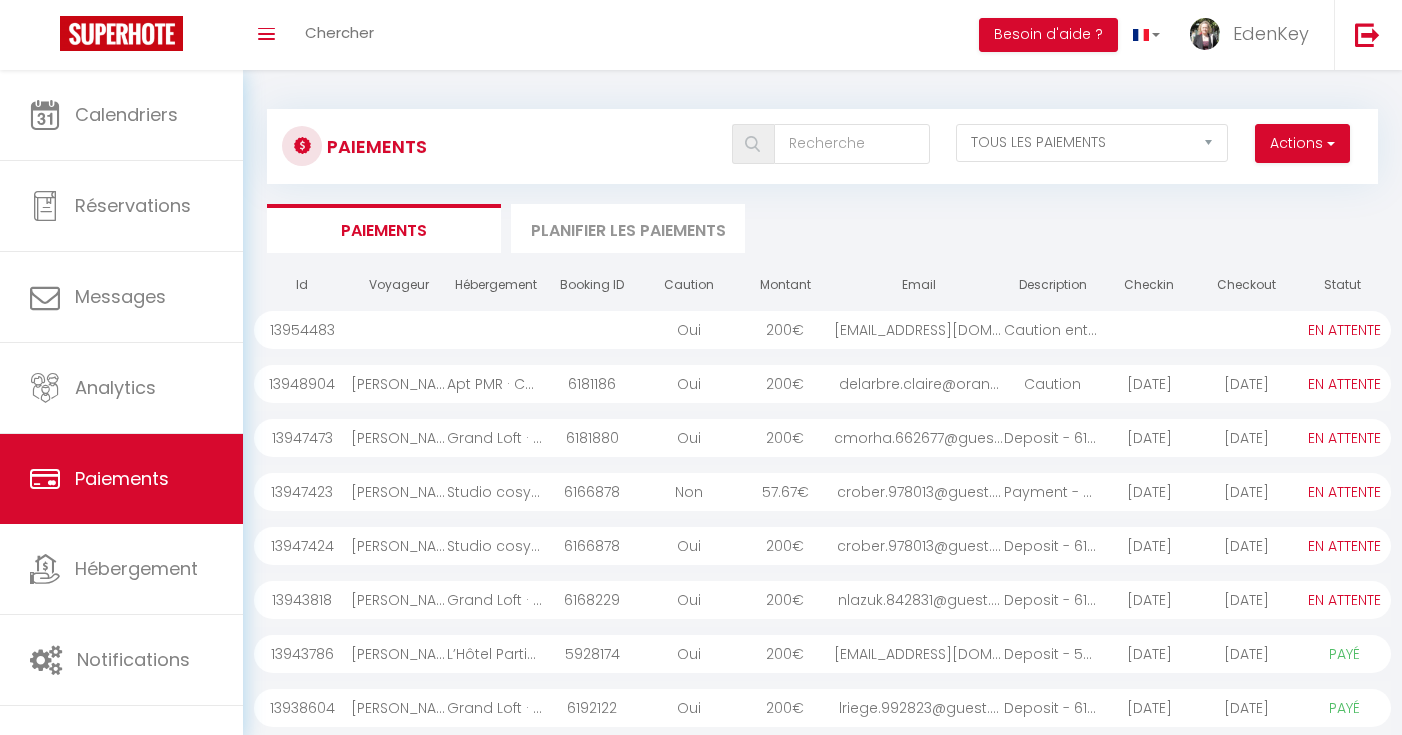 scroll, scrollTop: 8, scrollLeft: 0, axis: vertical 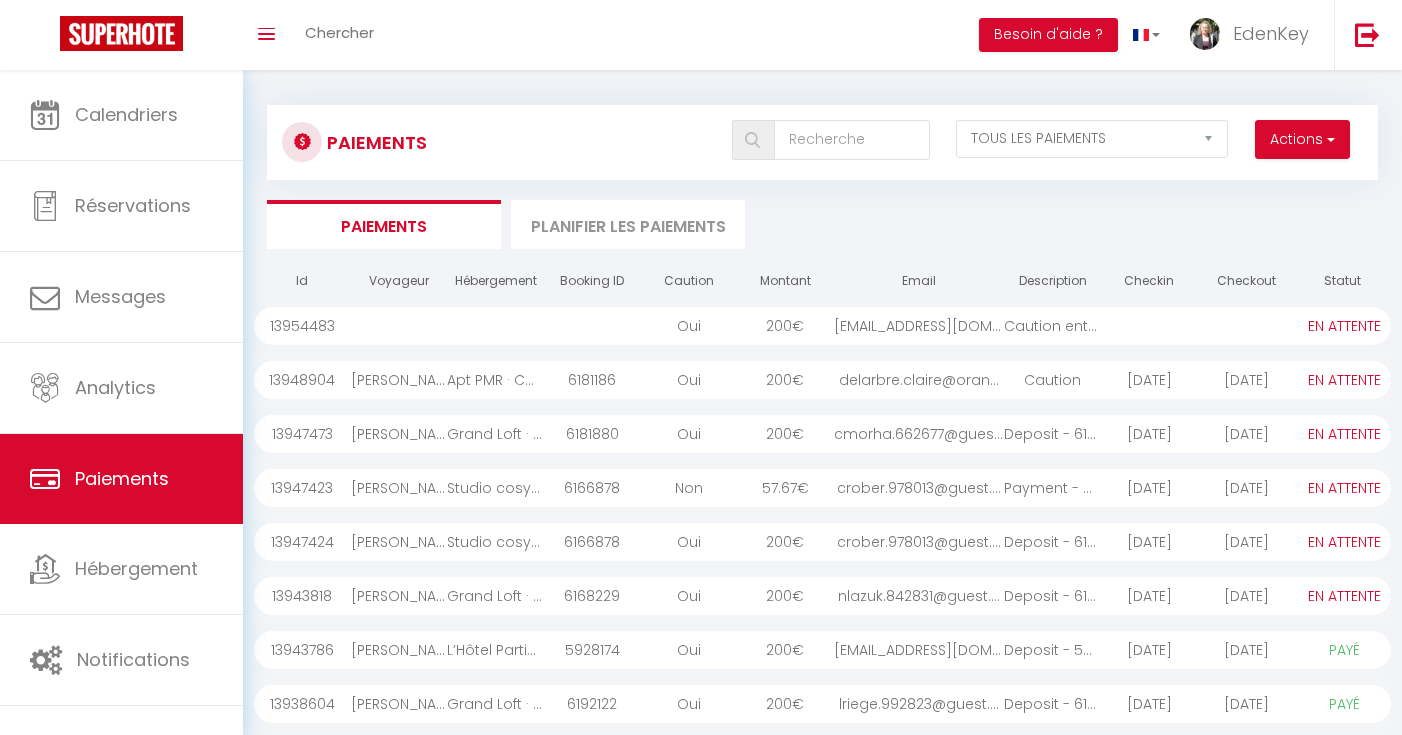 click on "nlazuk.842831@guest...." at bounding box center [919, 596] 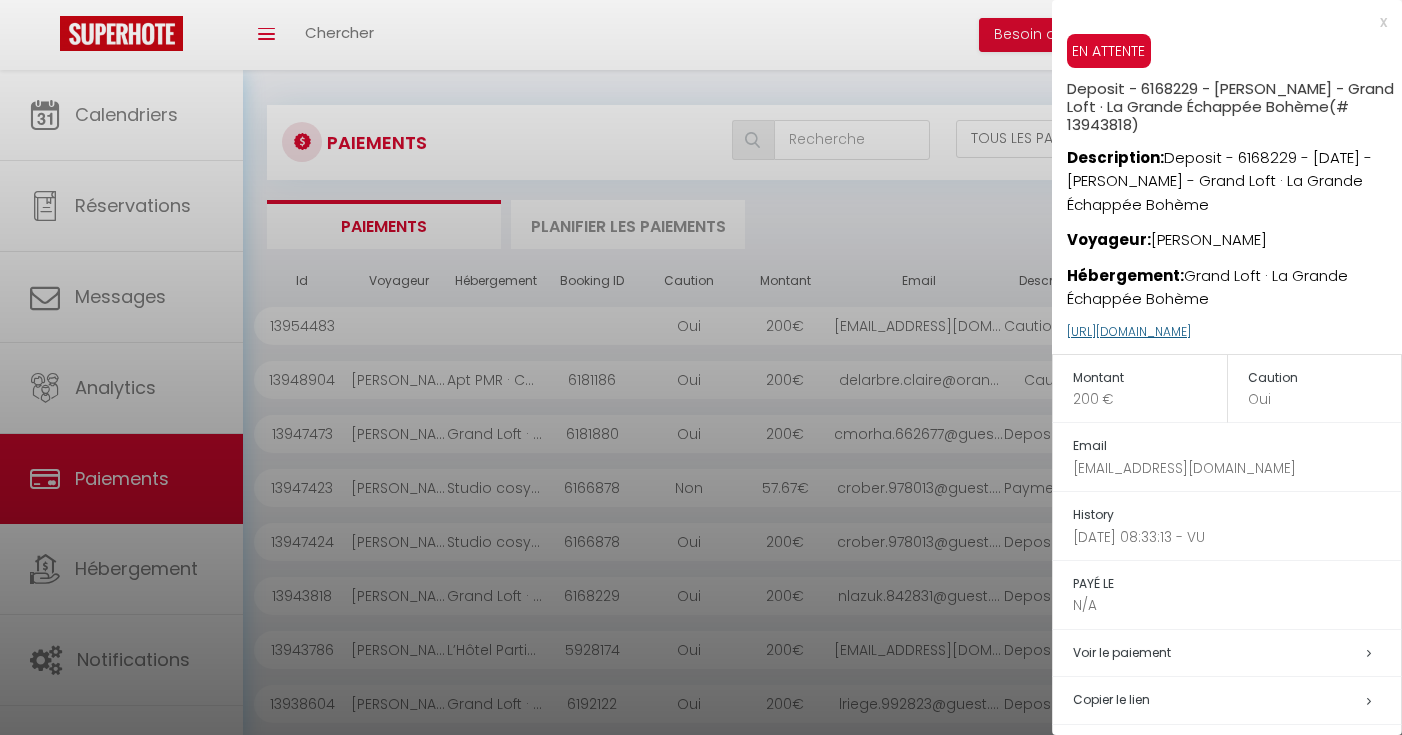 click on "https://superhote.com/applink/p/70ShGOFT" at bounding box center (1129, 331) 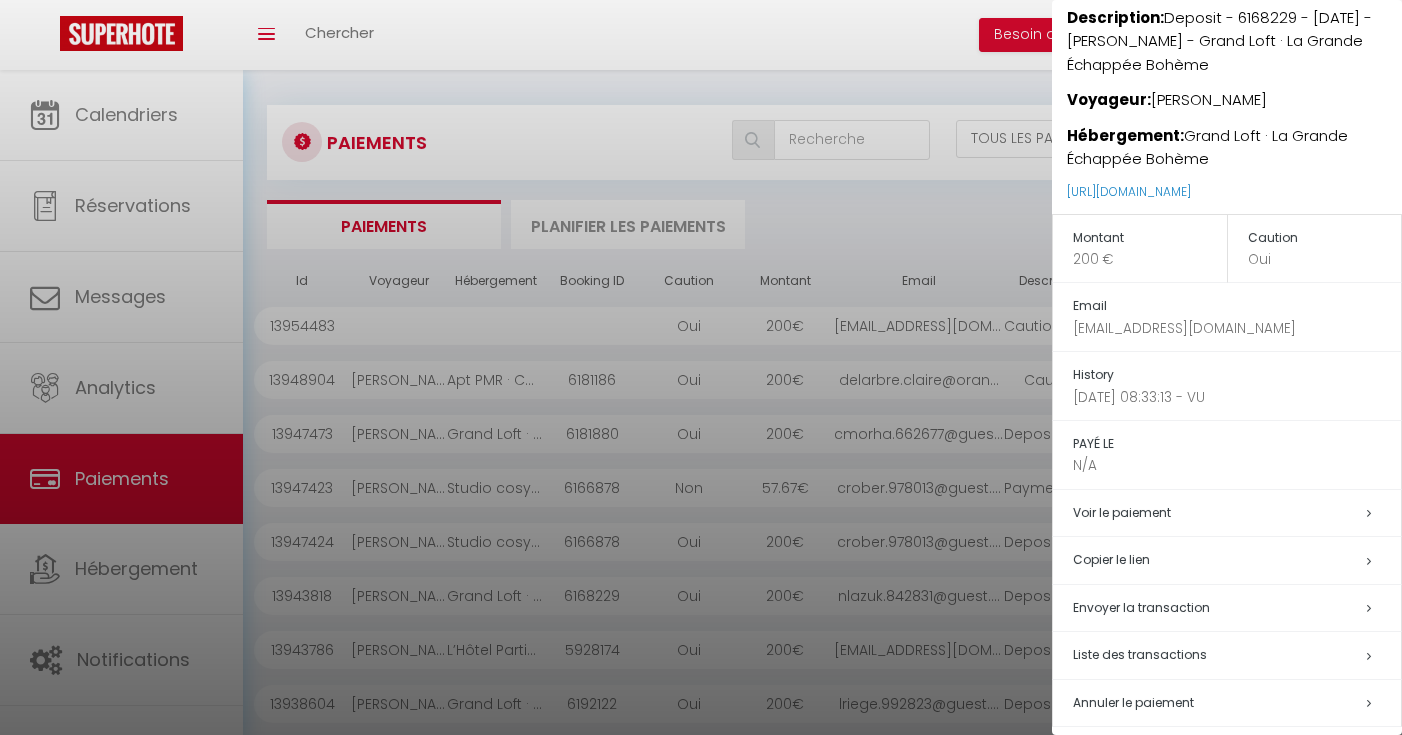 scroll, scrollTop: 146, scrollLeft: 0, axis: vertical 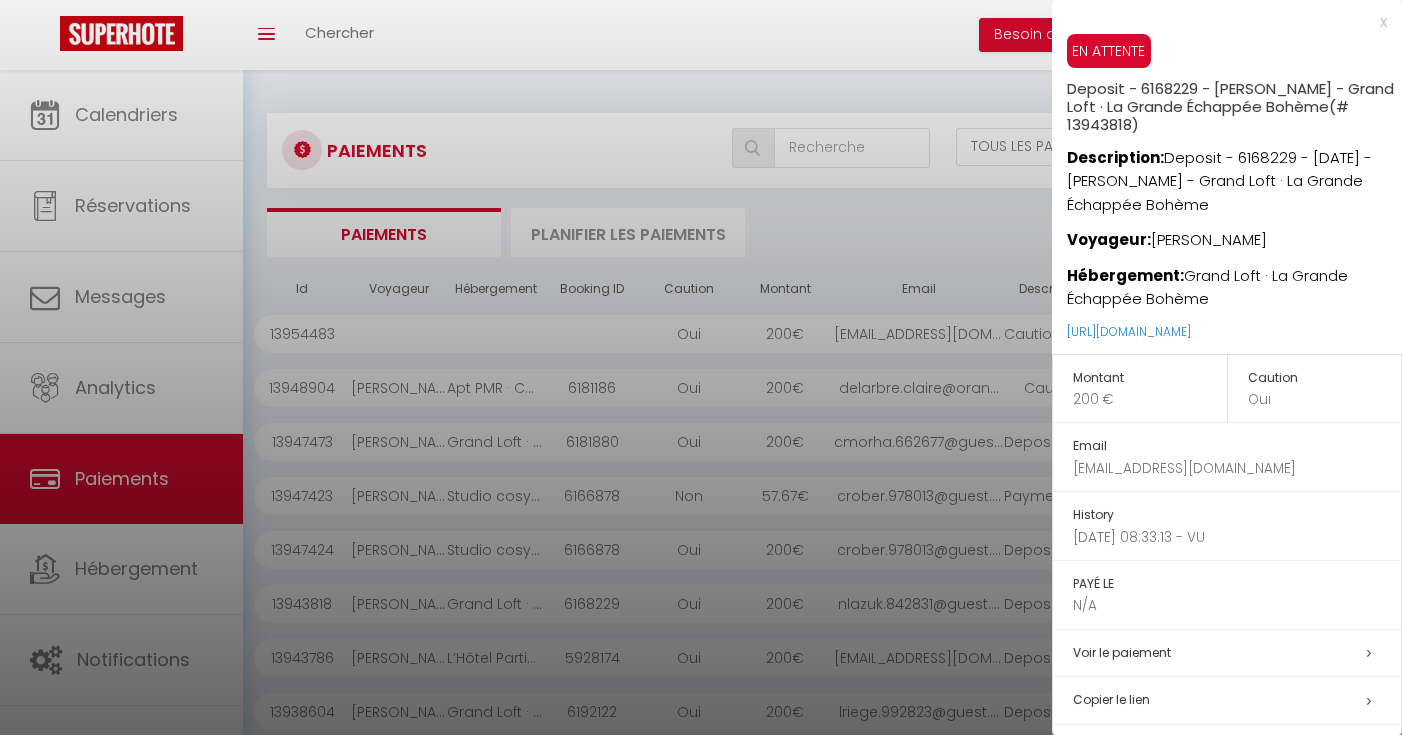 click at bounding box center (701, 367) 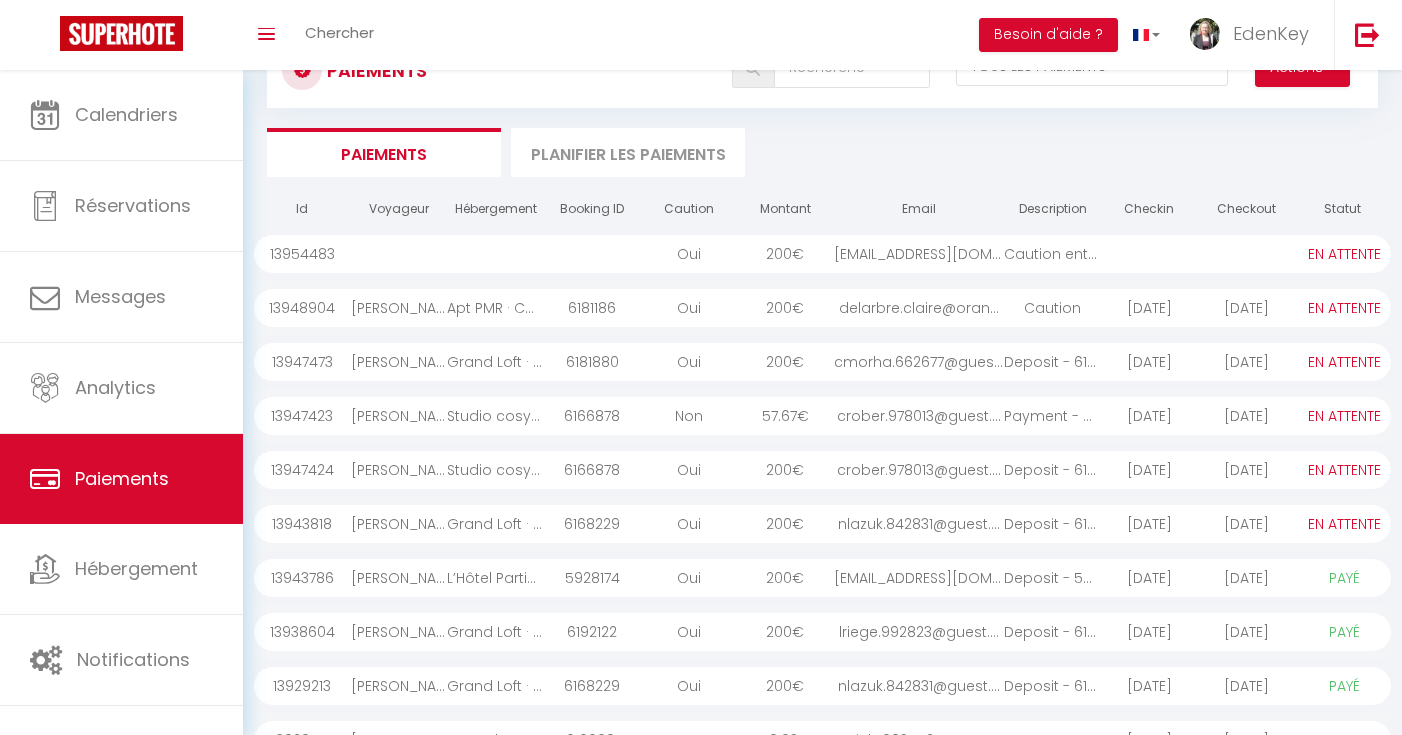 scroll, scrollTop: 90, scrollLeft: 0, axis: vertical 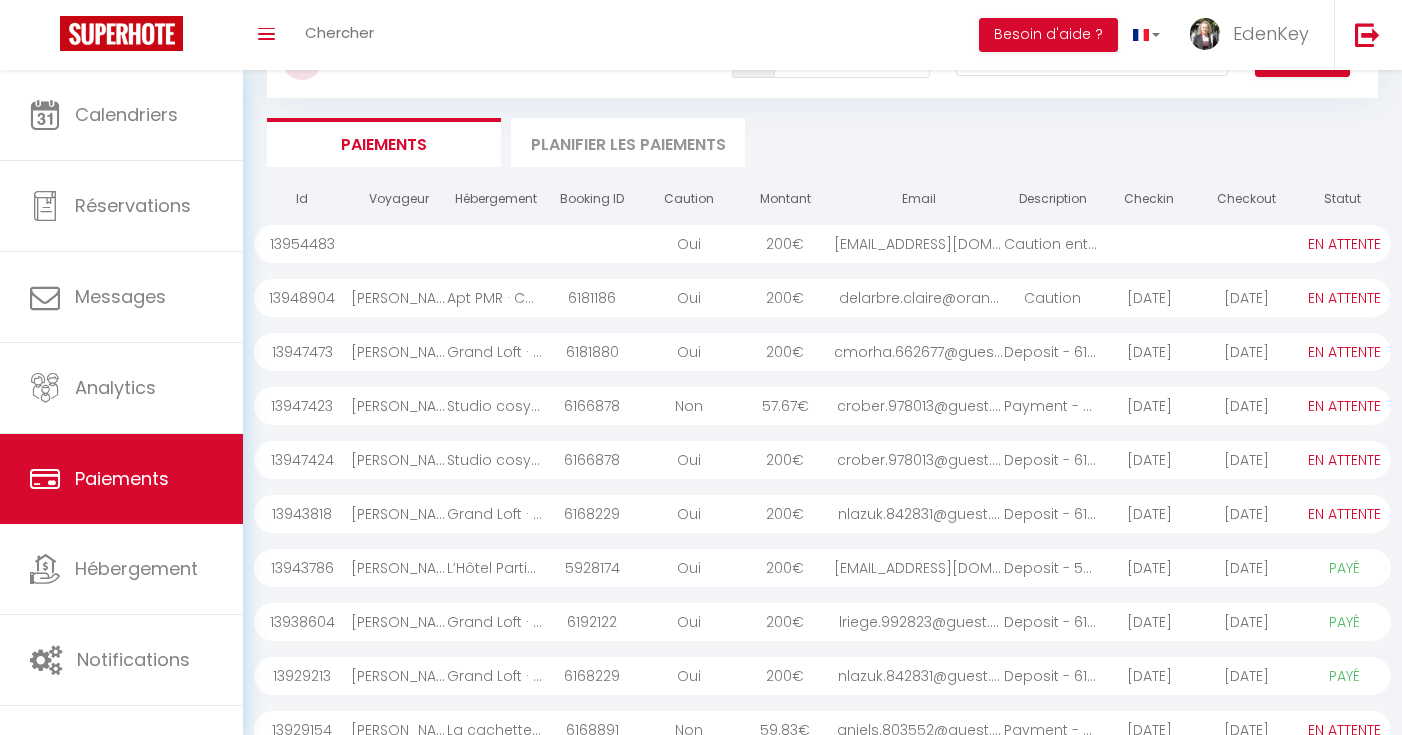 click on "[EMAIL_ADDRESS][DOMAIN_NAME]" at bounding box center [919, 244] 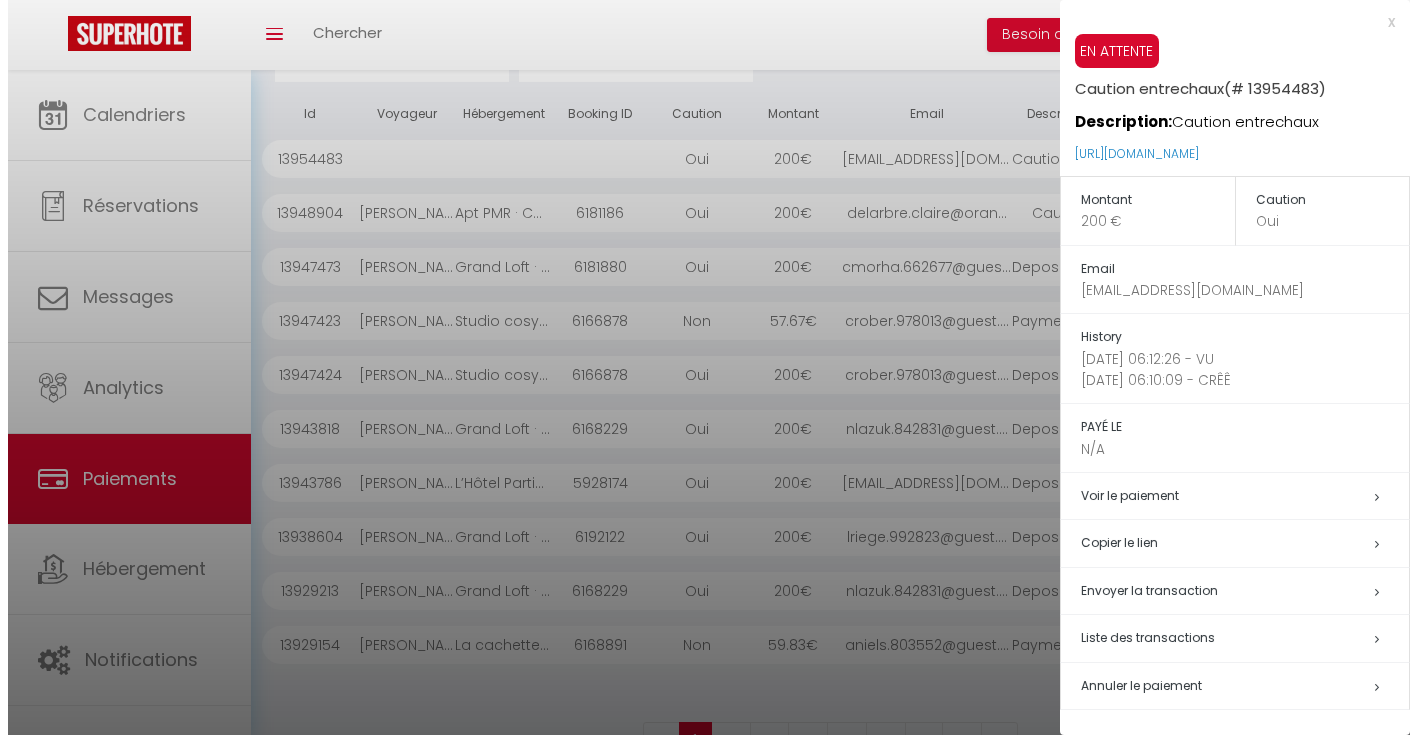 scroll, scrollTop: 228, scrollLeft: 0, axis: vertical 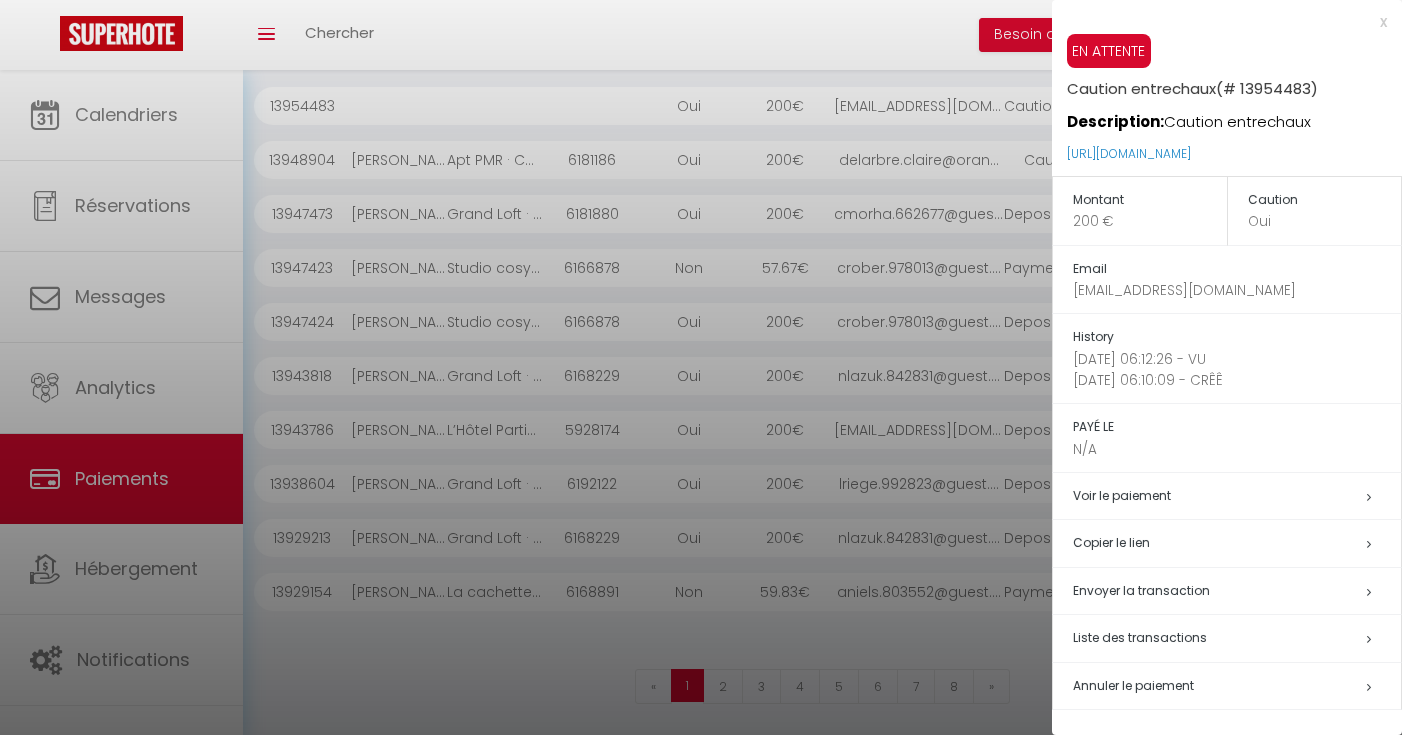 click on "Annuler le paiement" at bounding box center (1133, 685) 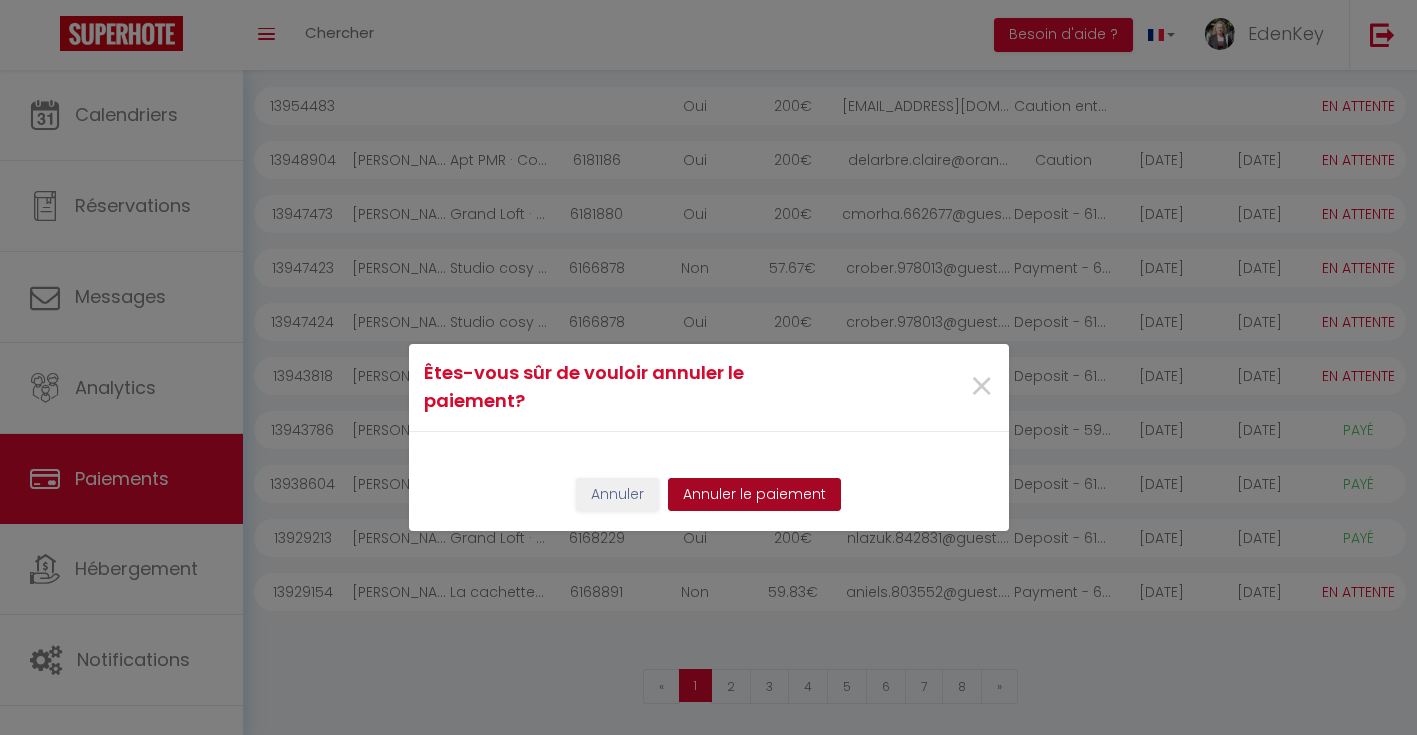 click on "Annuler le paiement" at bounding box center (754, 495) 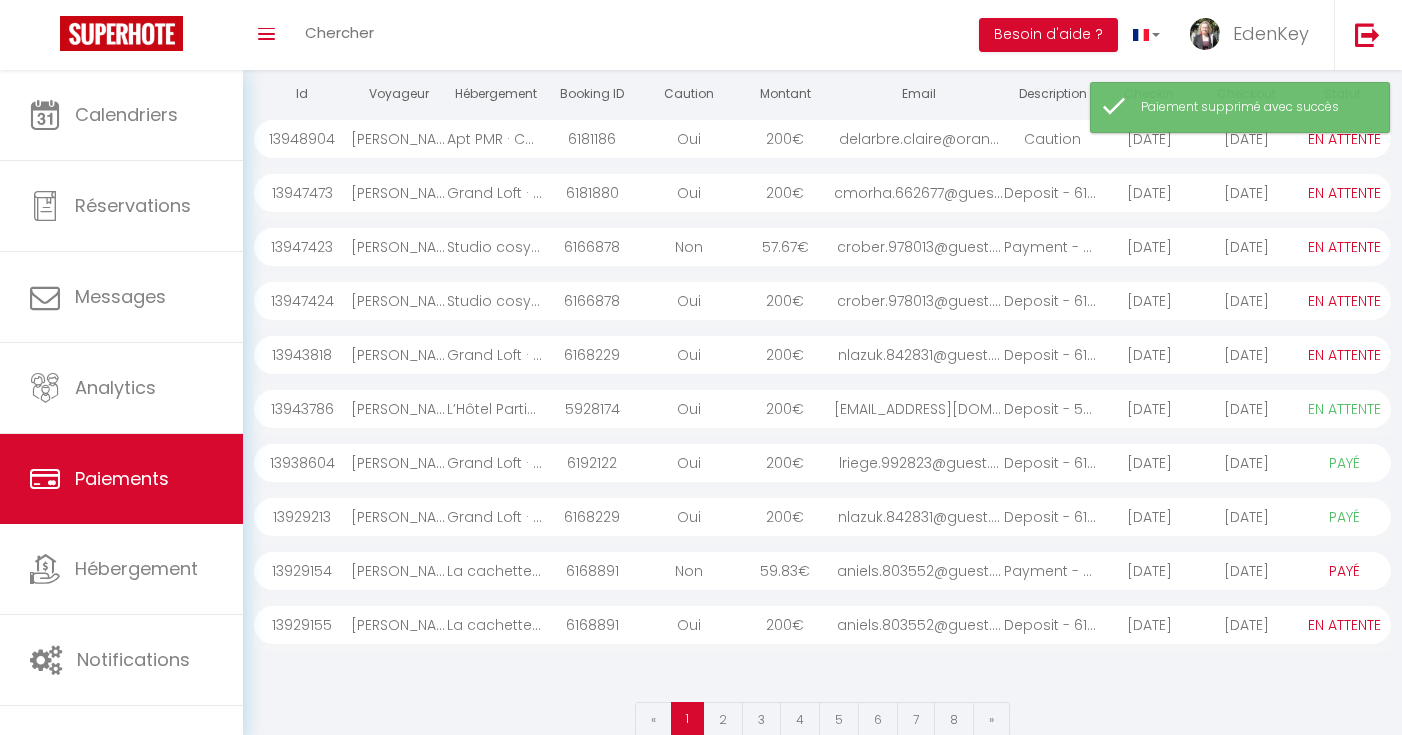 scroll, scrollTop: 121, scrollLeft: 0, axis: vertical 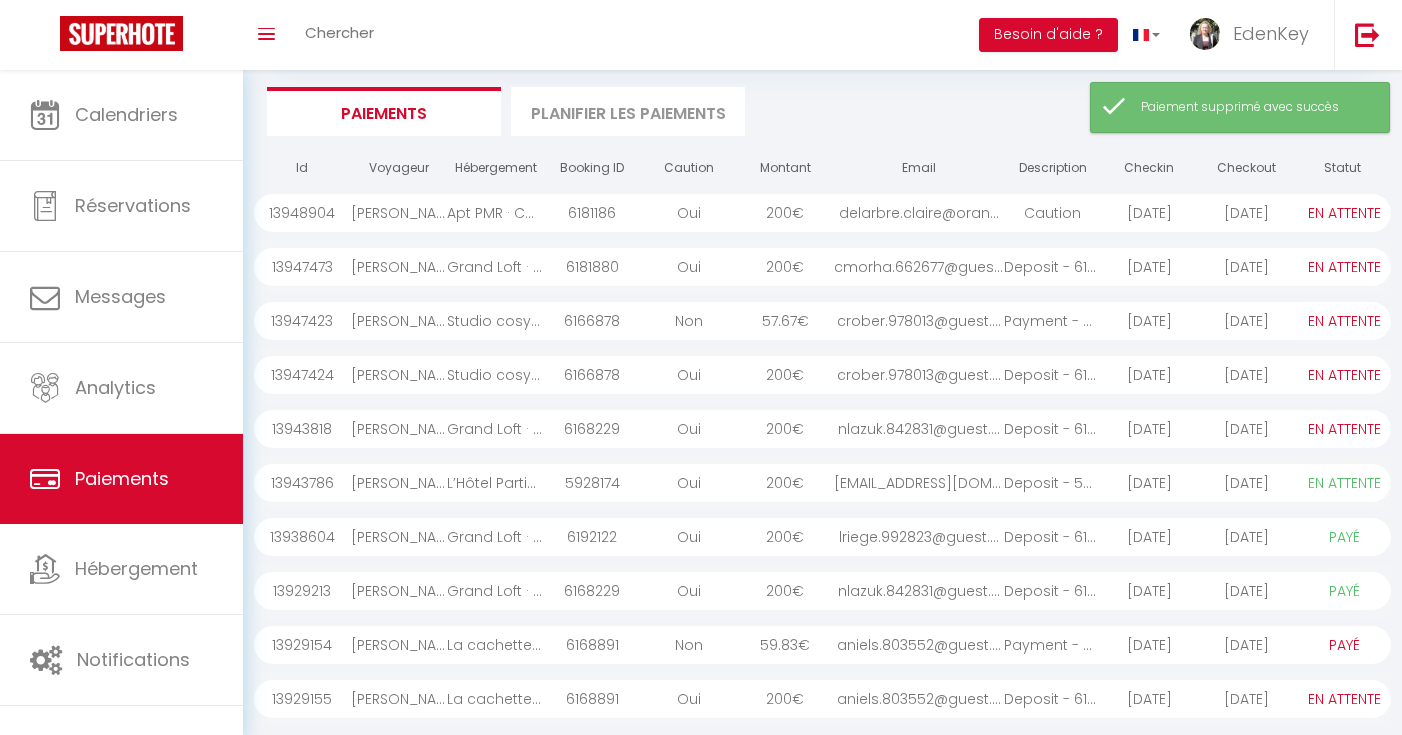 click on "Apt PMR · Cocon Zen & Accessible" at bounding box center (495, 213) 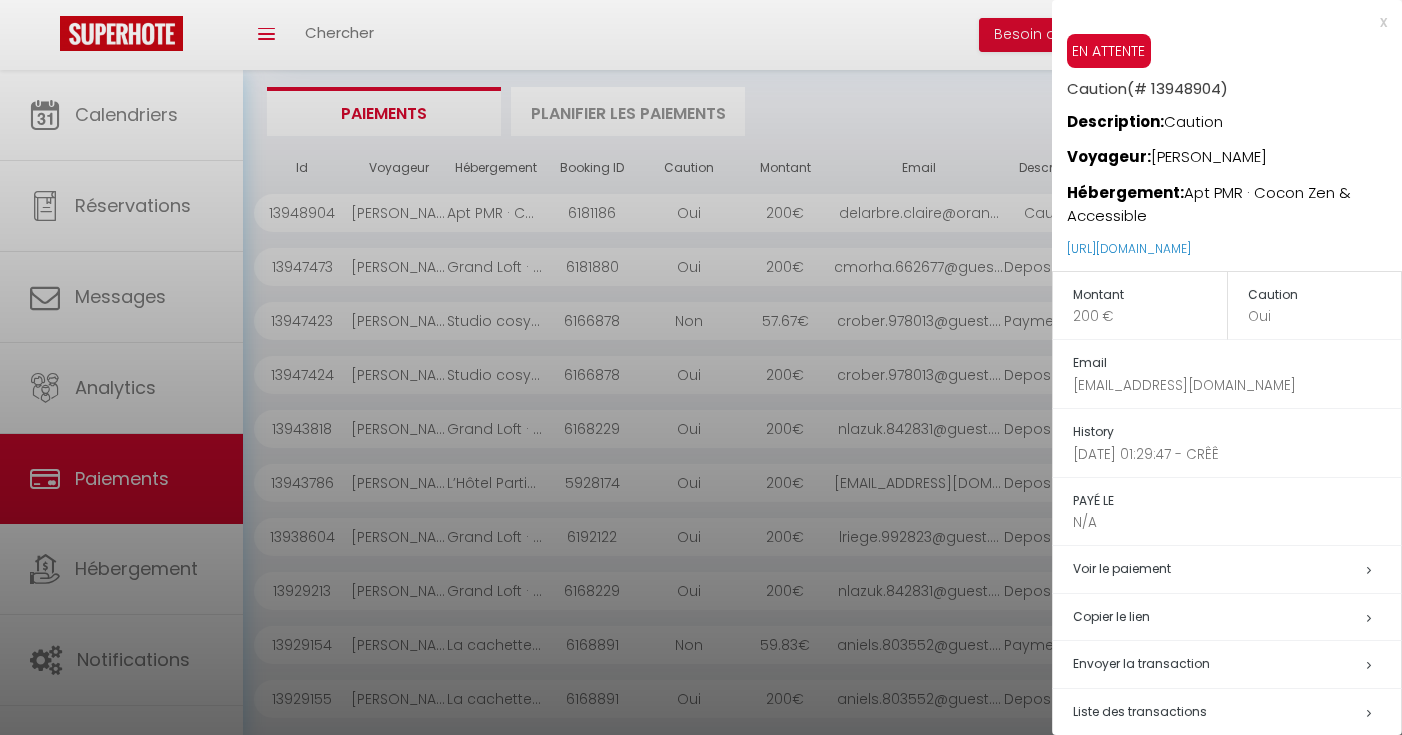 scroll, scrollTop: 64, scrollLeft: 0, axis: vertical 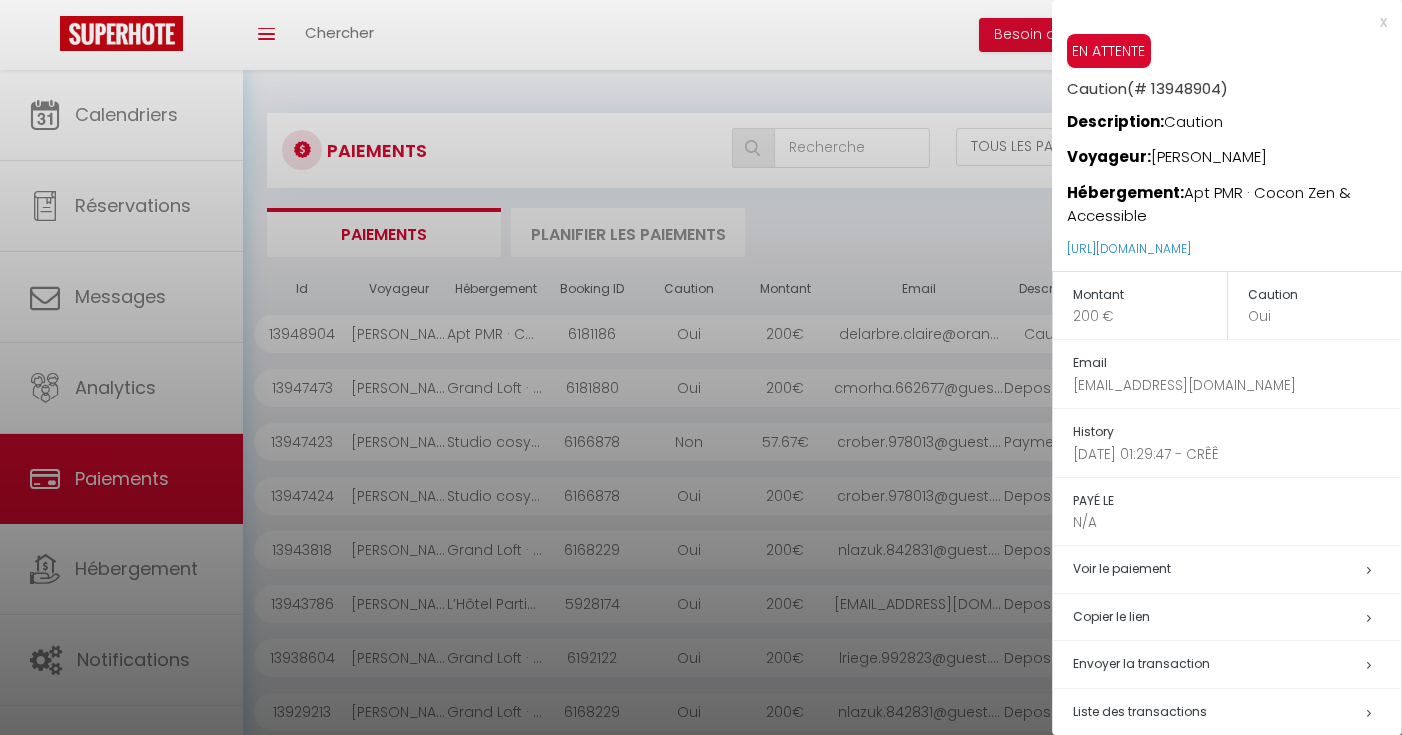 click on "x" at bounding box center (1219, 22) 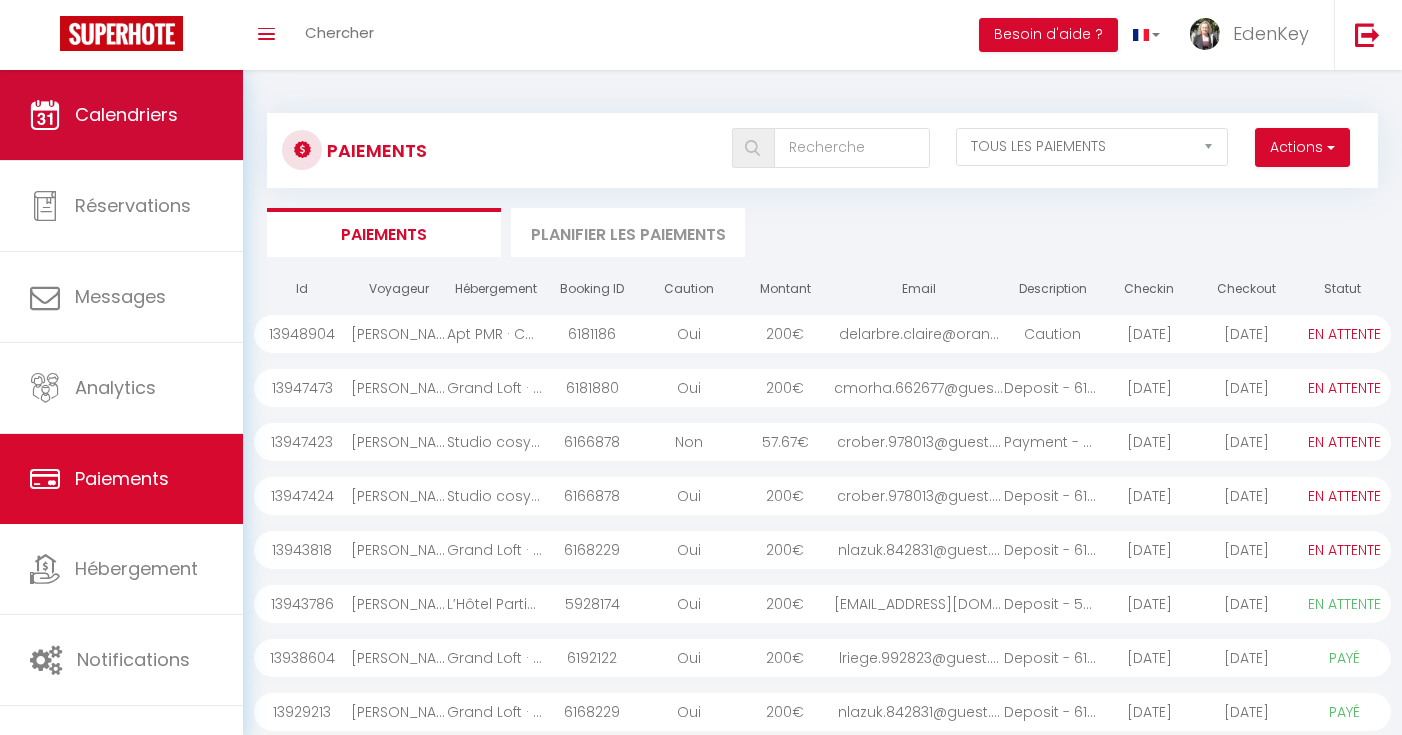 click on "Calendriers" at bounding box center (121, 115) 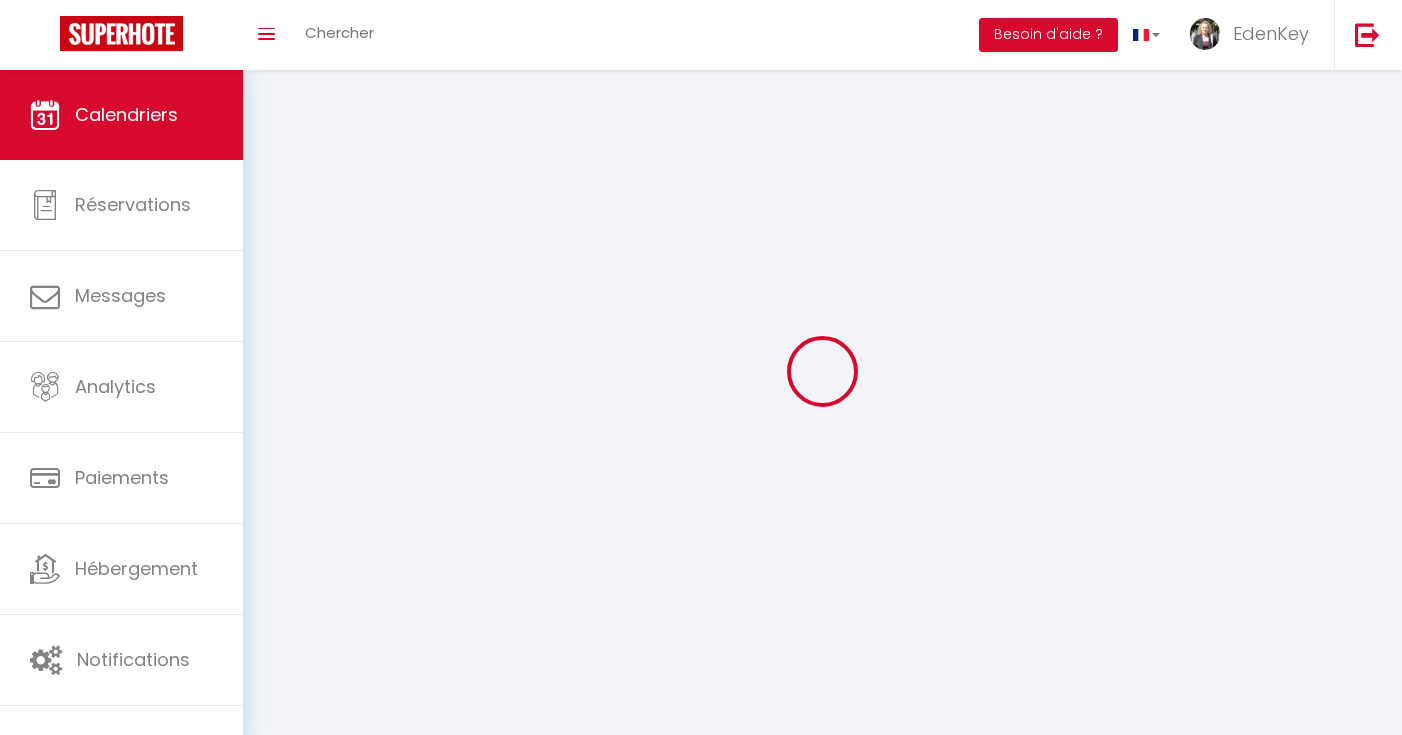 select 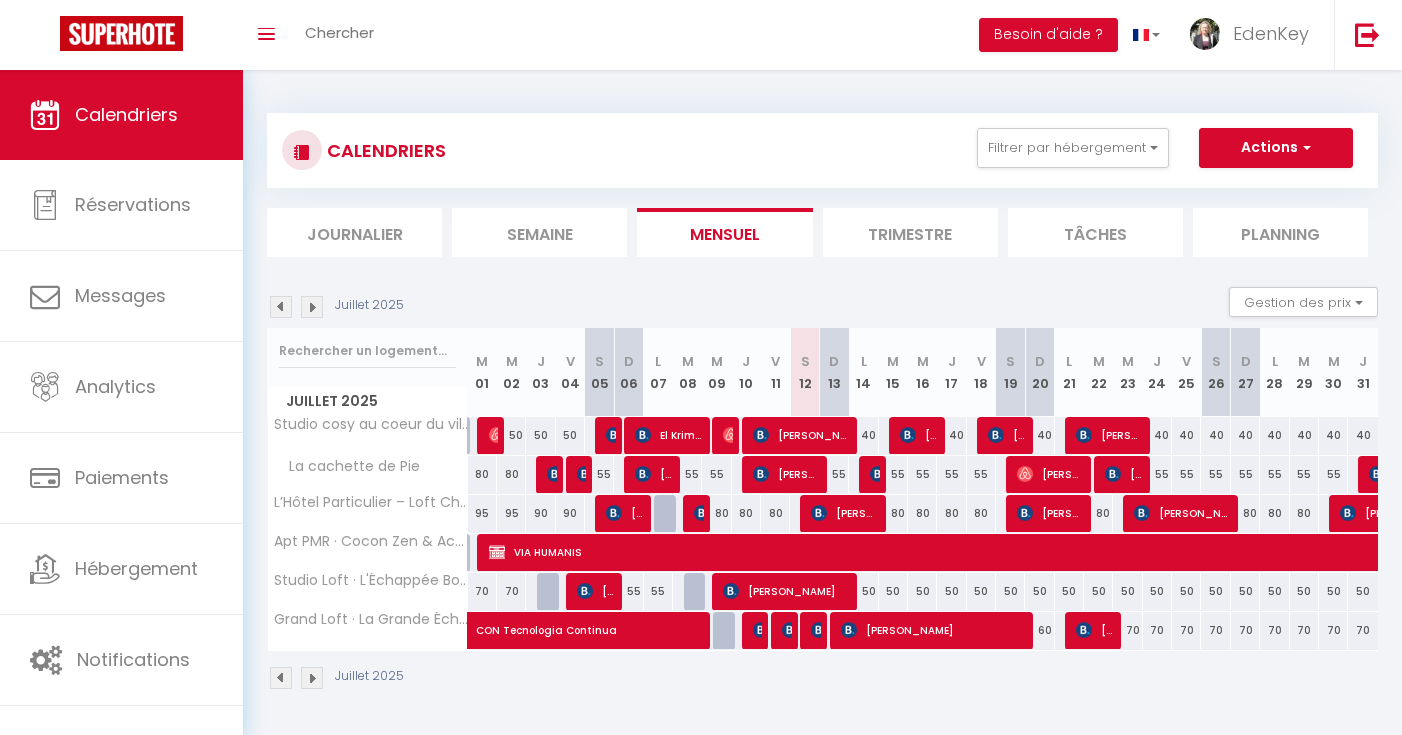 click at bounding box center (819, 630) 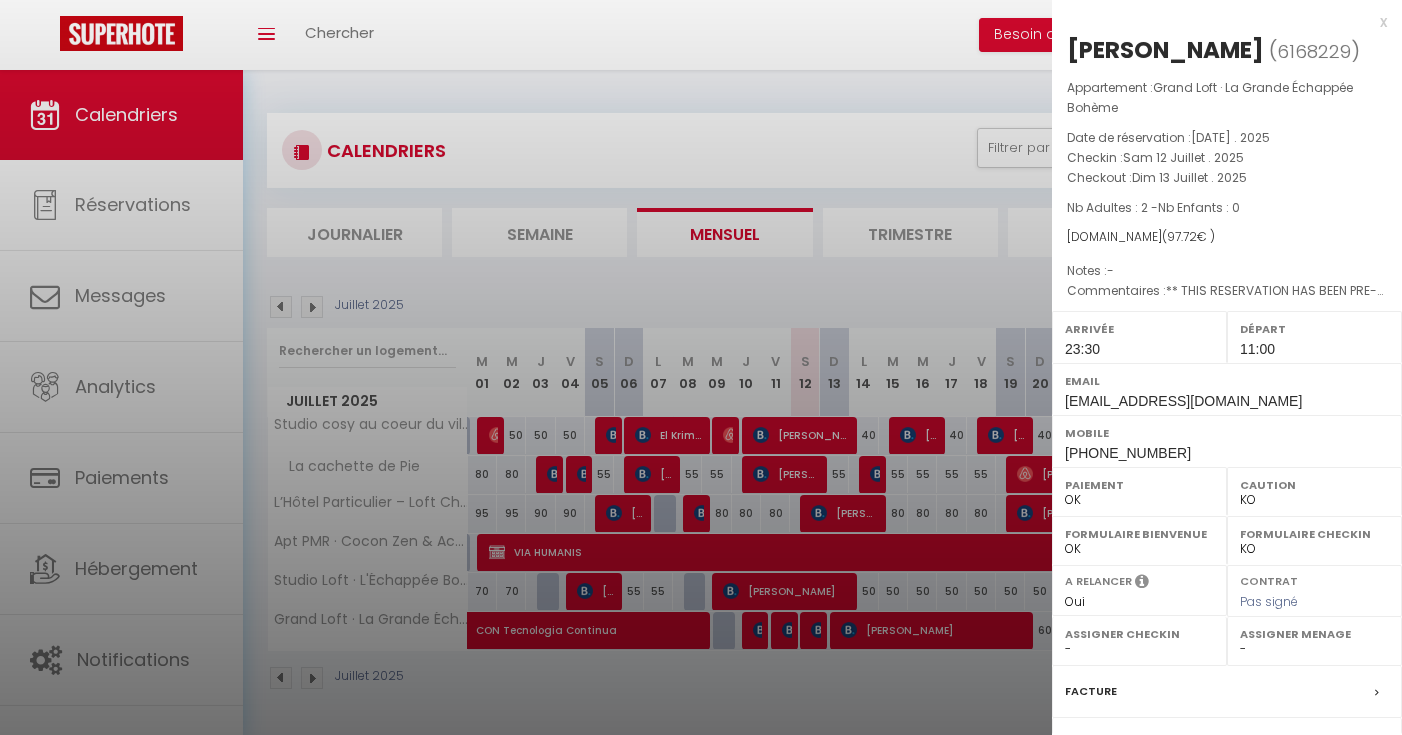 select on "45908" 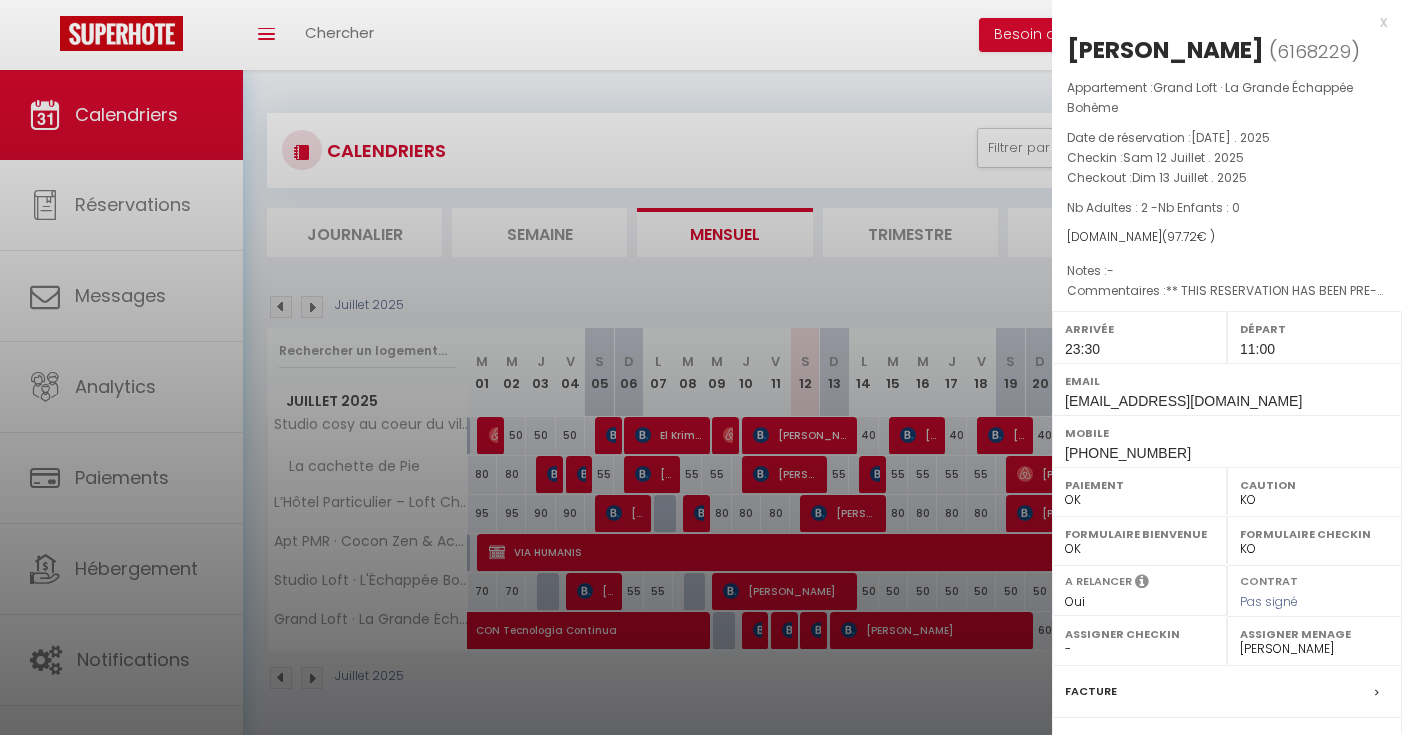 click on "+33745723582" at bounding box center (1128, 453) 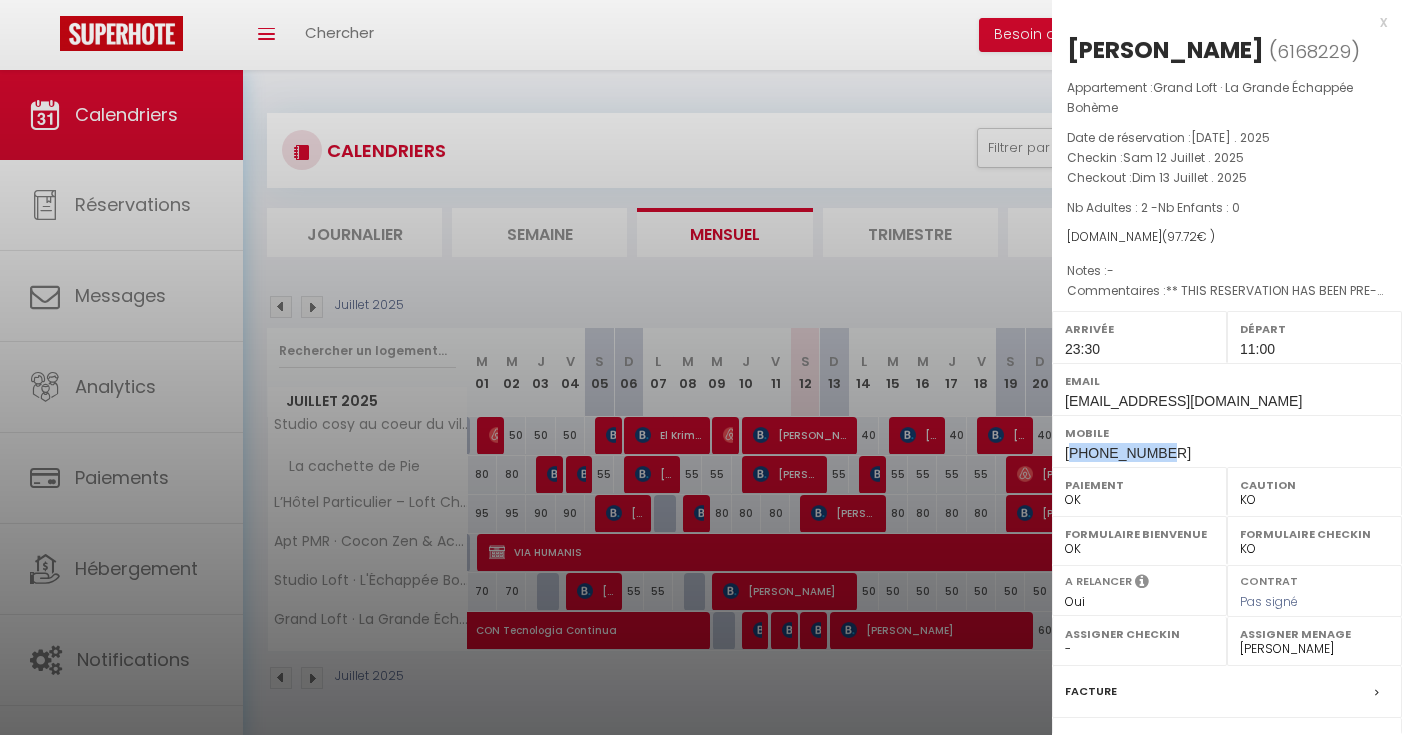 click on "+33745723582" at bounding box center [1128, 453] 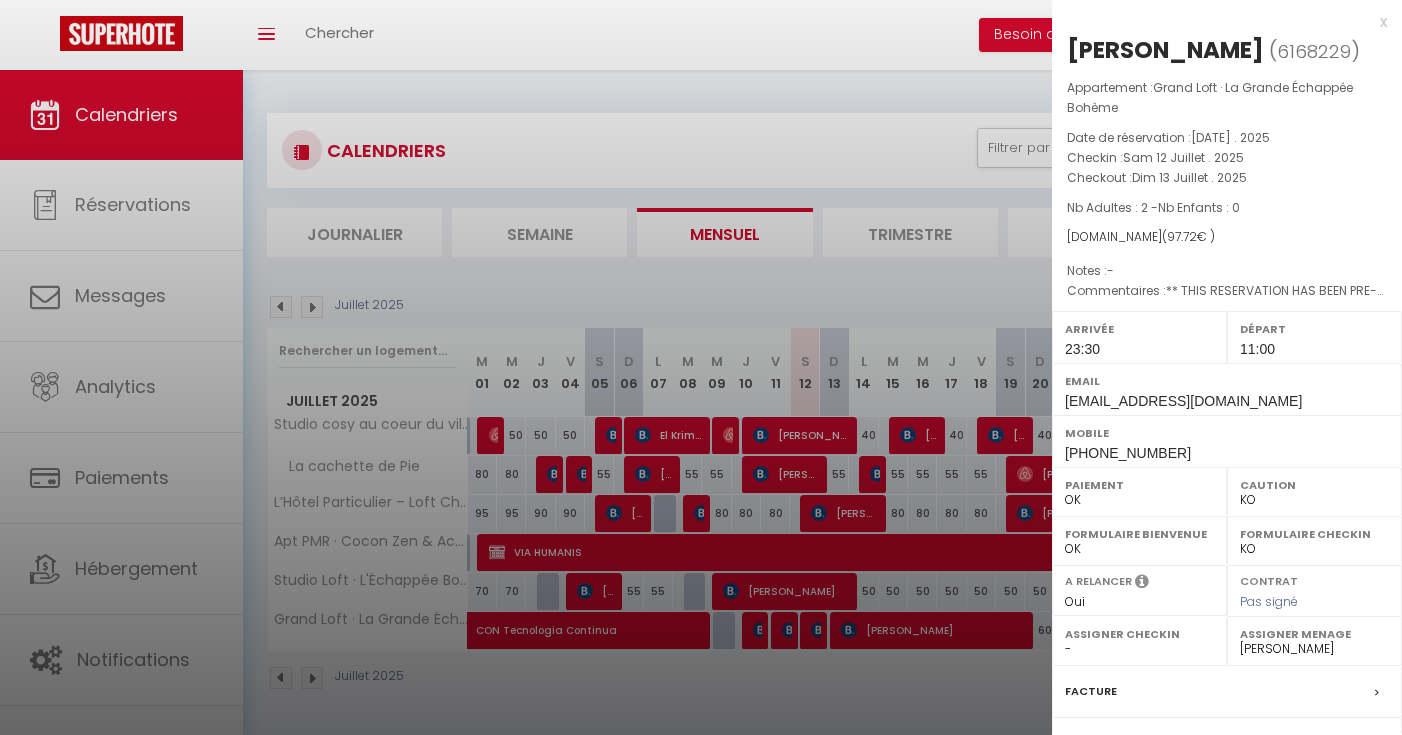 click on "x
Nadiia Lazukina
( 6168229 )
Appartement :
Grand Loft · La Grande Échappée Bohème
Date de réservation :
Mar 08 Juillet . 2025
Checkin :
Sam 12 Juillet . 2025
Checkout :
Dim 13 Juillet . 2025
Nb Adultes : 2 -
Nb Enfants :
0
Booking.com
(
97.72
€ )
Notes :
-
Commentaires :
Arrivée
23:30   Départ
11:00   Email
nlazuk.842831@guest.booking.com   Mobile
+33745723582" at bounding box center (1227, 476) 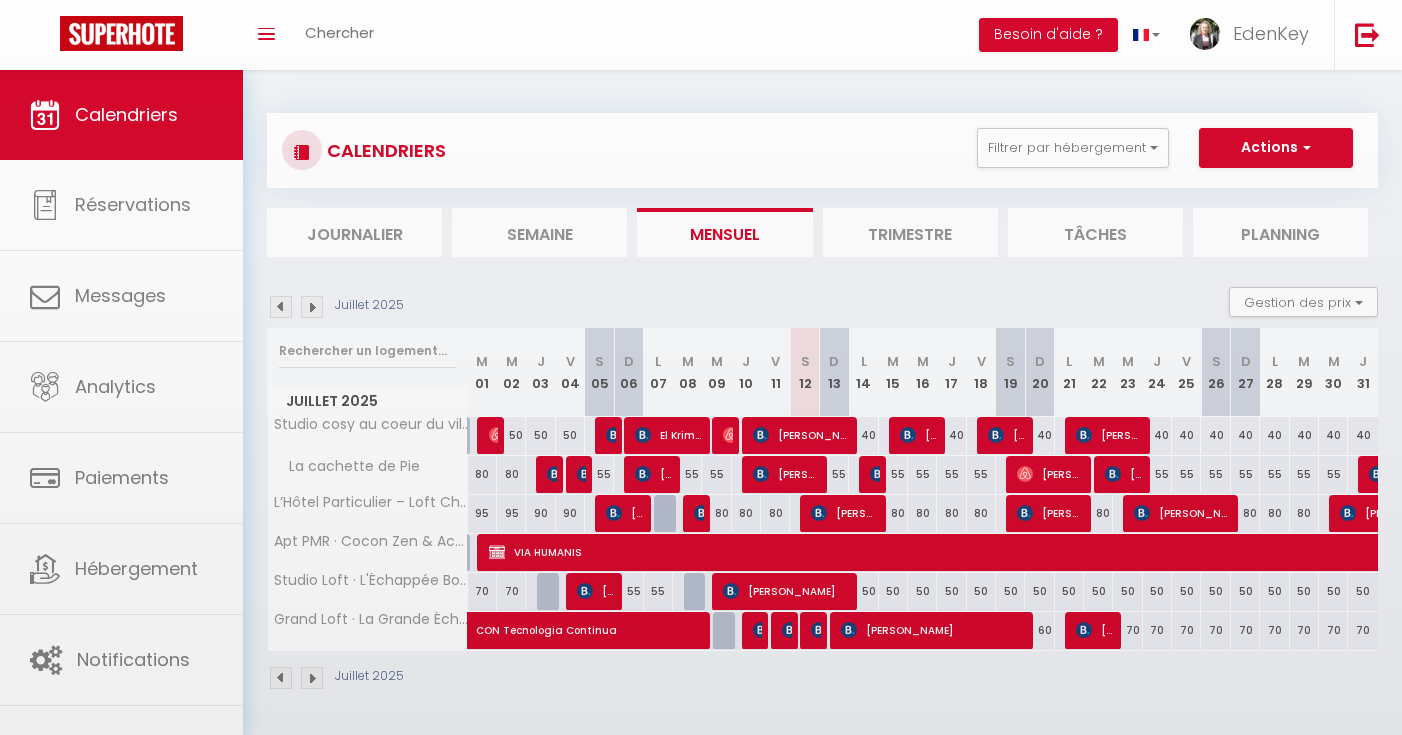click on "Coaching SuperHote ce soir à 18h00, pour participer:  https://us02web.zoom.us/j/4667554618?pwd=QUhUTnBqenhNTG1HazhBOFJXWjRYUT09   ×     Toggle navigation       Toggle Search     Toggle menubar     Chercher   BUTTON
Besoin d'aide ?
EdenKey   Paramètres        Équipe     Résultat de la recherche   Aucun résultat     Calendriers     Réservations     Messages     Analytics      Paiements     Hébergement     Notifications                 Résultat de la recherche   Id   Appart   Voyageur    Checkin   Checkout   Nuits   Pers.   Plateforme   Statut     Résultat de la recherche   Aucun résultat           CALENDRIERS
Filtrer par hébergement
Camaret       Apt PMR · Cocon Zen & Accessible     Studio Loft · L'Échappée Bohème     Grand Loft · La Grande Échappée Bohème     Autres       La cachette de Pie     L’Hôtel Particulier – Loft Chic au Cœur d’Orange     Studio cosy au coeur du village" at bounding box center [701, 437] 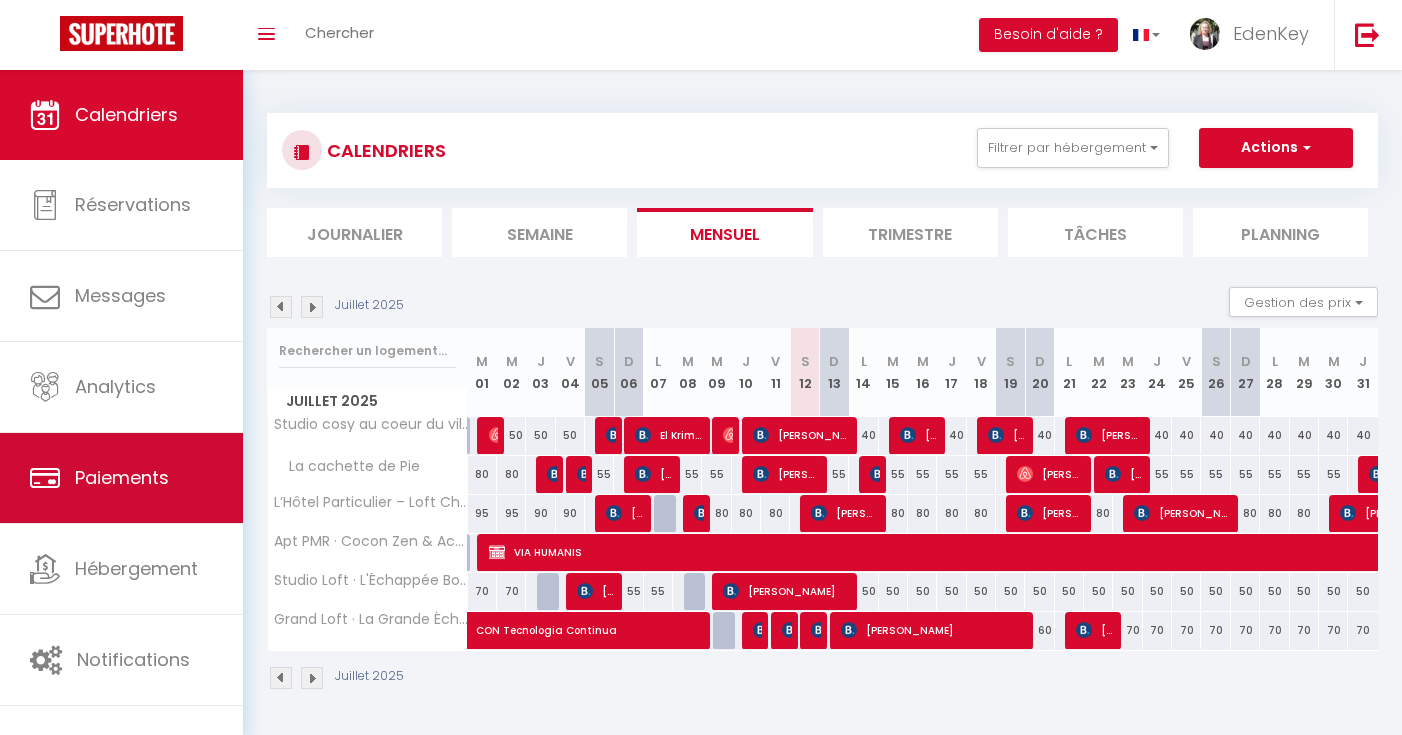 click on "Paiements" at bounding box center [121, 478] 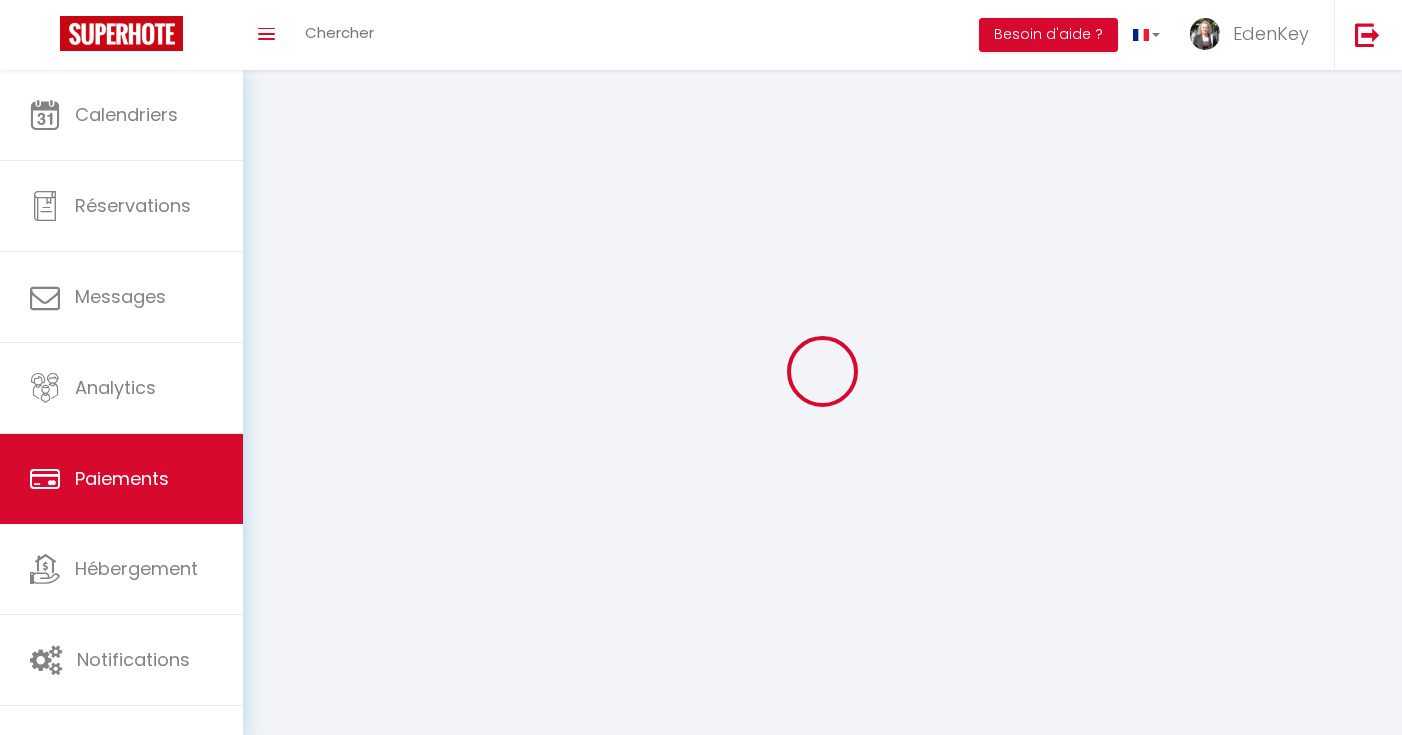 select on "2" 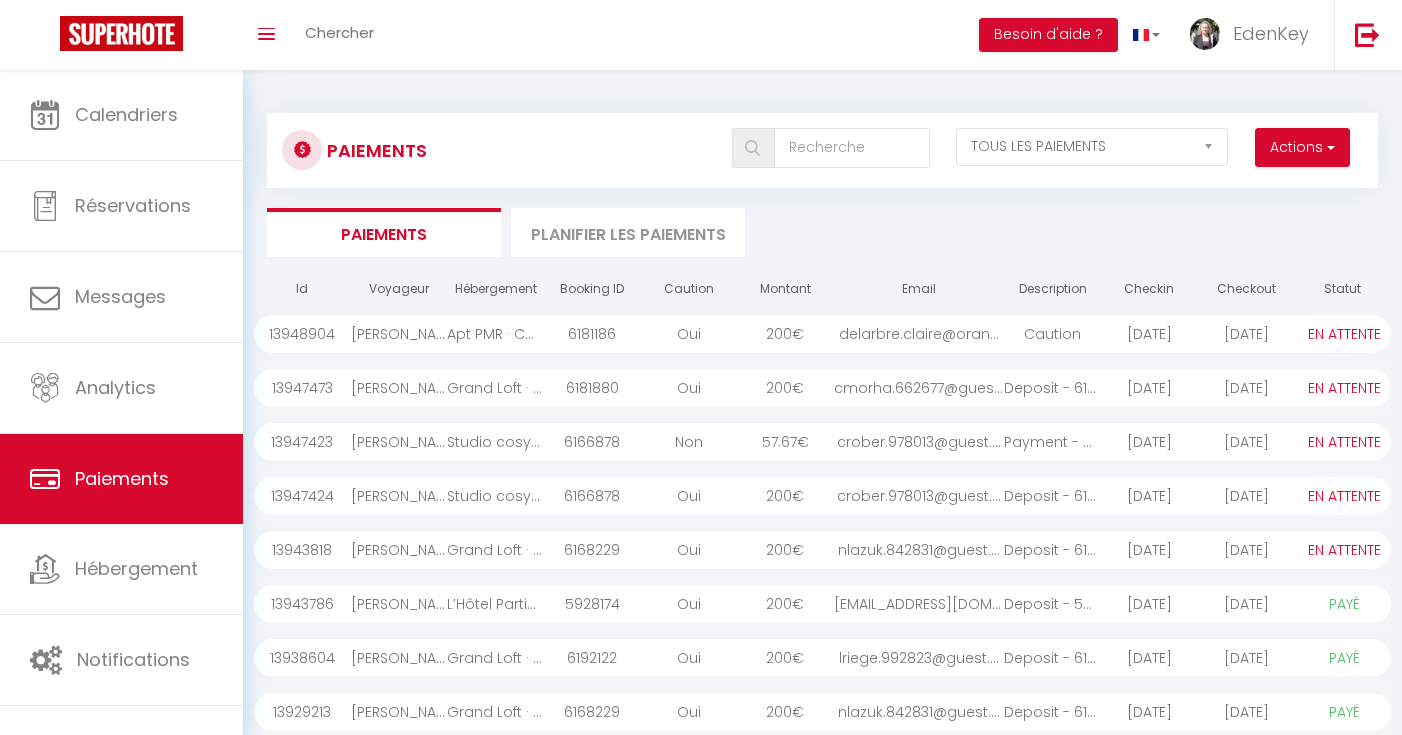 click on "[PERSON_NAME]" at bounding box center [399, 550] 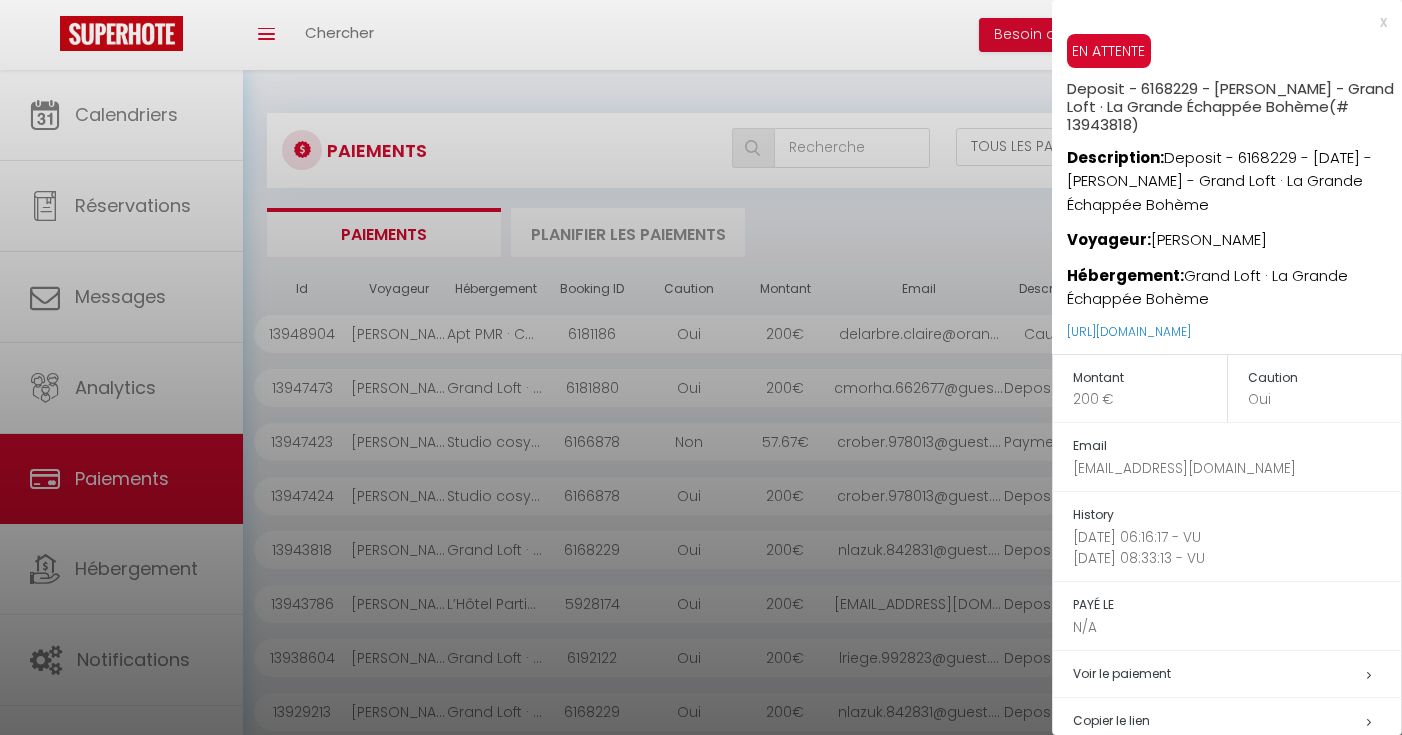 click at bounding box center (701, 367) 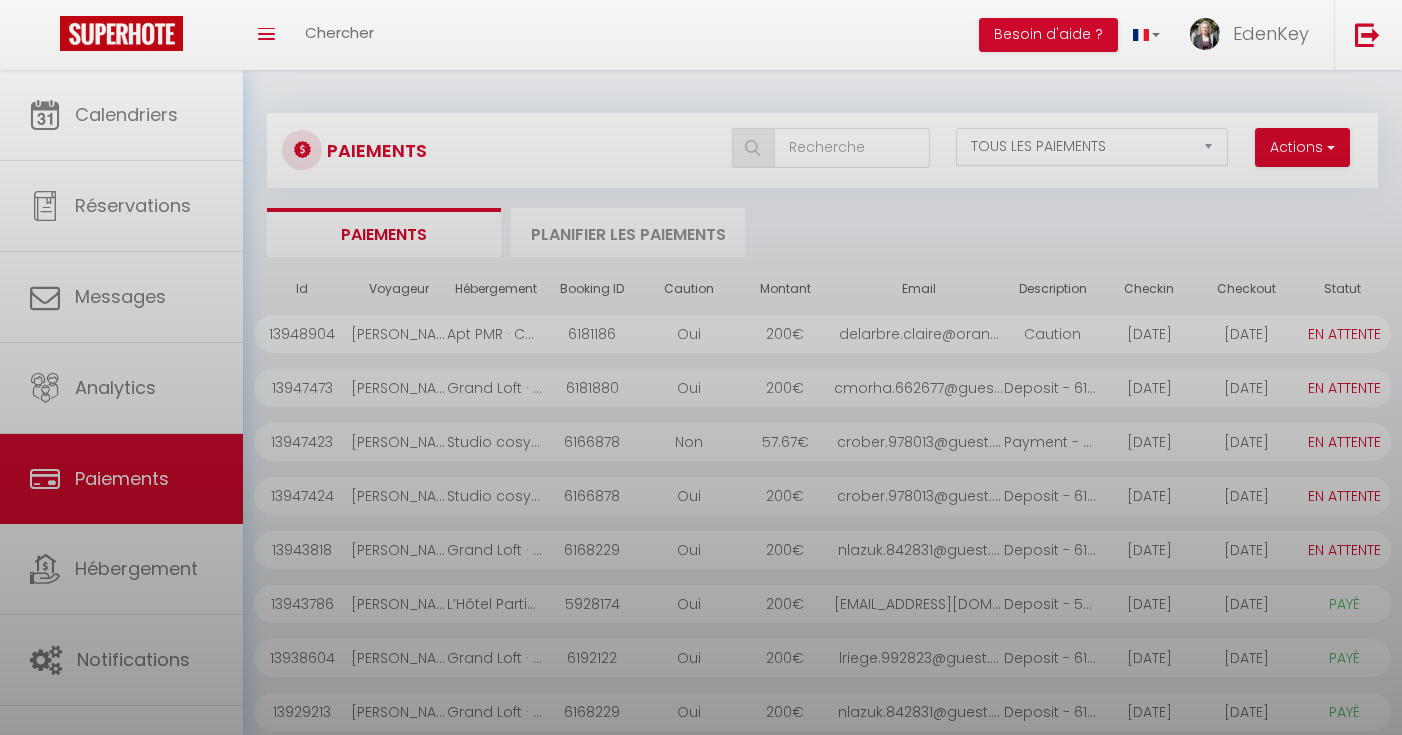 click on "Coaching SuperHote ce soir à 18h00, pour participer:  https://us02web.zoom.us/j/4667554618?pwd=QUhUTnBqenhNTG1HazhBOFJXWjRYUT09   ×     Toggle navigation       Toggle Search     Toggle menubar     Chercher   BUTTON
Besoin d'aide ?
EdenKey   Paramètres        Équipe     Résultat de la recherche   Aucun résultat     Calendriers     Réservations     Messages     Analytics      Paiements     Hébergement     Notifications                 Résultat de la recherche   Id   Appart   Voyageur    Checkin   Checkout   Nuits   Pers.   Plateforme   Statut     Résultat de la recherche   Aucun résultat           Paiements
Actions
Créer nouveau lien paiement     Créer nouveau lien caution      EN ATTENTE   PAYÉ   TOUS LES PAIEMENTS       Paiements   Planifier les paiements   Id   Voyageur   Hébergement   Booking ID   Caution   Montant   Email   Description   Checkin   Checkout   Statut   13948904   Claire Pi       Oui" at bounding box center (701, 517) 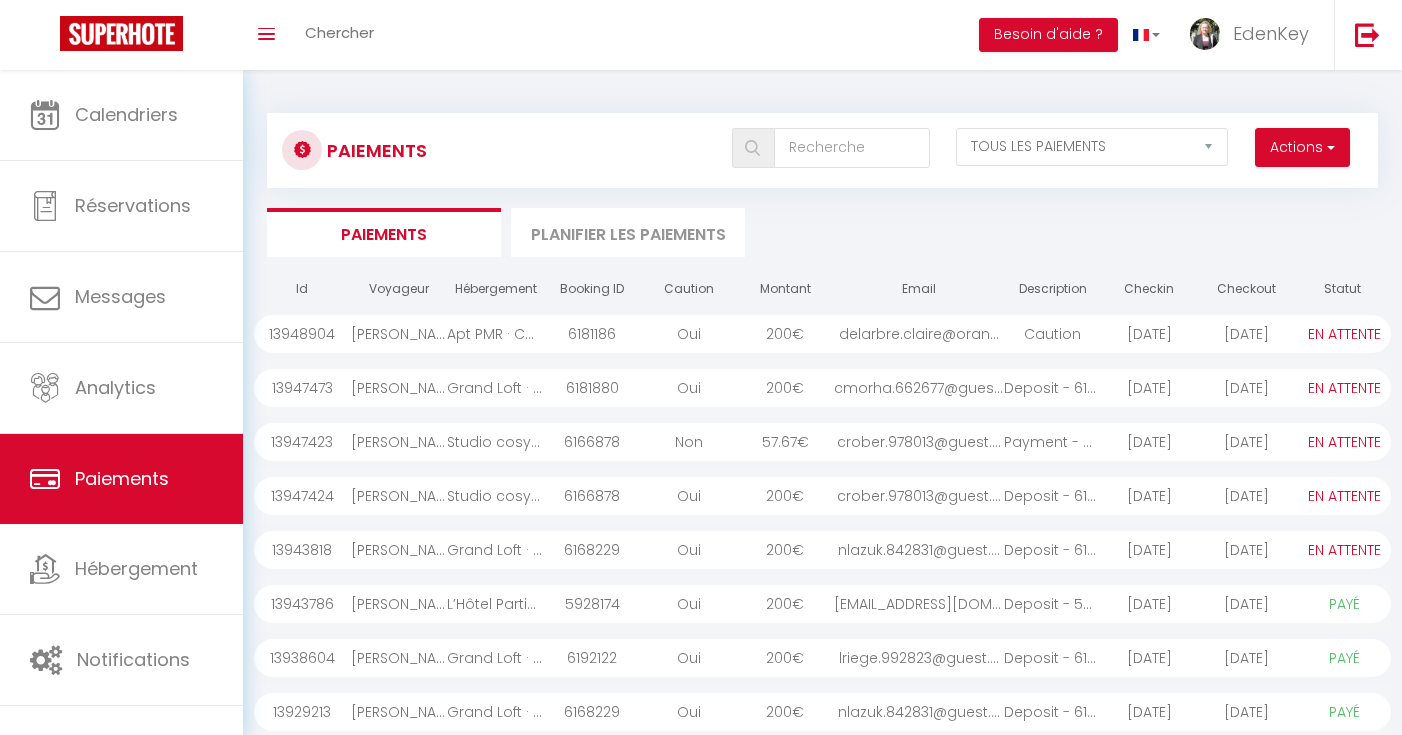 select on "1" 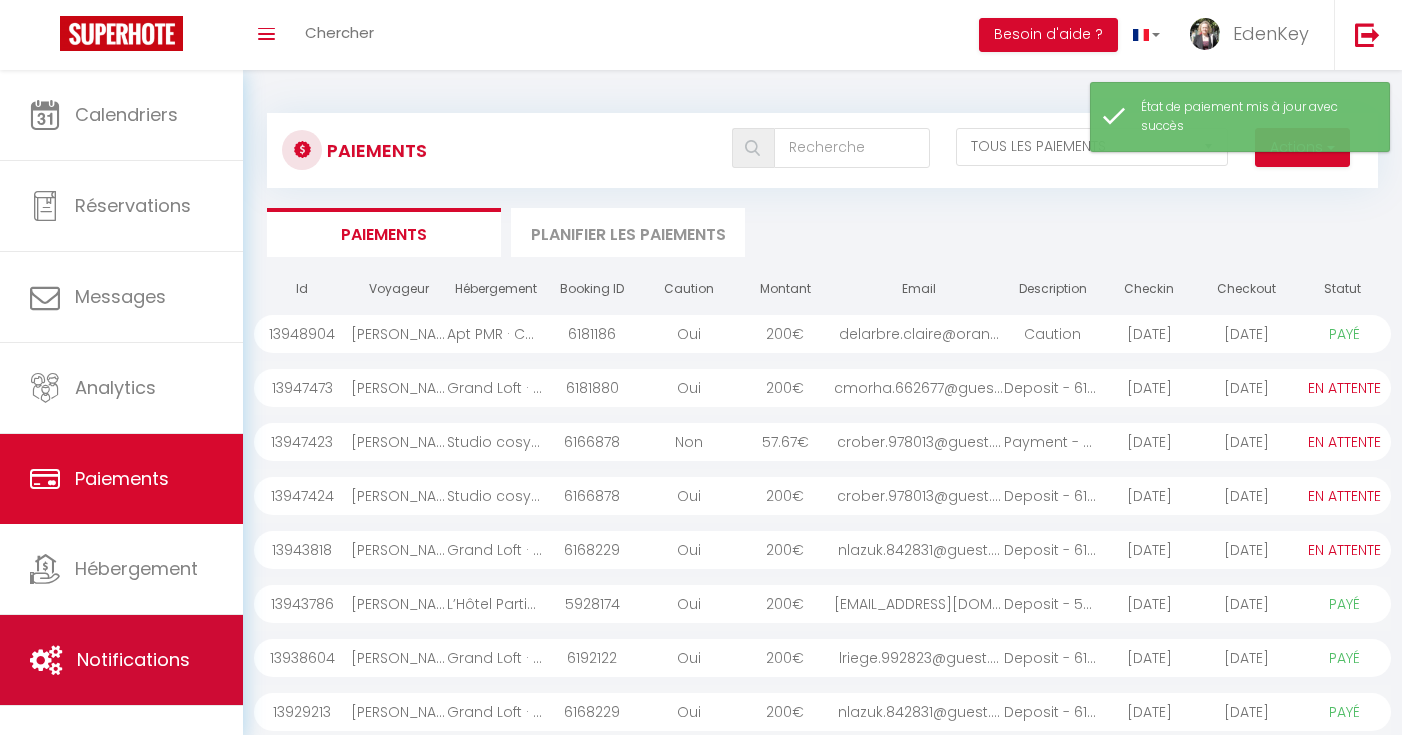 click on "Notifications" at bounding box center (133, 659) 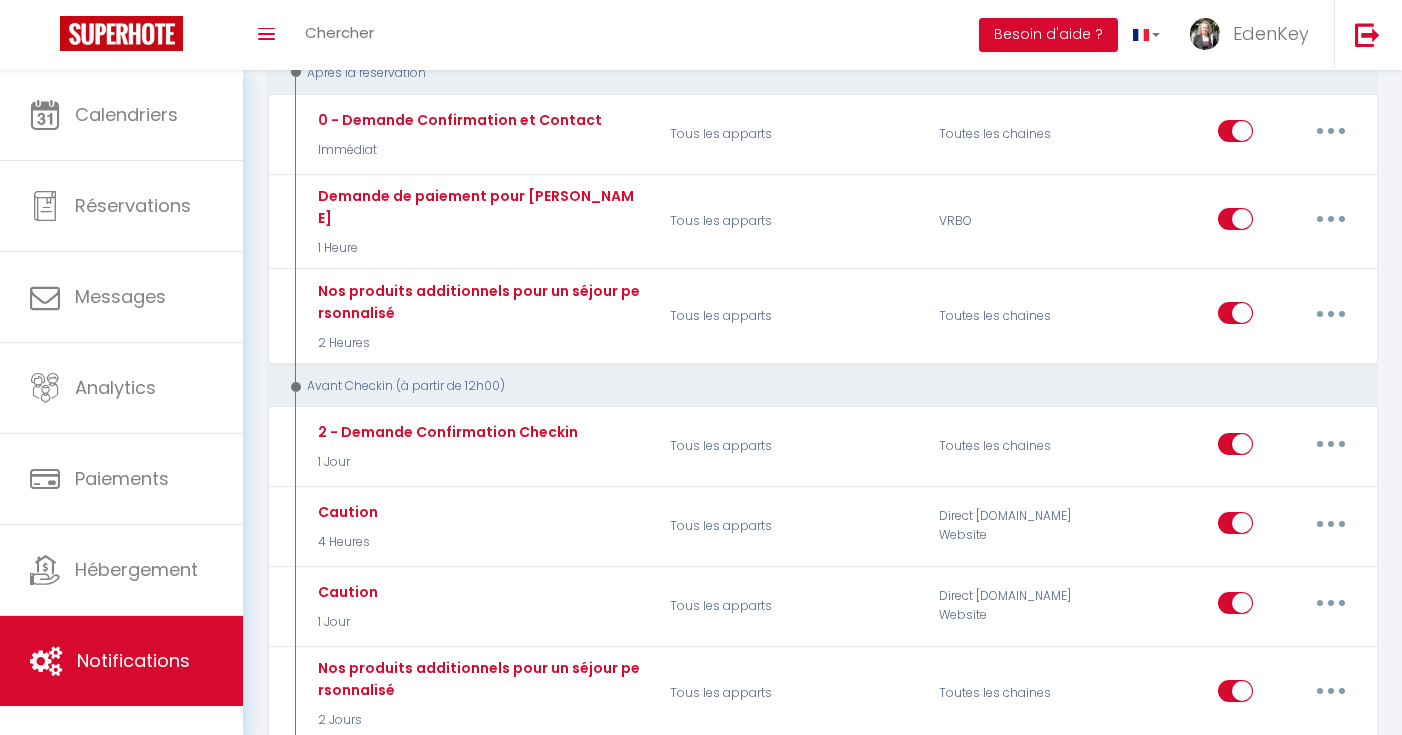 scroll, scrollTop: 0, scrollLeft: 0, axis: both 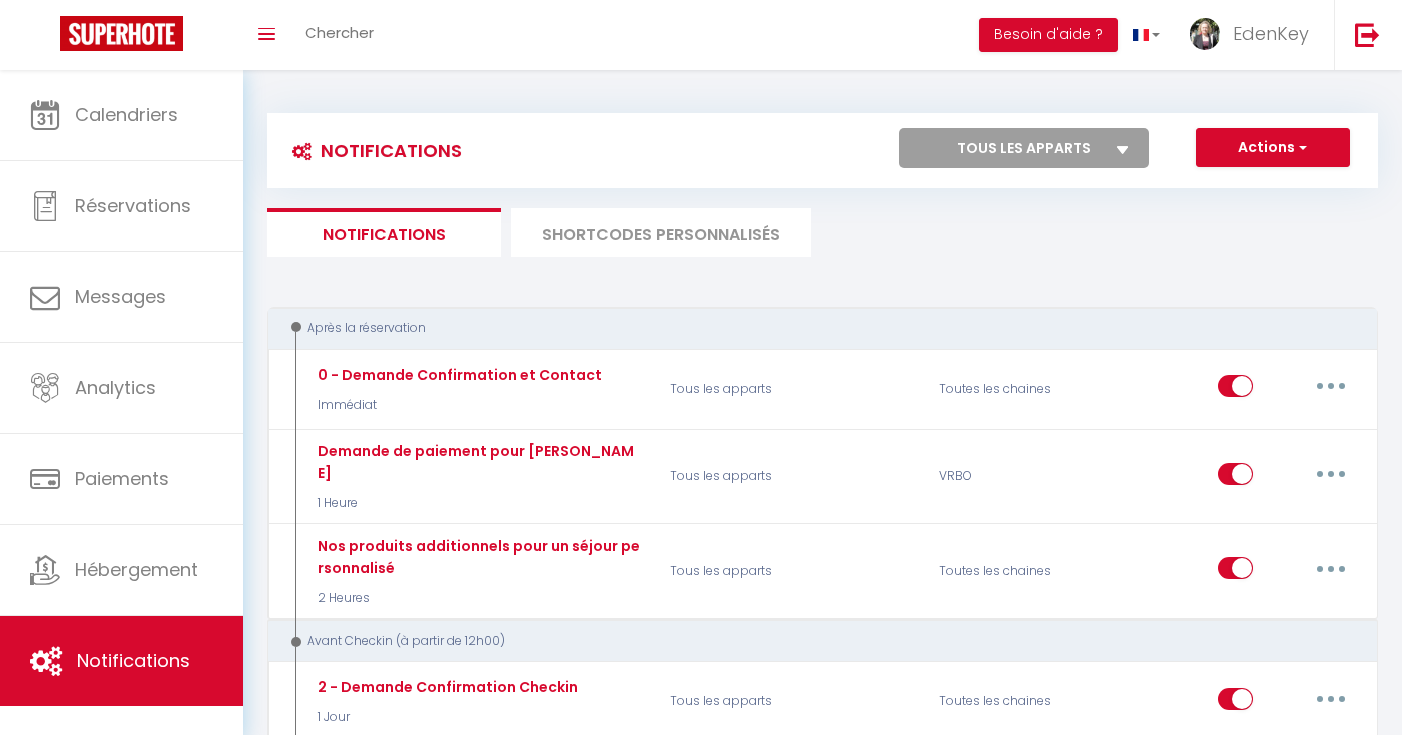 click on "Actions" at bounding box center [1273, 148] 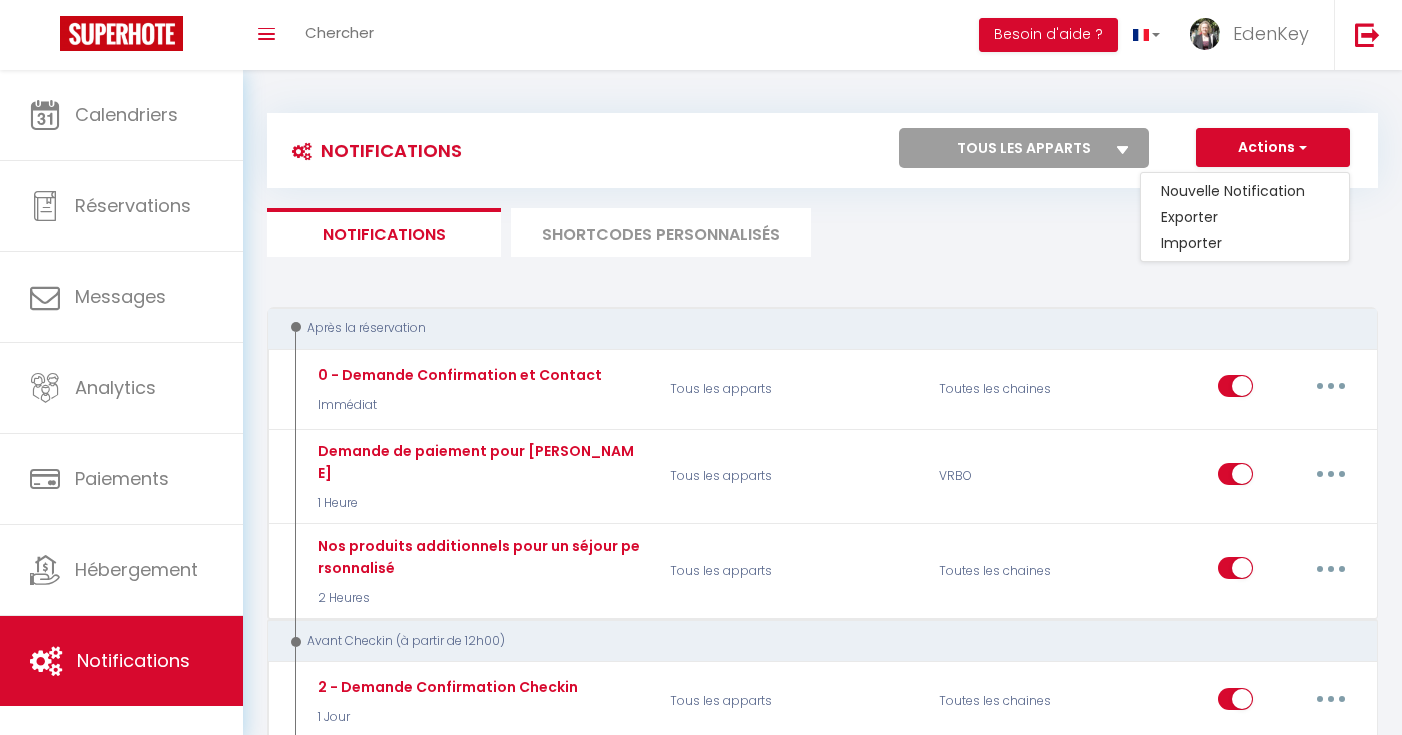 click on "Notifications
Actions
Nouvelle Notification    Exporter    Importer    Tous les apparts    La cachette de Pie L’Hôtel Particulier – Loft Chic au Cœur d’Orange Apt PMR · Cocon Zen & Accessible Studio Loft · L'Échappée Bohème Grand Loft · La Grande Échappée Bohème Studio cosy au coeur du village
Actions
Nouveau shortcode personnalisé    Notifications   SHORTCODES PERSONNALISÉS
Après la réservation
0 - Demande Confirmation et Contact    Immédiat     Tous les apparts   Toutes les chaines     Editer   Dupliquer   Tester   Supprimer         Demande de paiement pour résa VRBO    1 Heure     Tous les apparts   VRBO
Editer   Dupliquer   Tester   Supprimer         Nos produits additionnels pour un séjour personnalisé    2 Heures     Tous les apparts   Toutes les chaines     Editer   Dupliquer   Tester" at bounding box center [822, 2207] 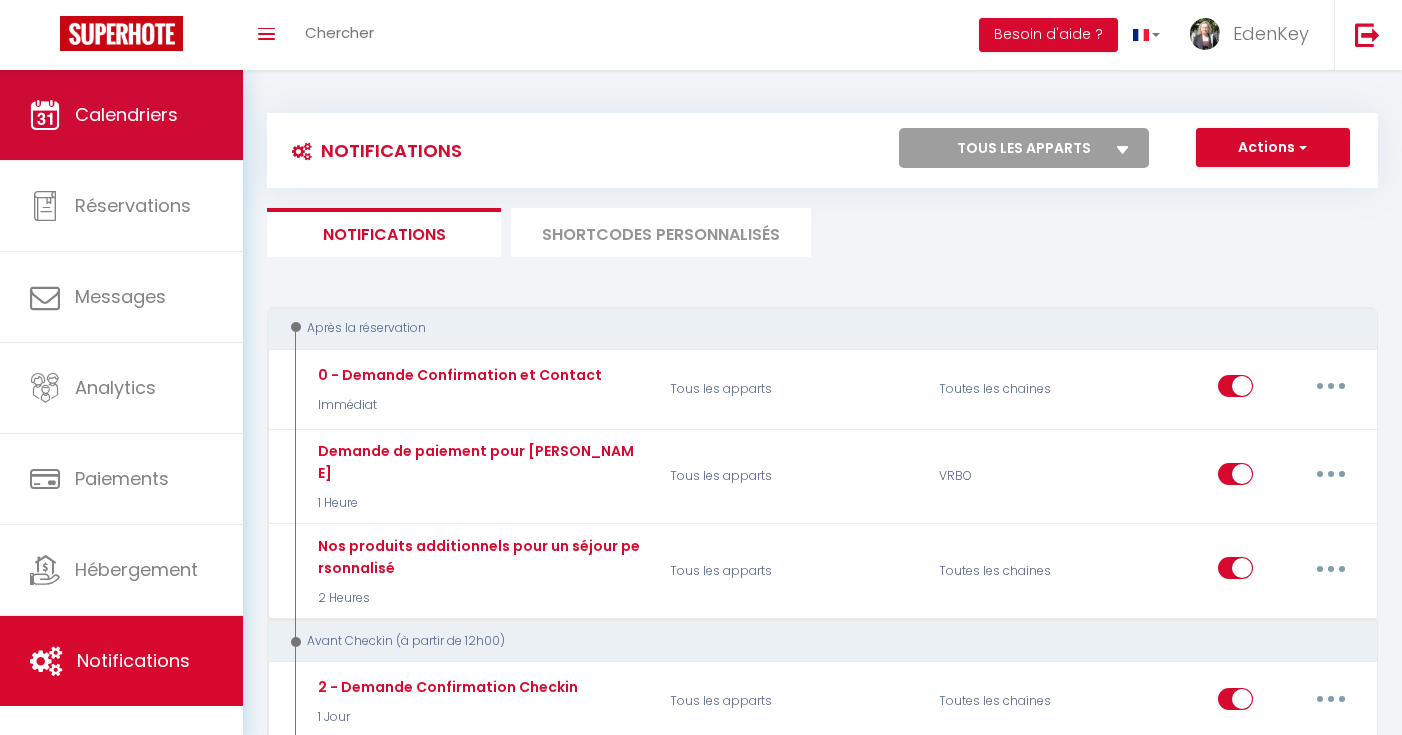 click on "Calendriers" at bounding box center (126, 114) 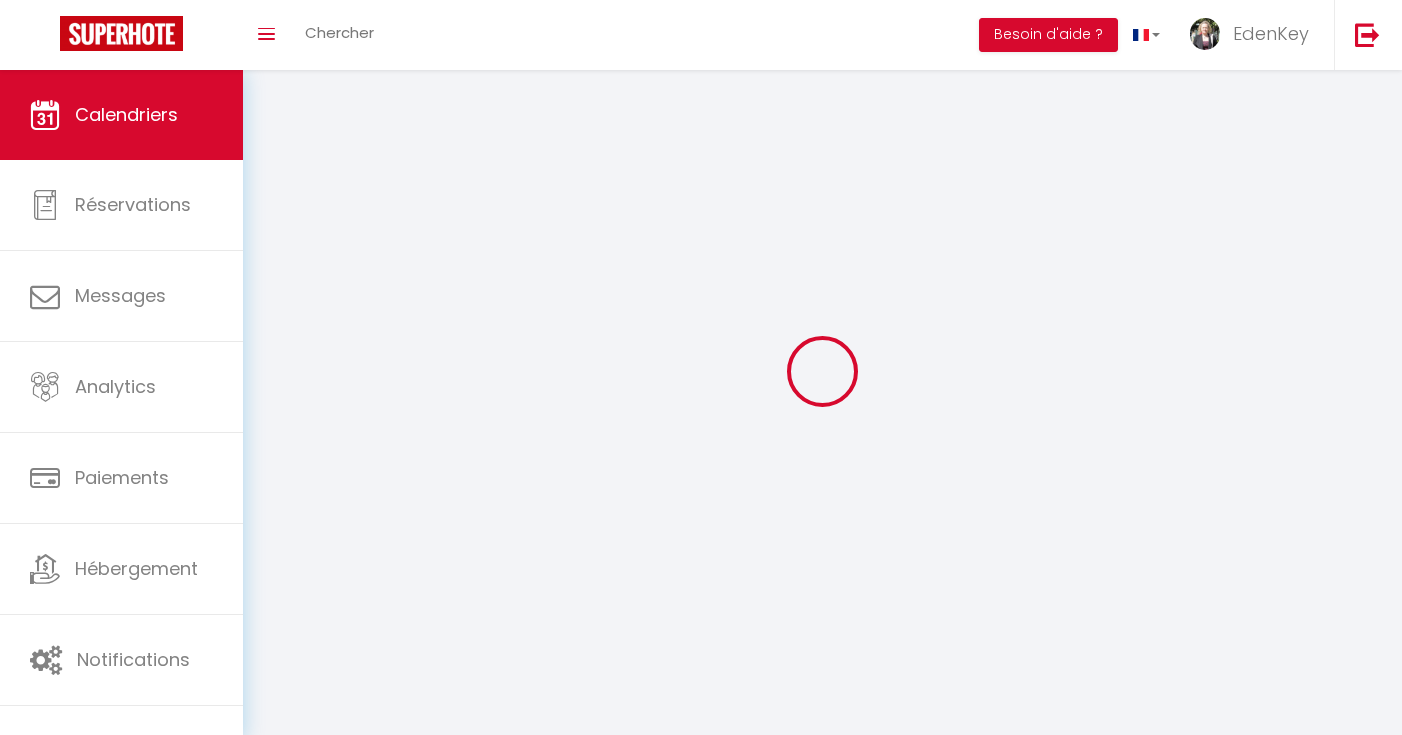 select 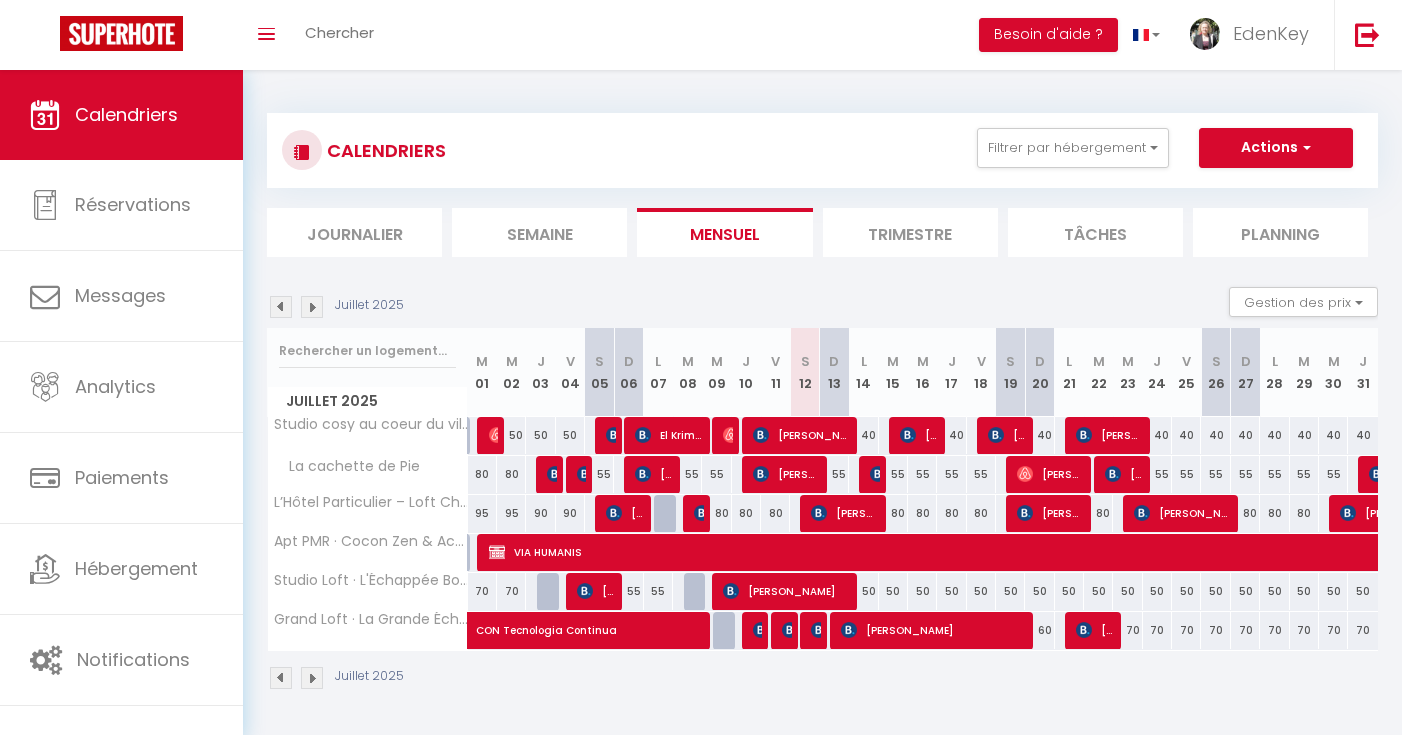 click at bounding box center (819, 630) 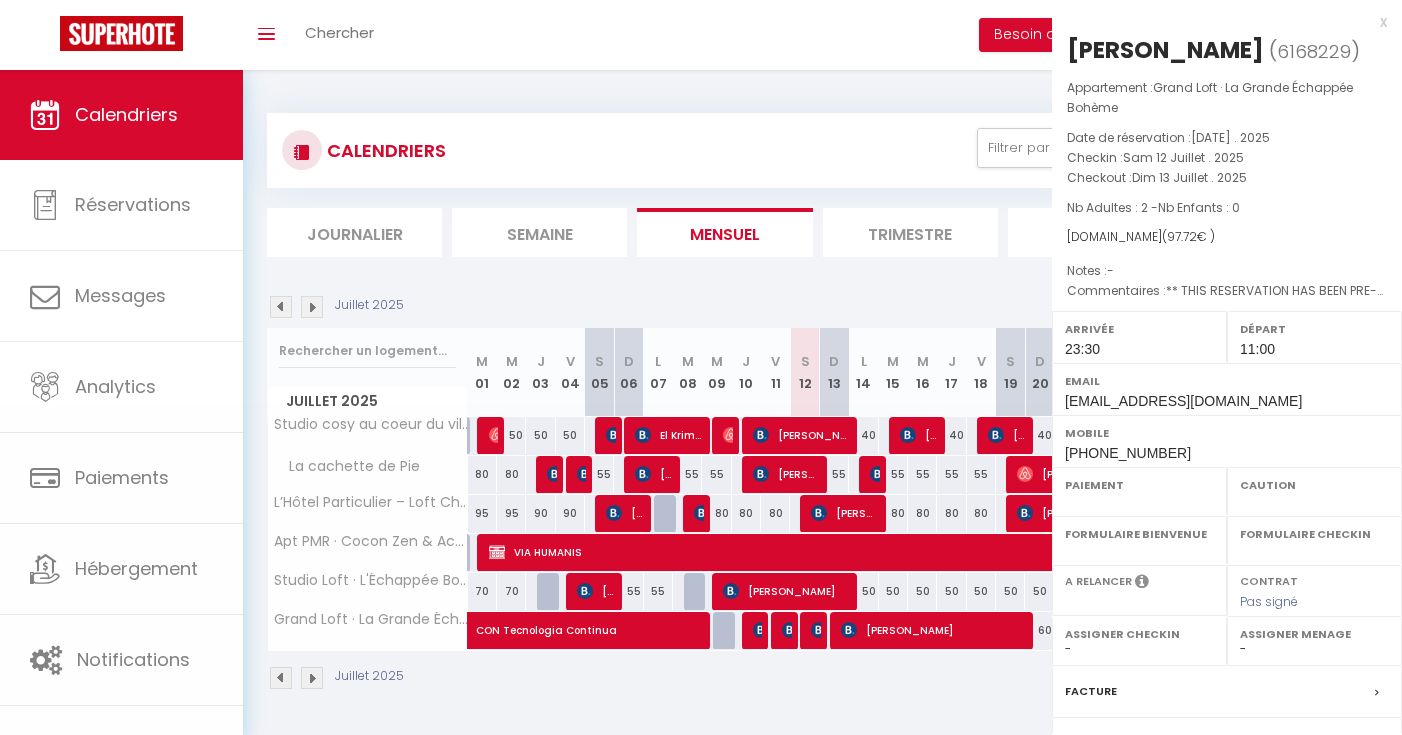 select on "OK" 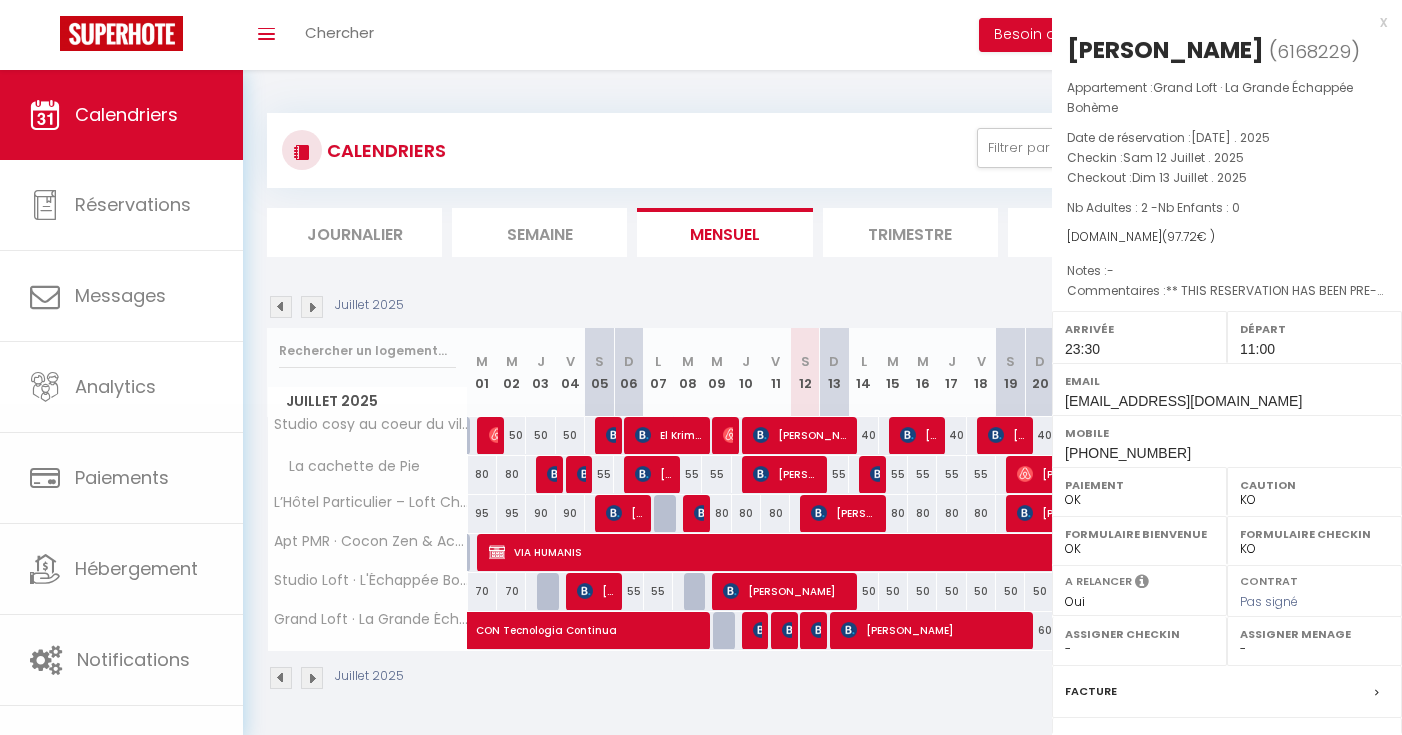 select on "45908" 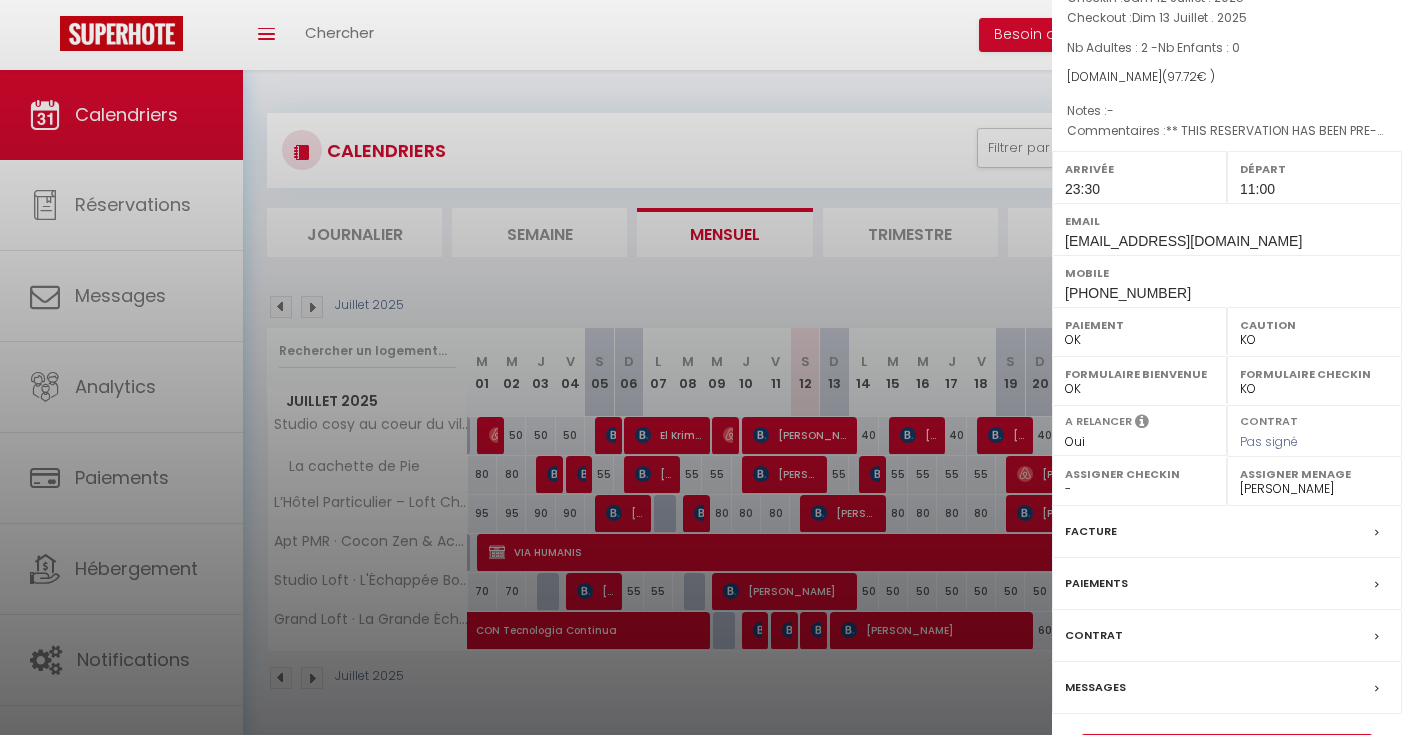 scroll, scrollTop: 211, scrollLeft: 0, axis: vertical 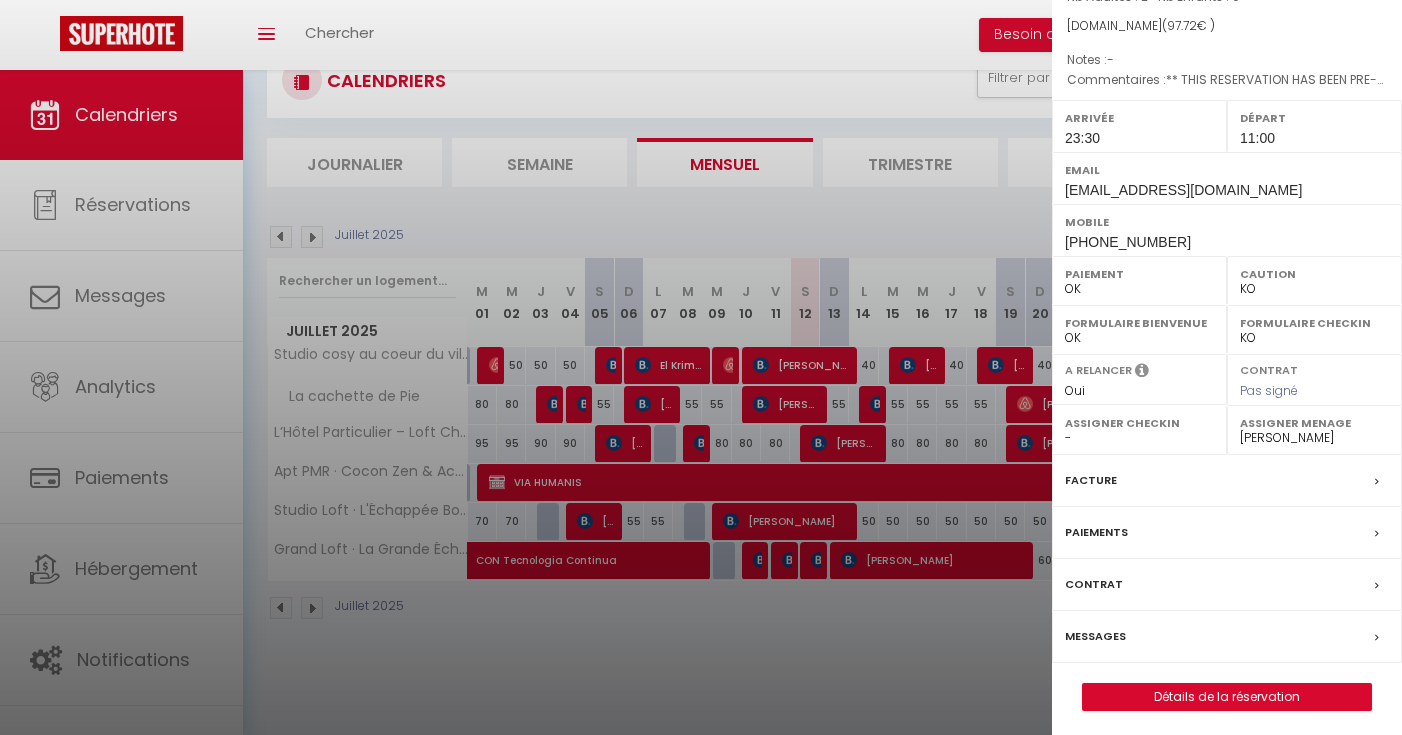 click on "Détails de la réservation" at bounding box center (1227, 697) 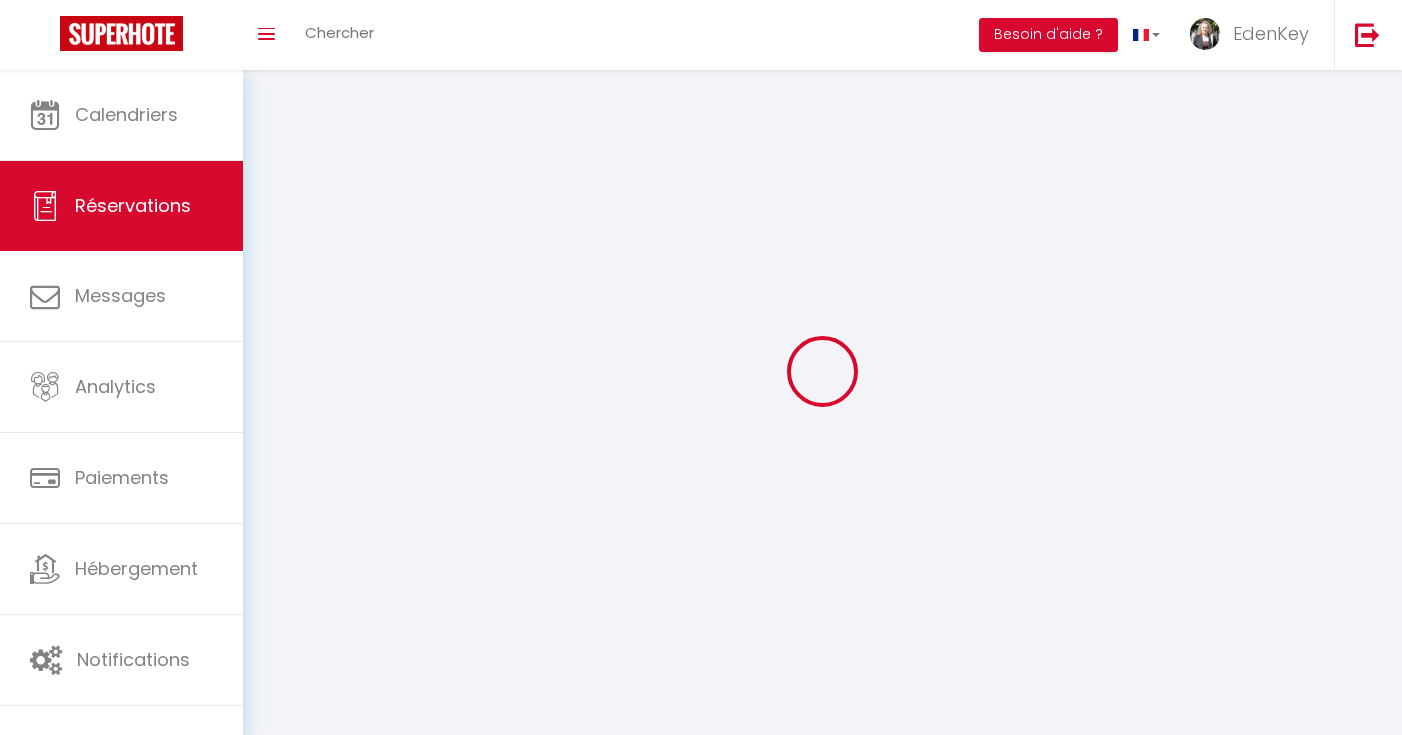 type on "Nadiia" 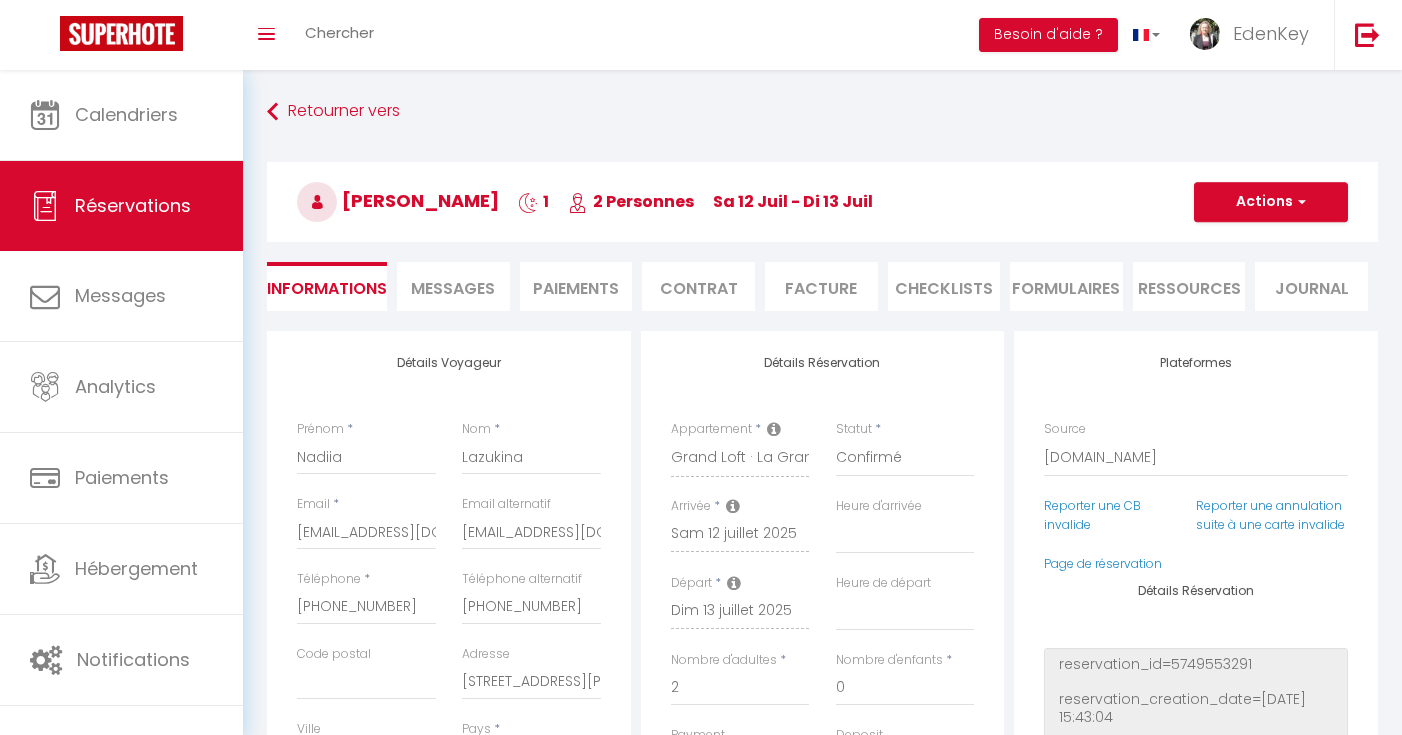 type on "38" 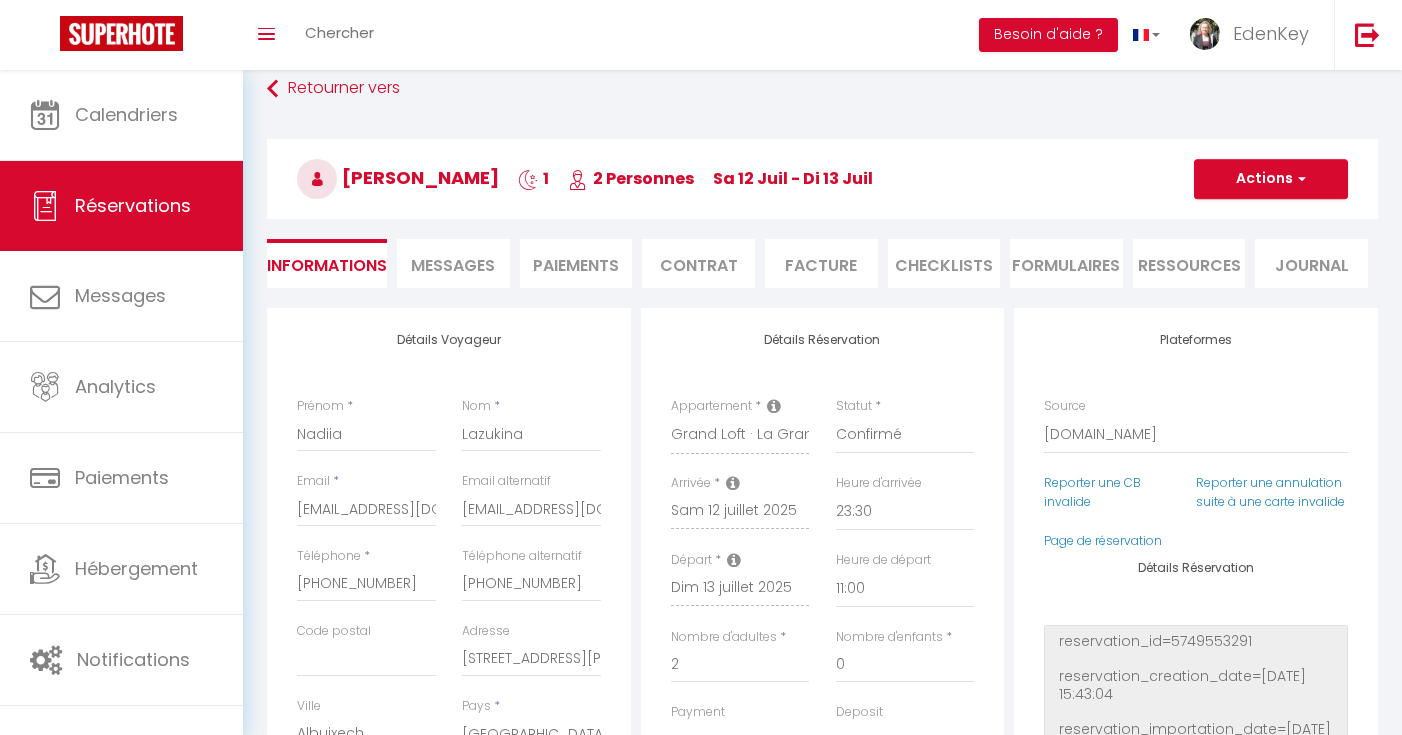 scroll, scrollTop: 43, scrollLeft: 0, axis: vertical 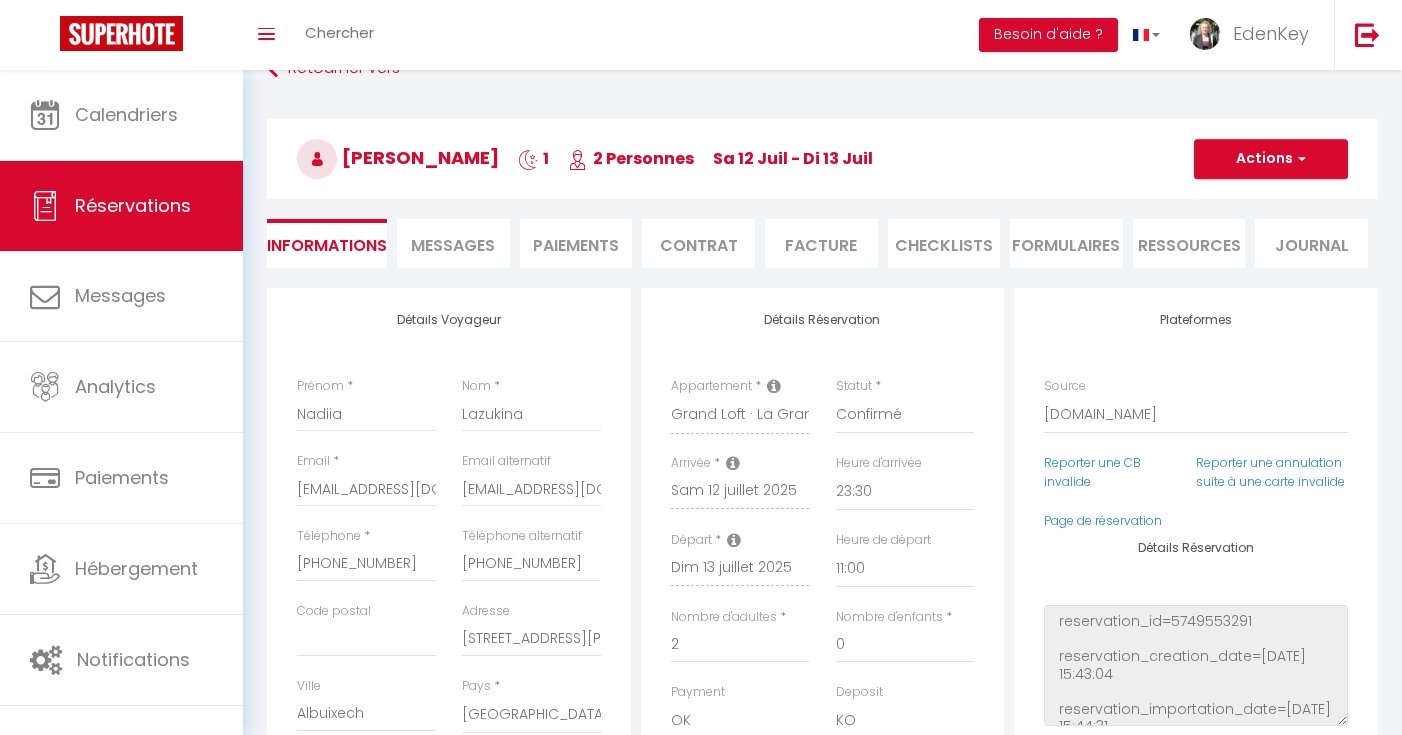 click on "Messages" at bounding box center [453, 245] 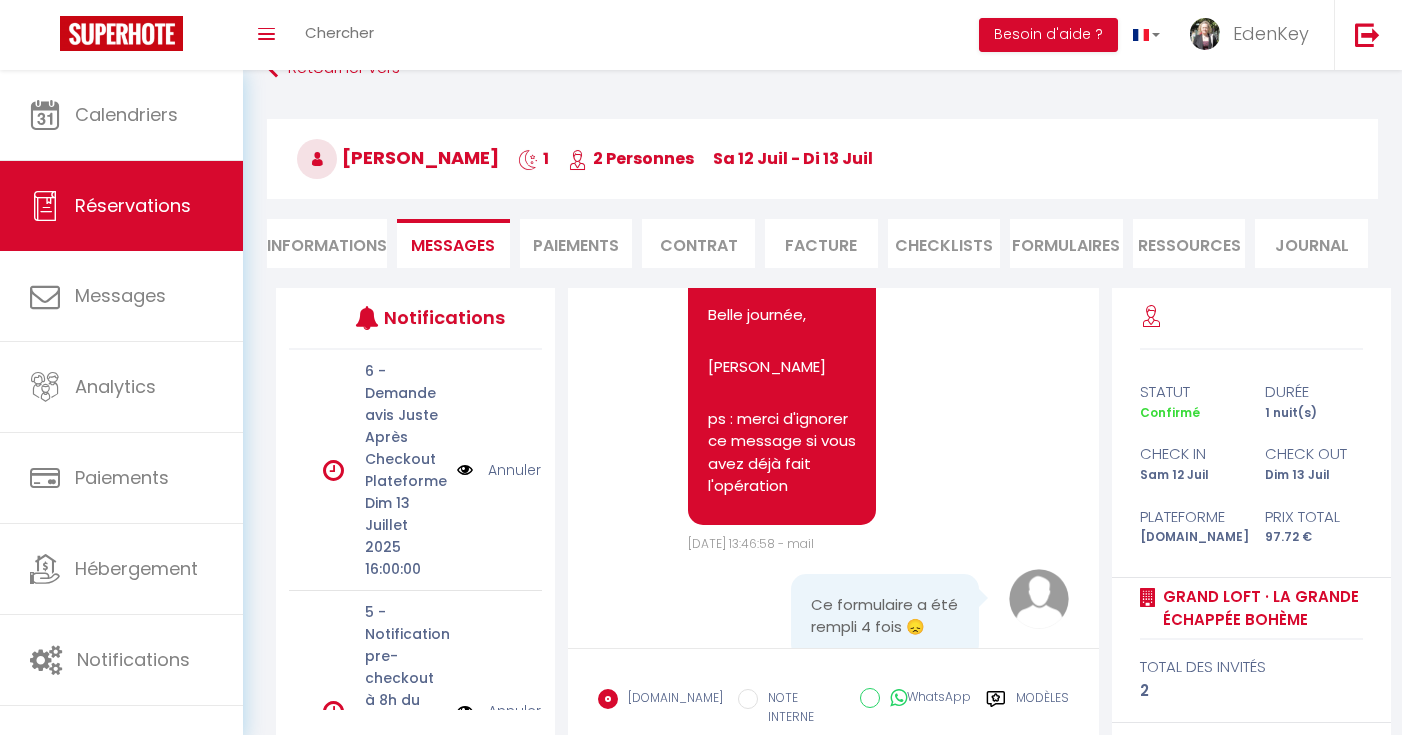 scroll, scrollTop: 7679, scrollLeft: 0, axis: vertical 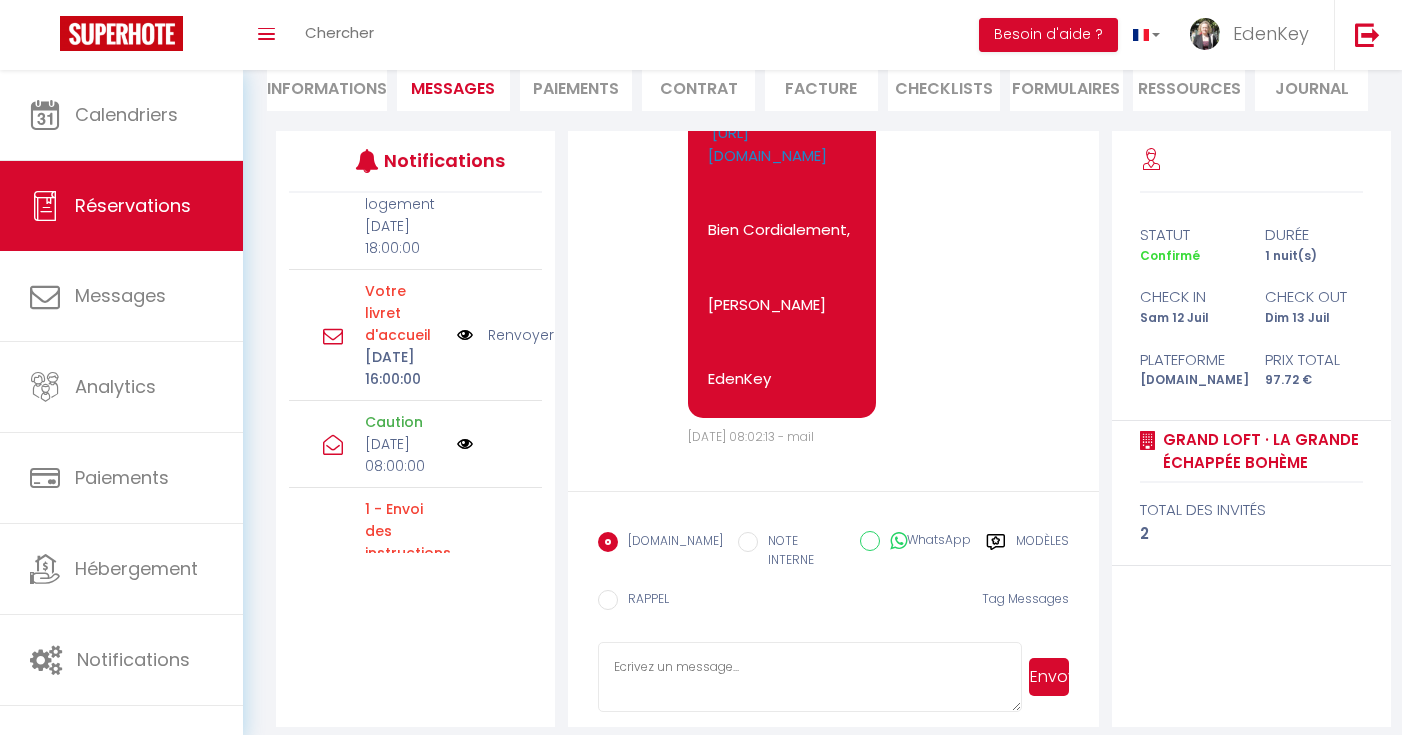 click on "Renvoyer" at bounding box center (521, 335) 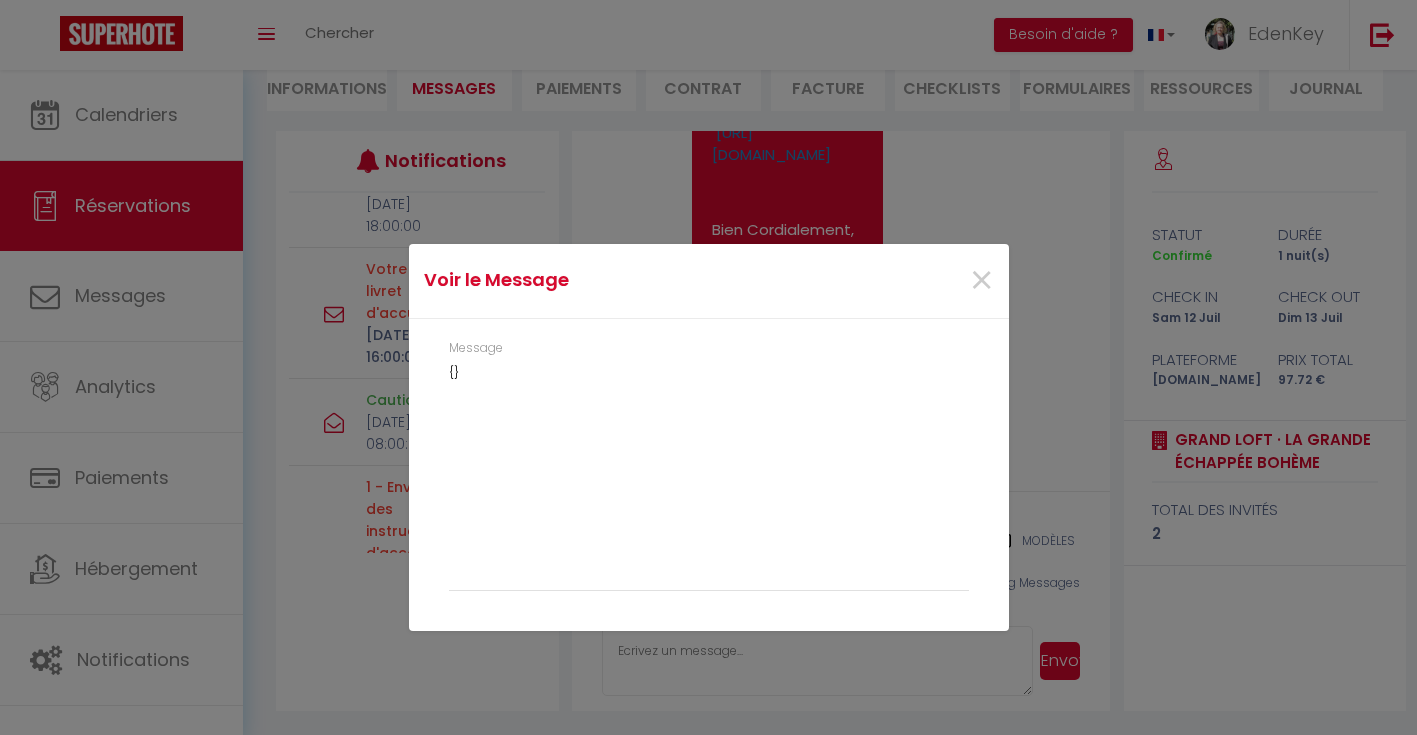 scroll, scrollTop: 8490, scrollLeft: 0, axis: vertical 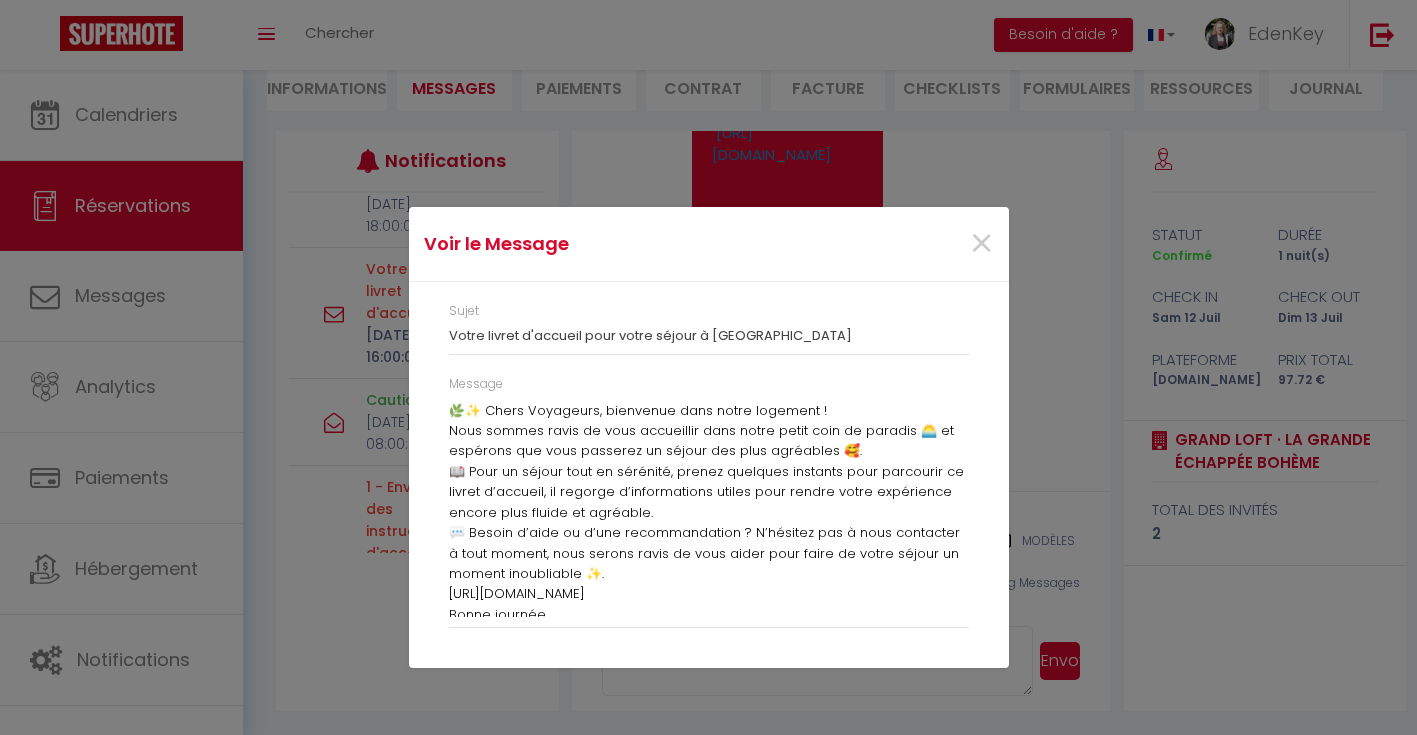drag, startPoint x: 448, startPoint y: 402, endPoint x: 548, endPoint y: 452, distance: 111.8034 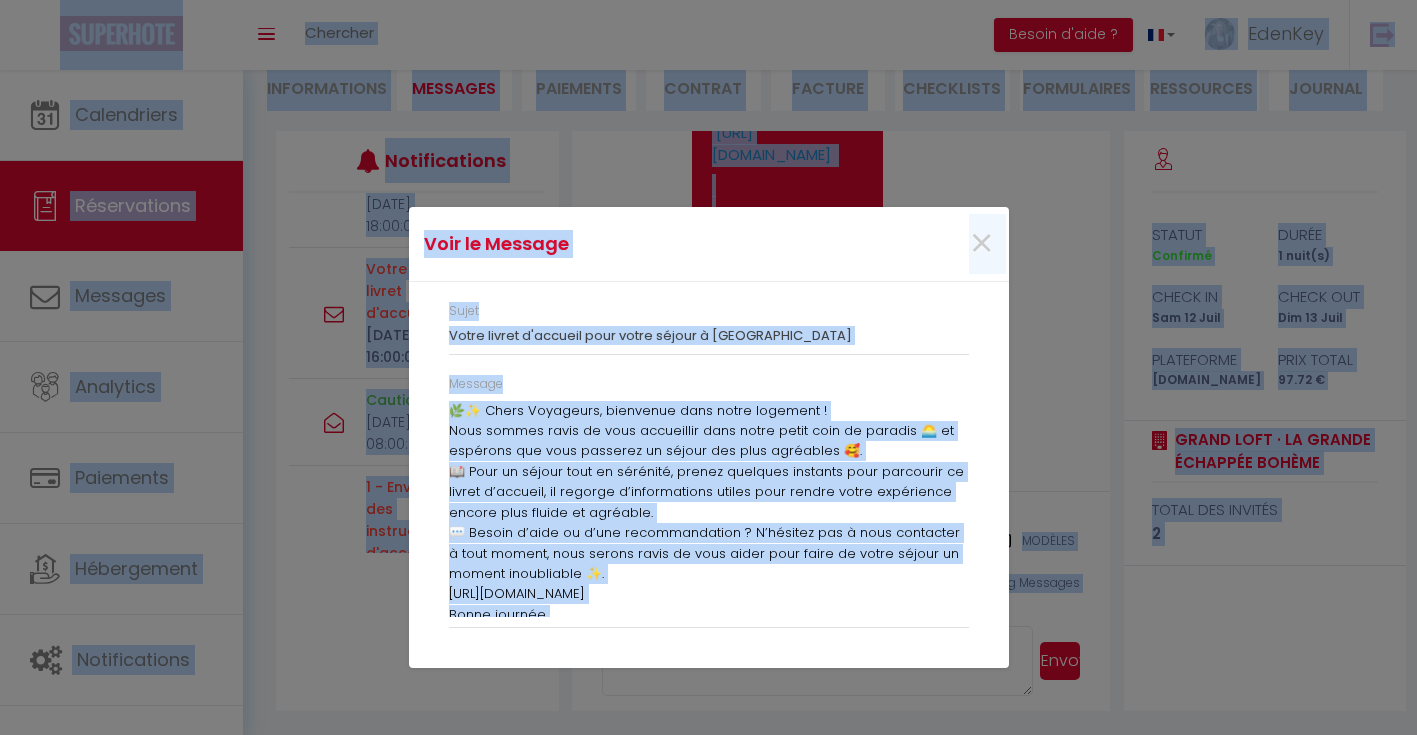 click on "Nous sommes ravis de vous accueillir dans notre petit coin de paradis 🌅 et espérons que vous passerez un séjour des plus agréables 🥰." at bounding box center [709, 441] 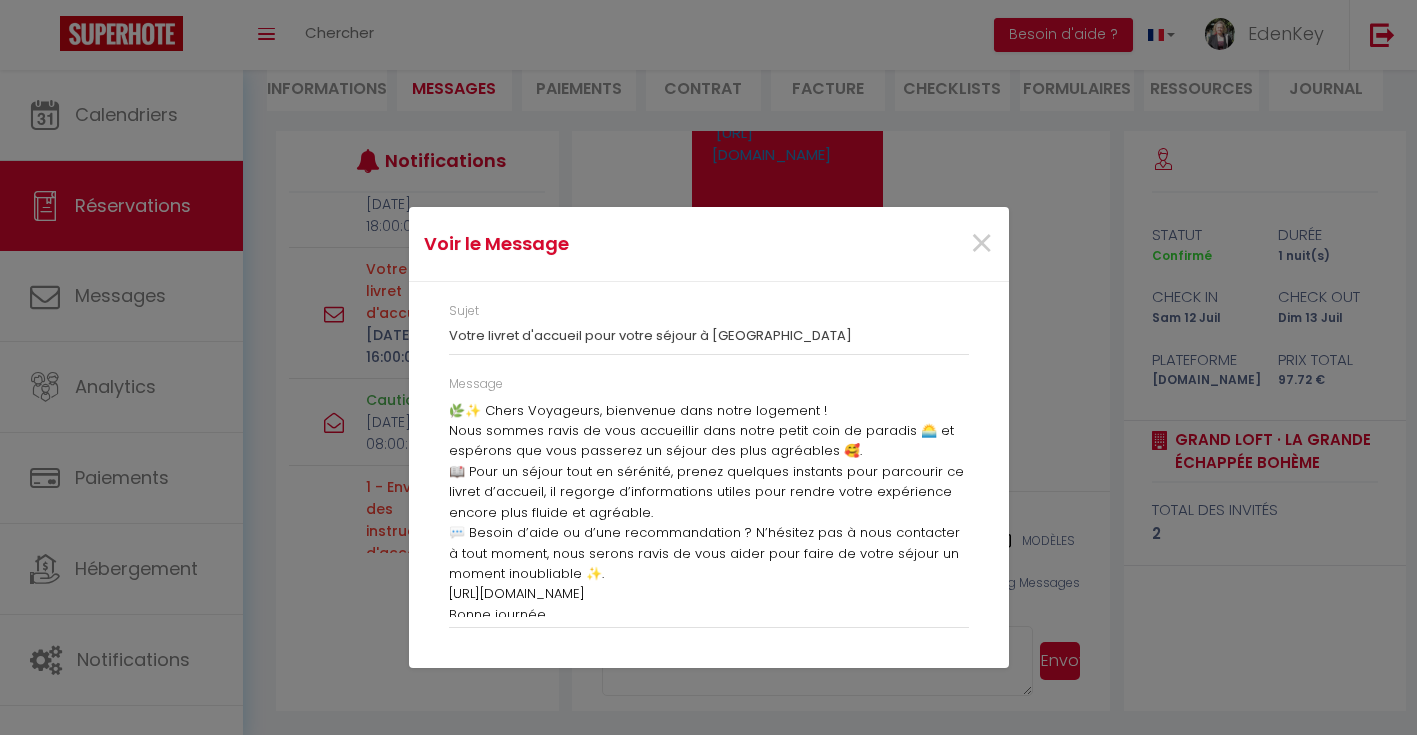 click on "Nous sommes ravis de vous accueillir dans notre petit coin de paradis 🌅 et espérons que vous passerez un séjour des plus agréables 🥰." at bounding box center (709, 441) 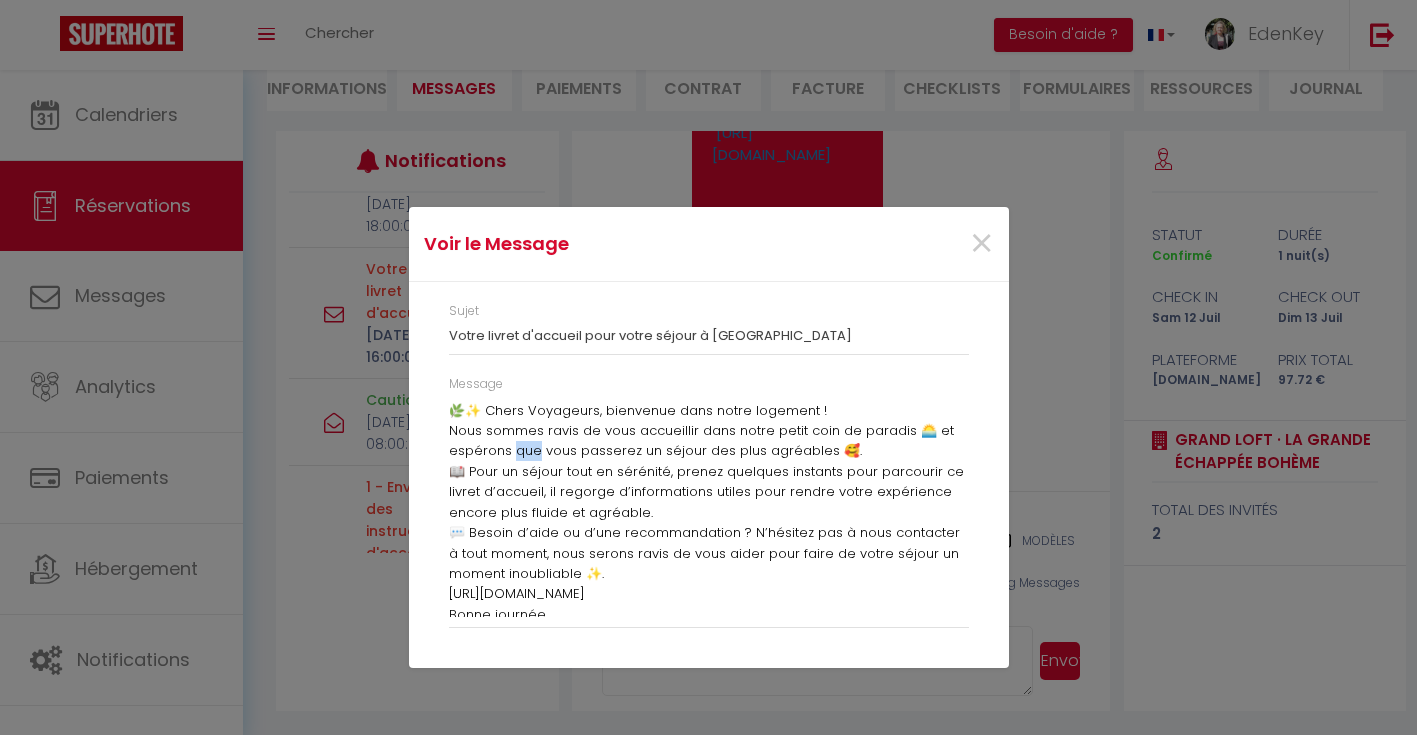 click on "Nous sommes ravis de vous accueillir dans notre petit coin de paradis 🌅 et espérons que vous passerez un séjour des plus agréables 🥰." at bounding box center (709, 441) 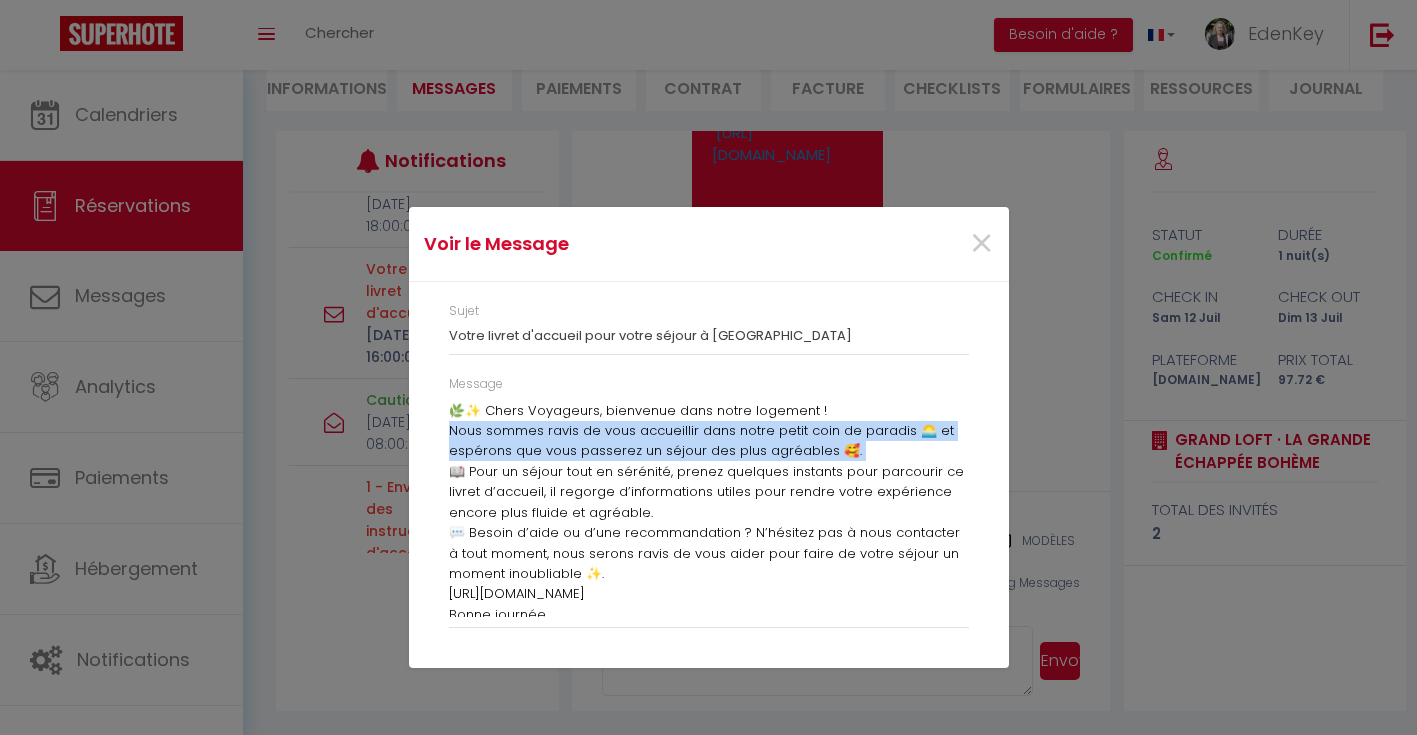click on "Nous sommes ravis de vous accueillir dans notre petit coin de paradis 🌅 et espérons que vous passerez un séjour des plus agréables 🥰." at bounding box center (709, 441) 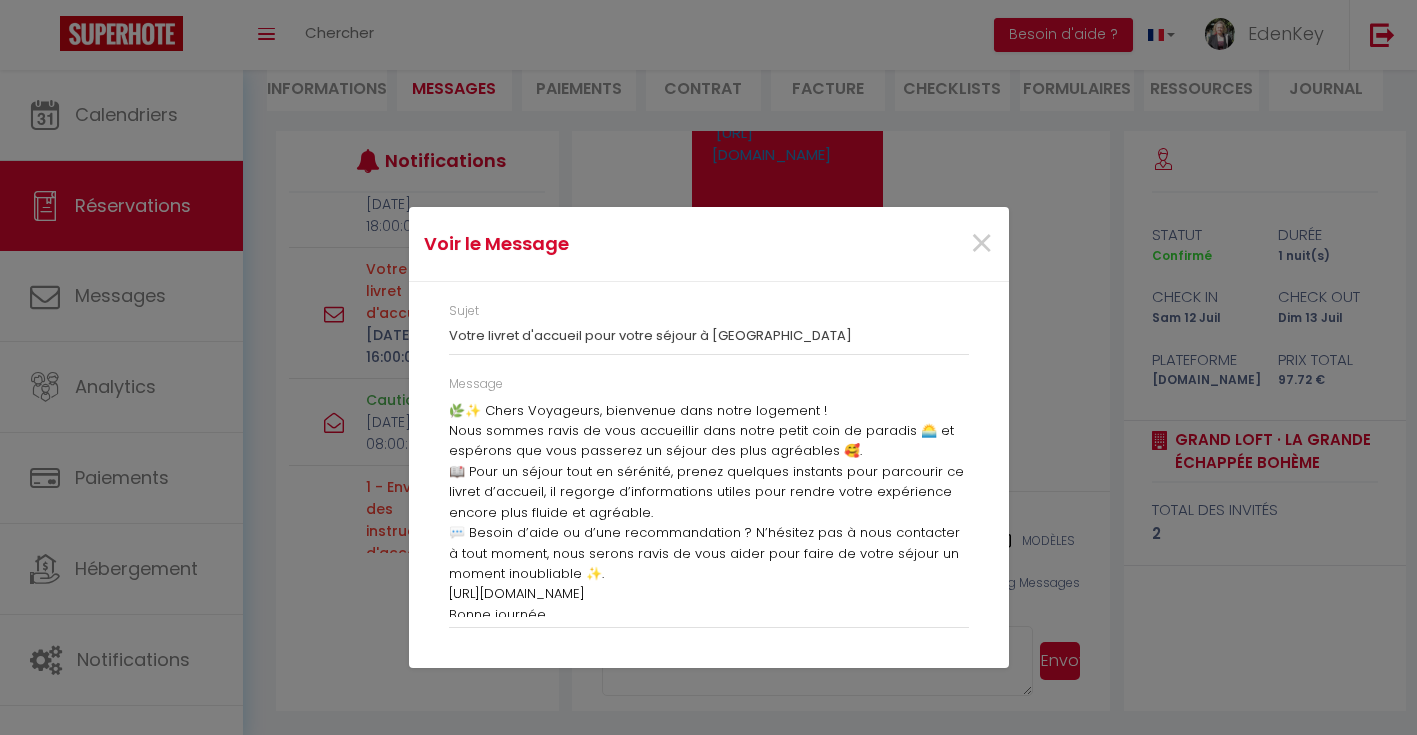 click on "🌿✨ Chers Voyageurs, bienvenue dans notre logement !" at bounding box center (709, 411) 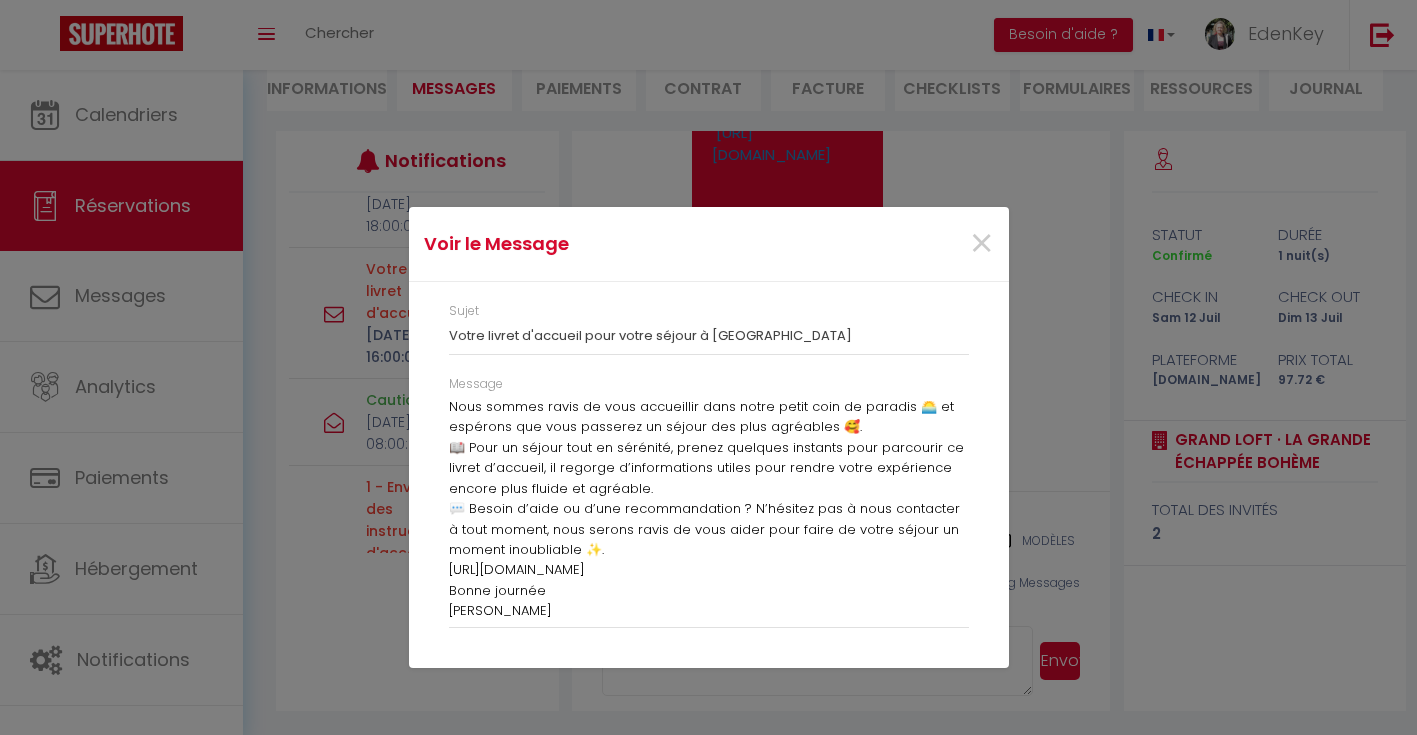 click on "Hélène" at bounding box center (709, 611) 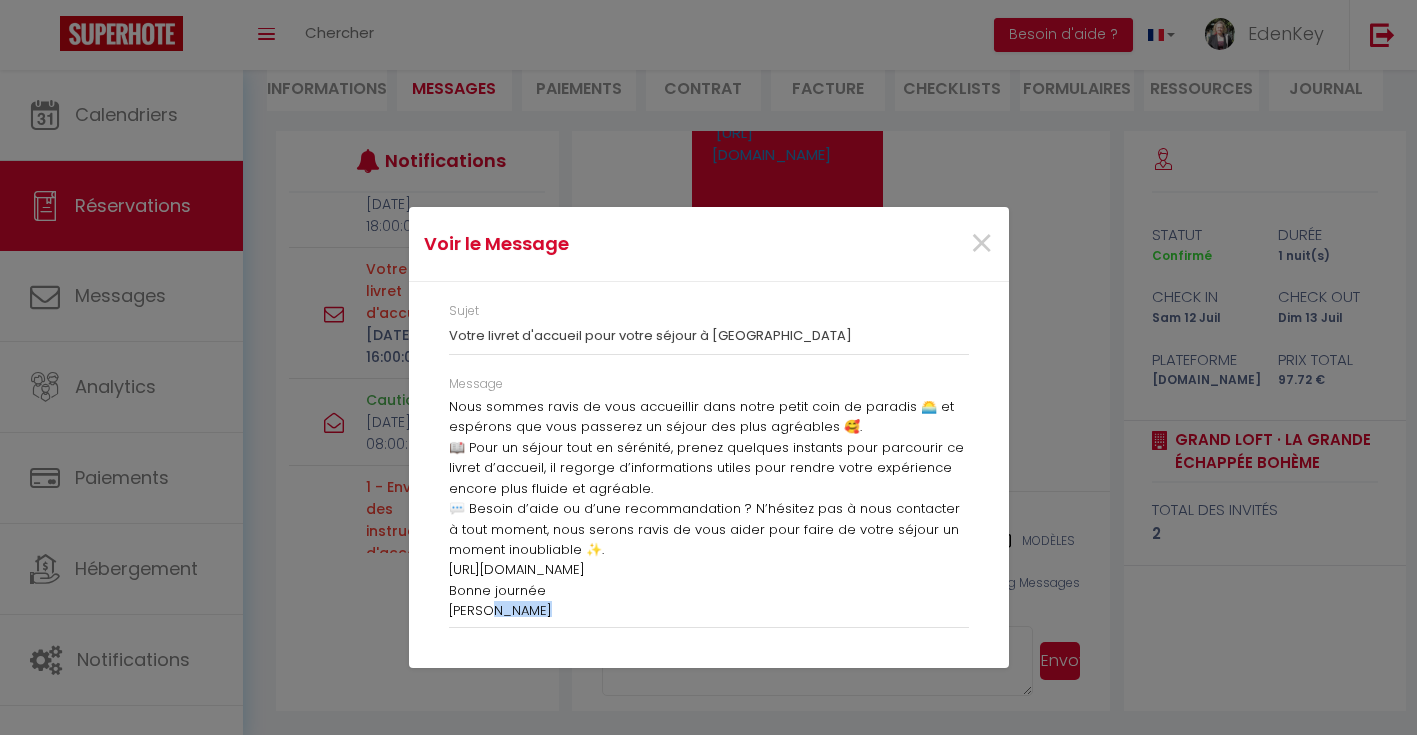 click on "Hélène" at bounding box center (709, 611) 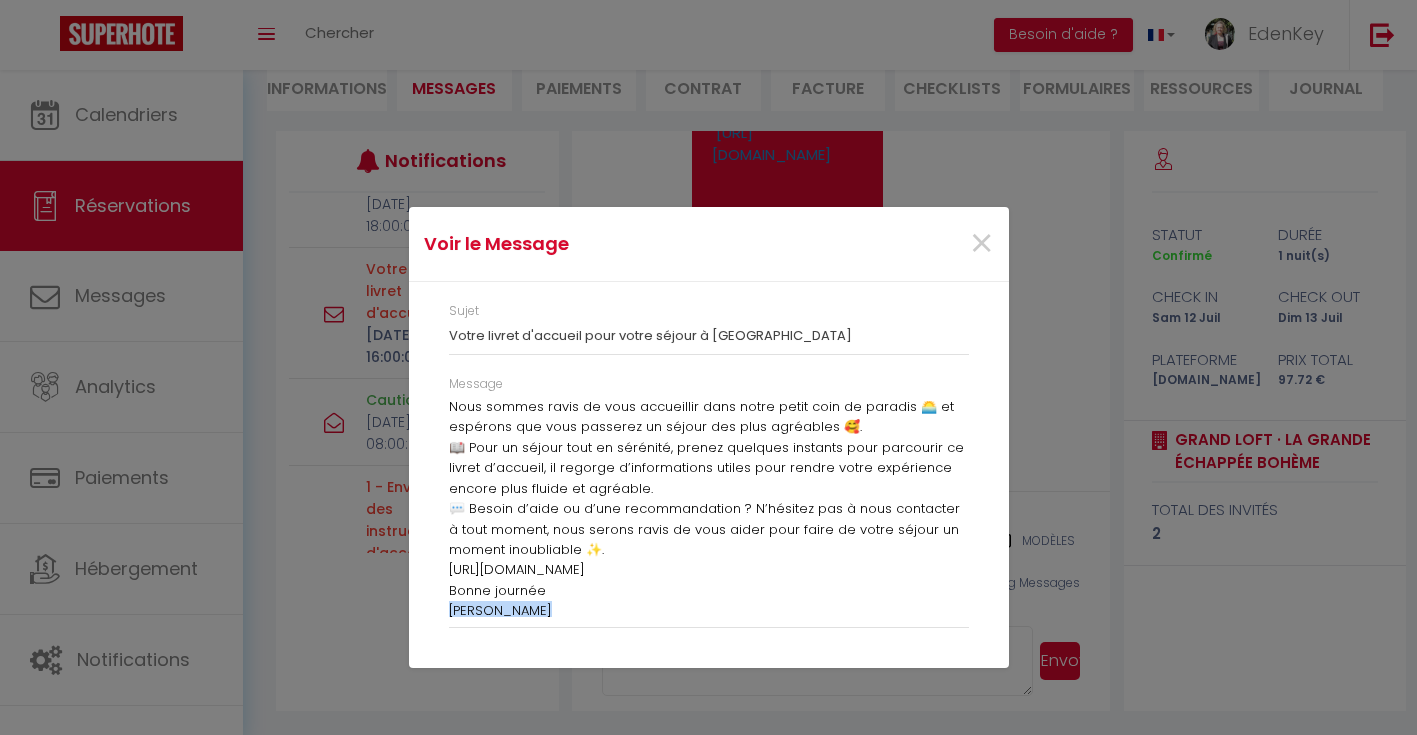 click on "Hélène" at bounding box center [709, 611] 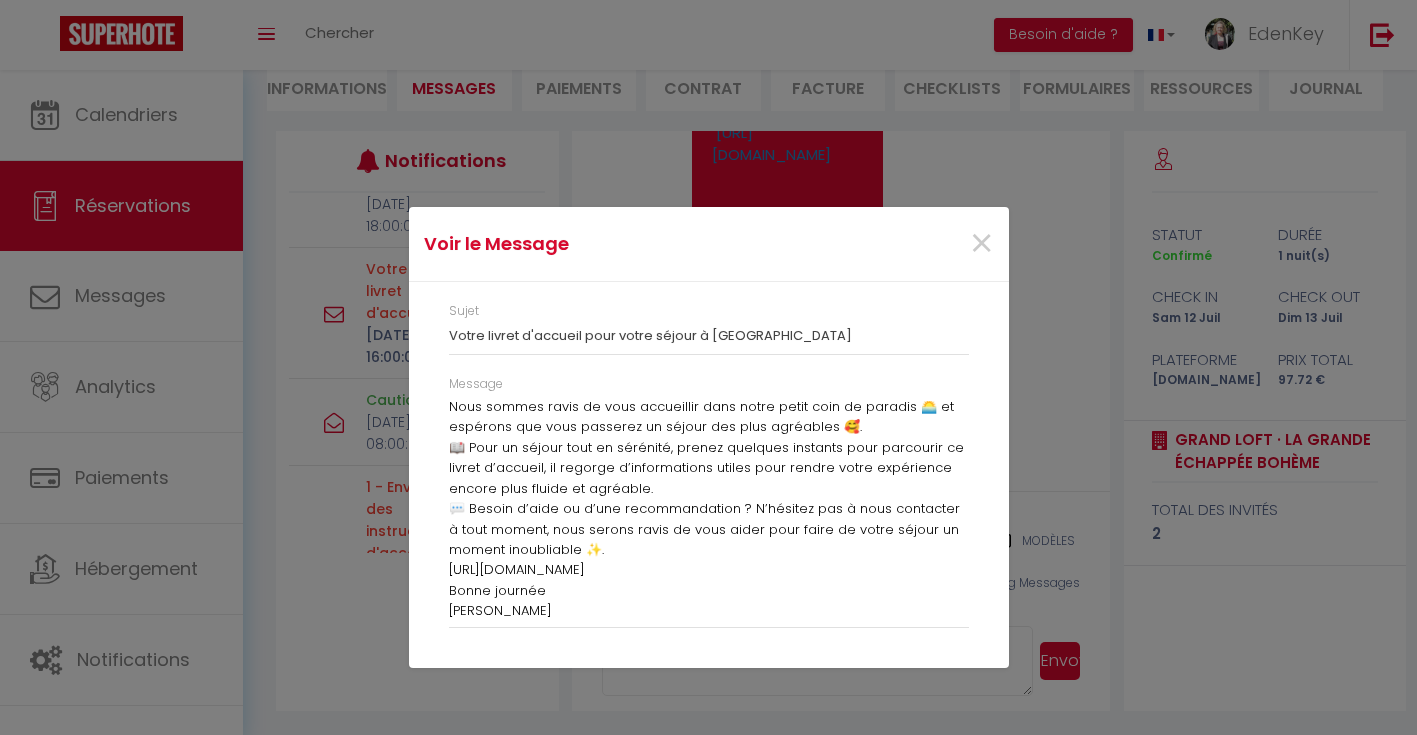 drag, startPoint x: 493, startPoint y: 604, endPoint x: 452, endPoint y: 437, distance: 171.9593 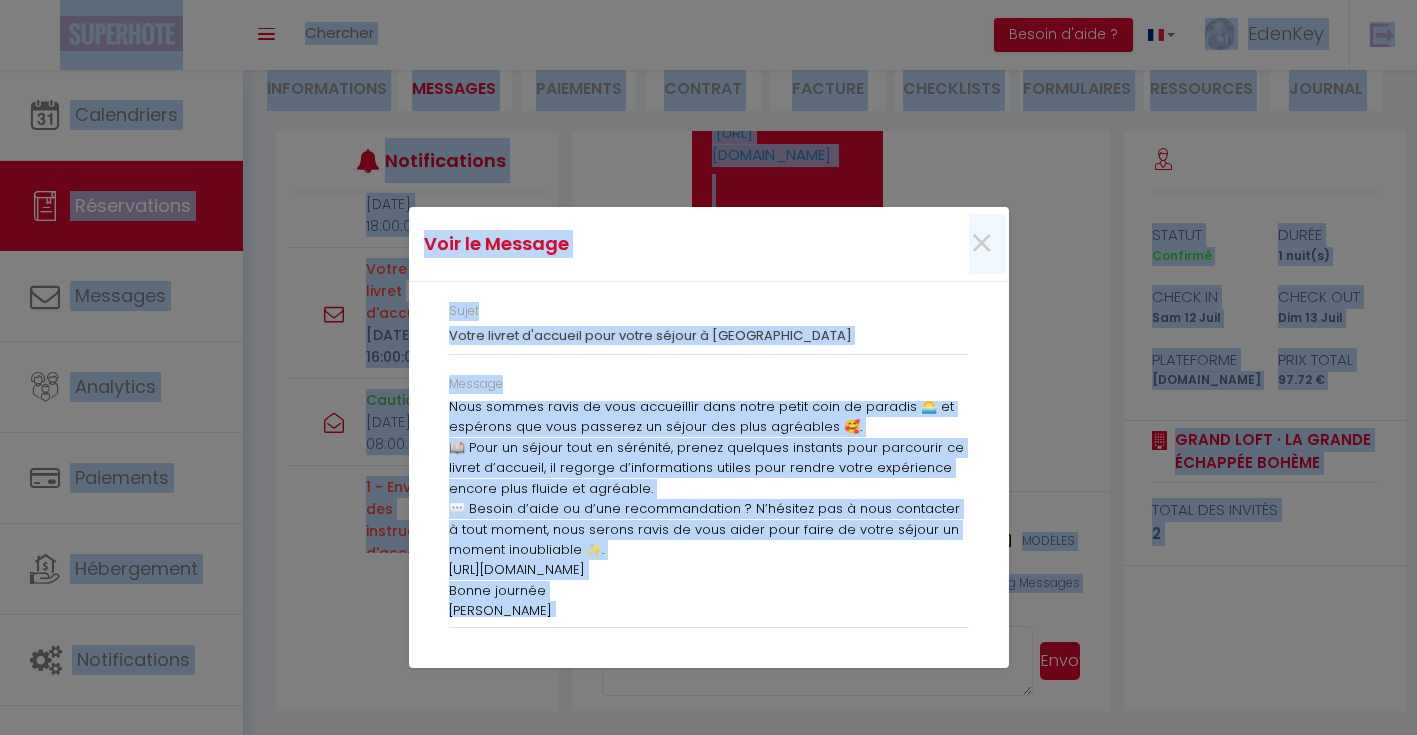 click on "📖 Pour un séjour tout en sérénité, prenez quelques instants pour parcourir ce livret d’accueil, il regorge d’informations utiles pour rendre votre expérience encore plus fluide et agréable." at bounding box center [709, 468] 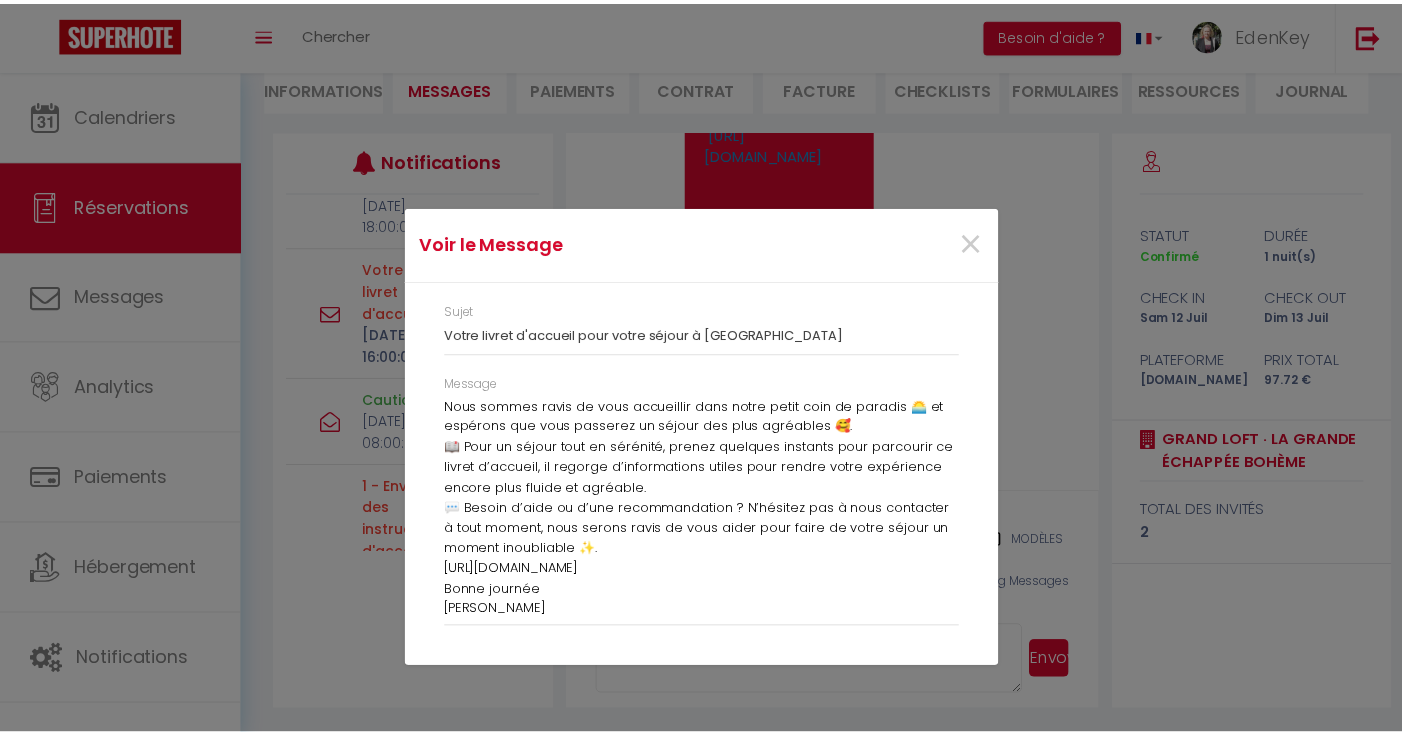 scroll, scrollTop: 0, scrollLeft: 0, axis: both 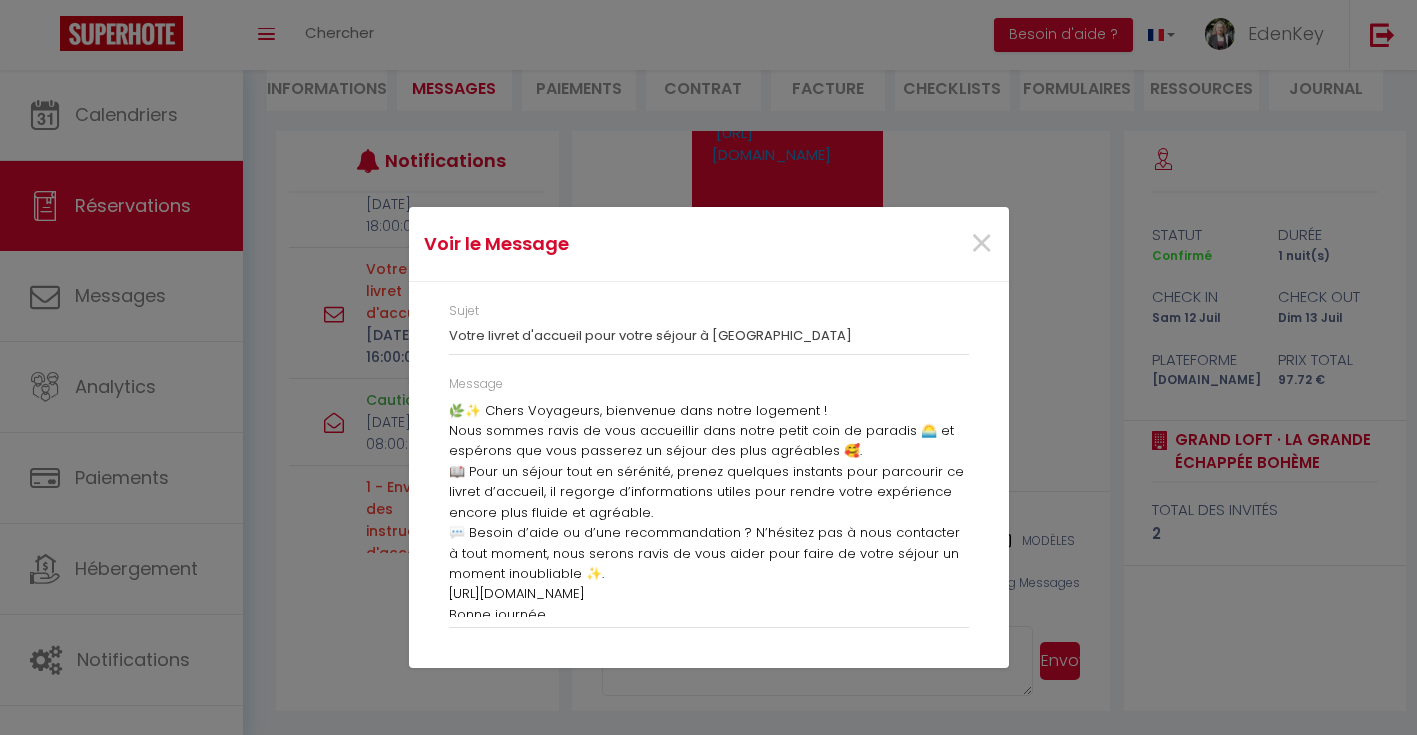 drag, startPoint x: 448, startPoint y: 587, endPoint x: 468, endPoint y: 591, distance: 20.396078 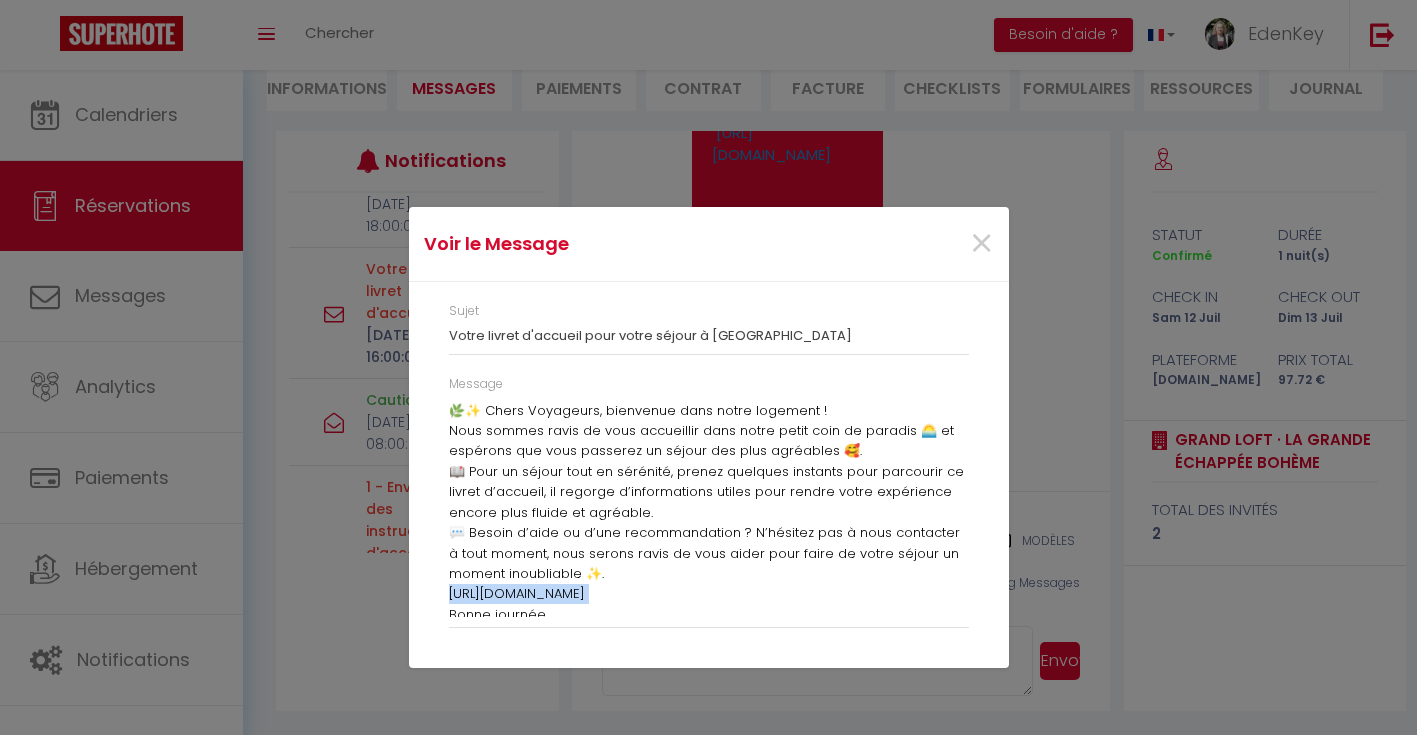 click on "https://app.sunver.app/guest/la-grande-echappee-boheme" at bounding box center (709, 594) 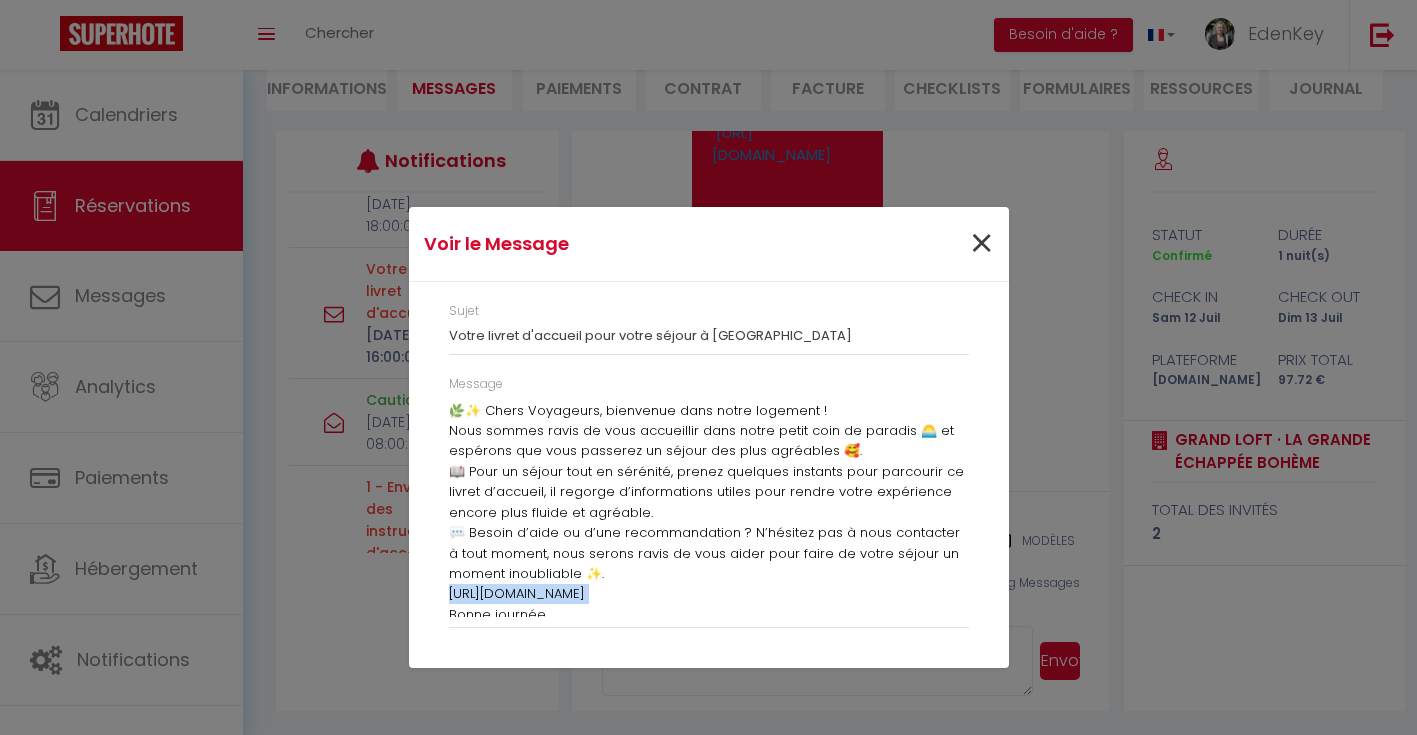 click on "×" at bounding box center [981, 244] 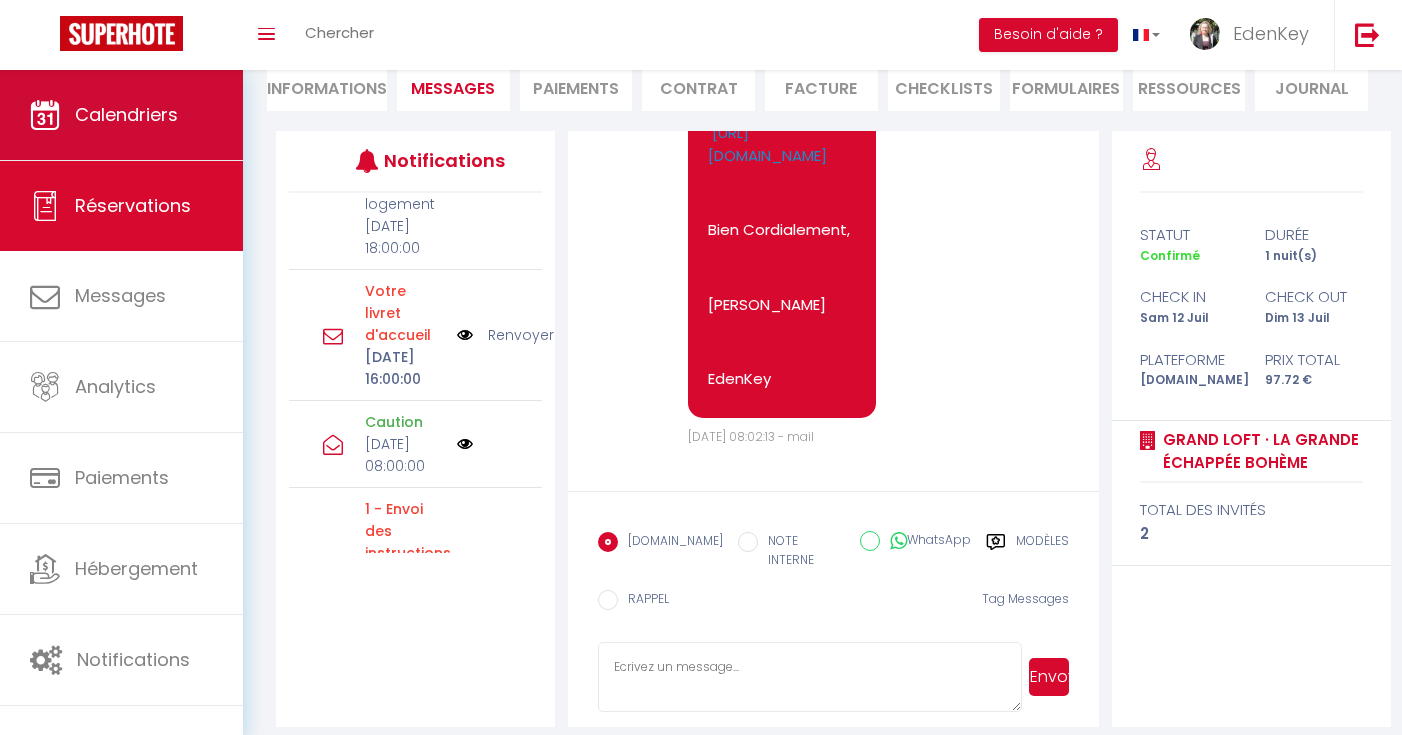 click on "Calendriers" at bounding box center (121, 115) 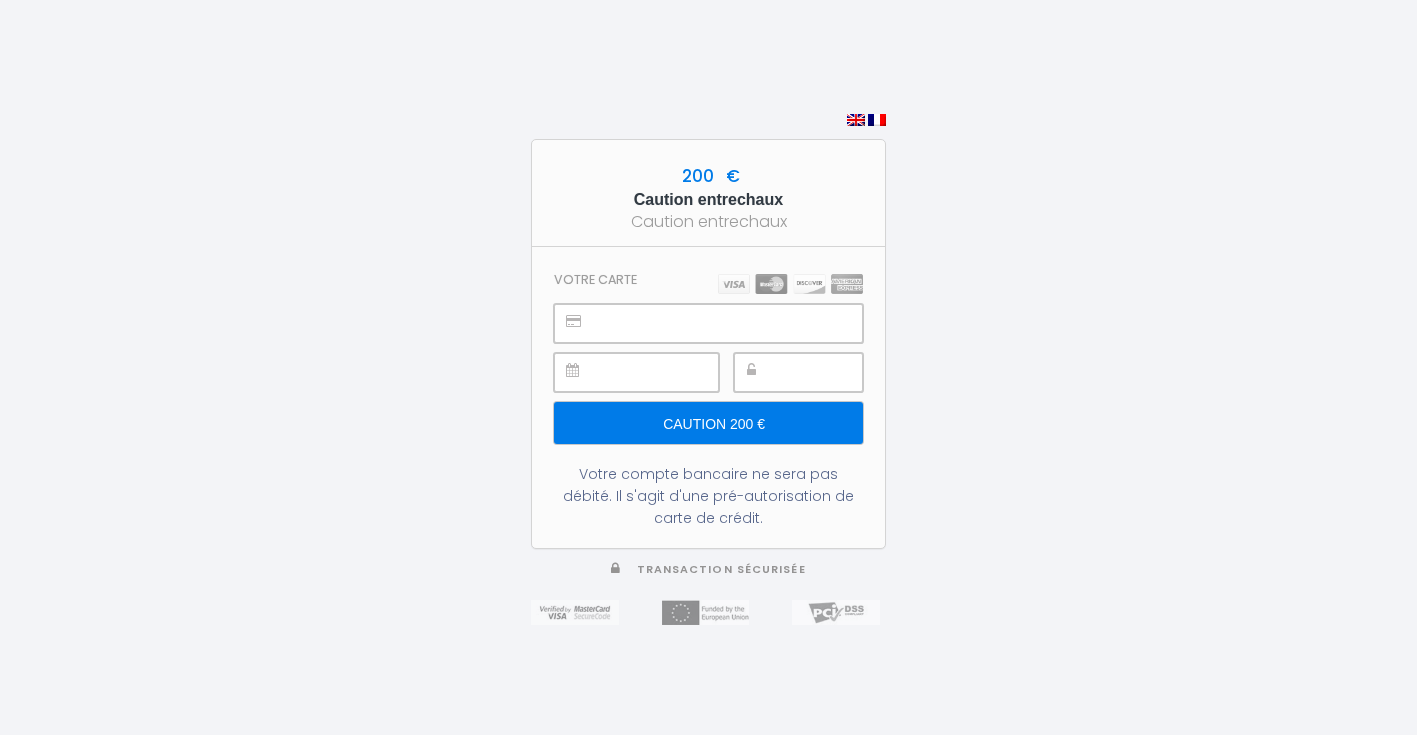 scroll, scrollTop: 0, scrollLeft: 0, axis: both 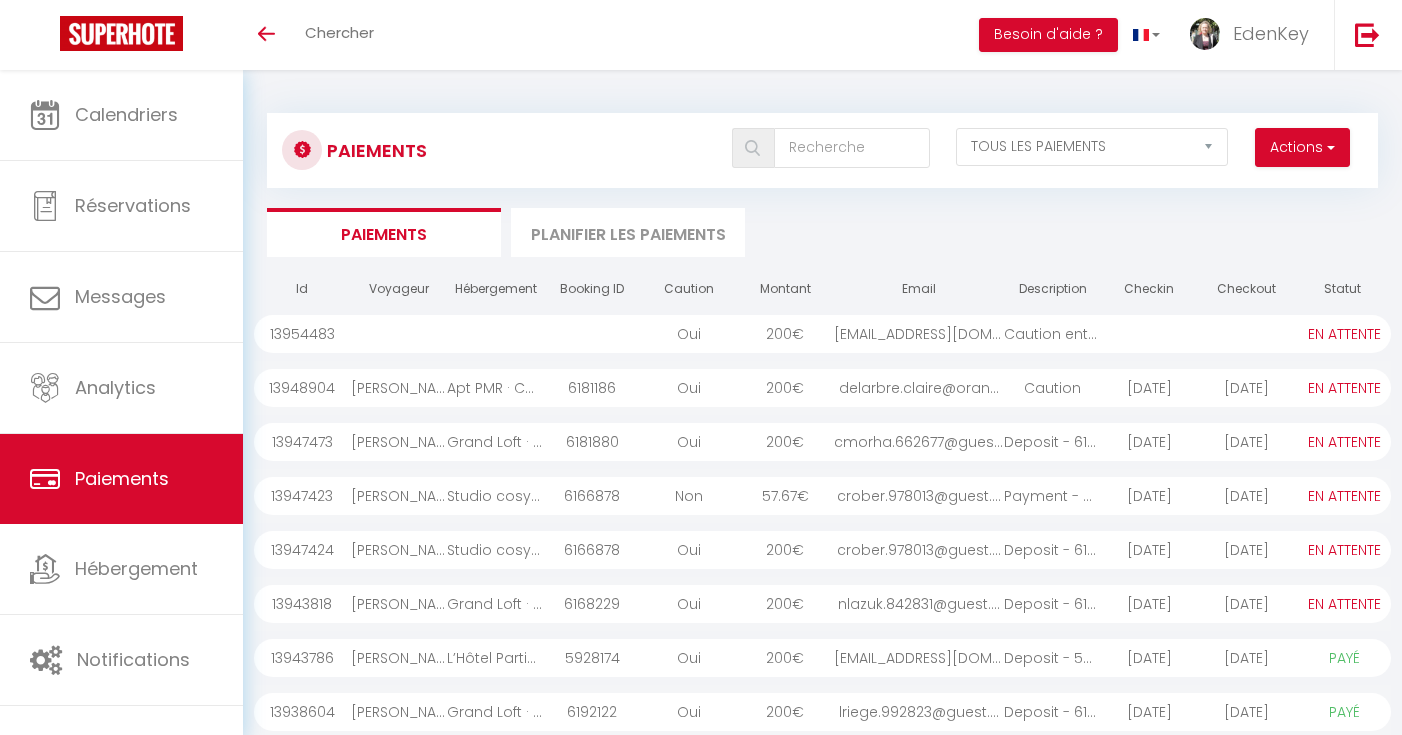 select on "2" 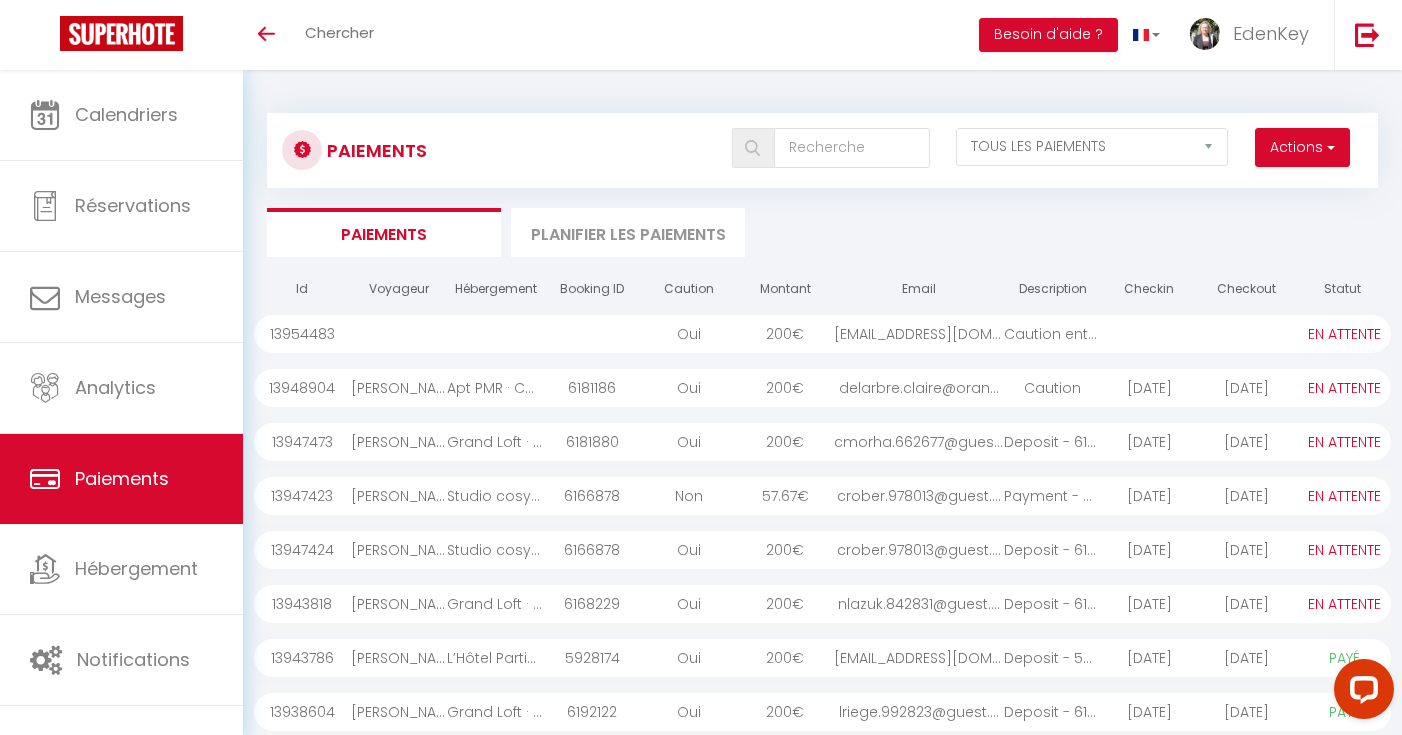 scroll, scrollTop: 0, scrollLeft: 0, axis: both 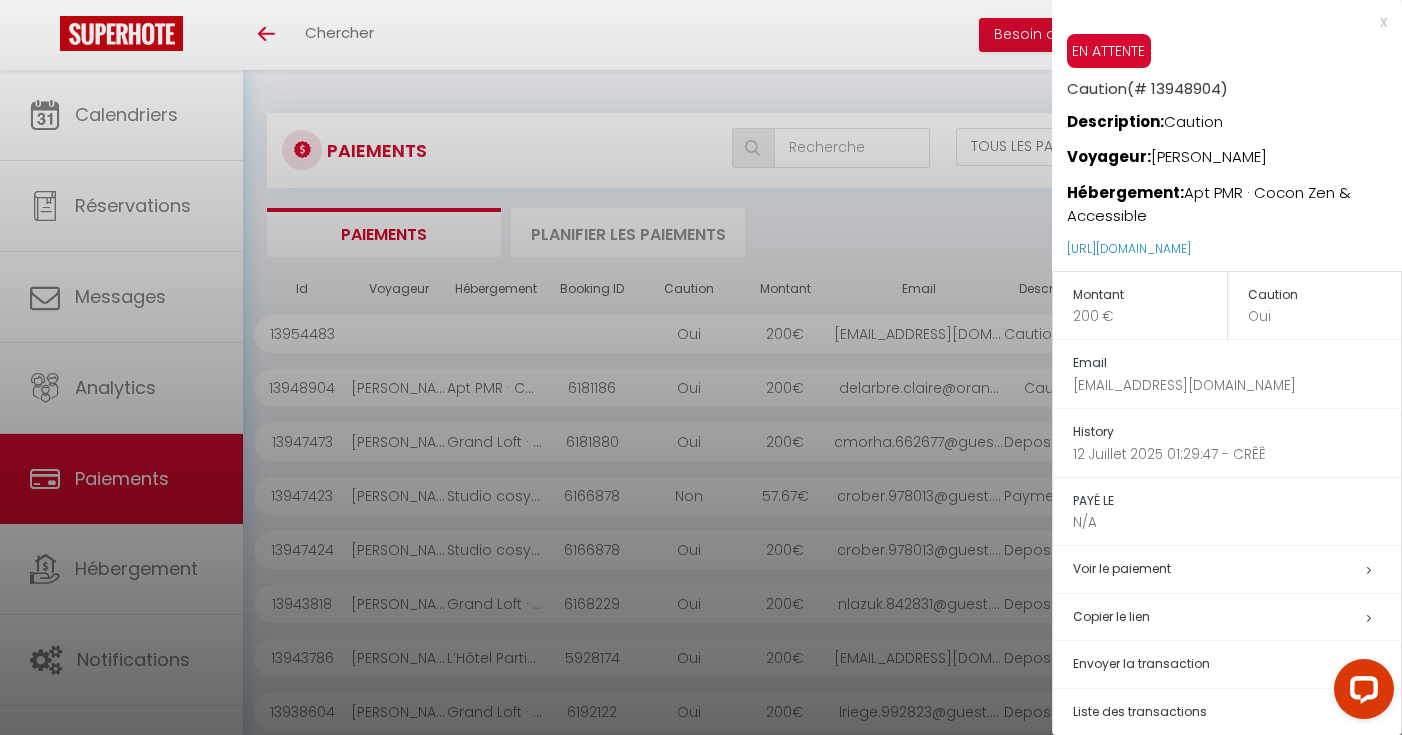 click on "x" at bounding box center [1219, 22] 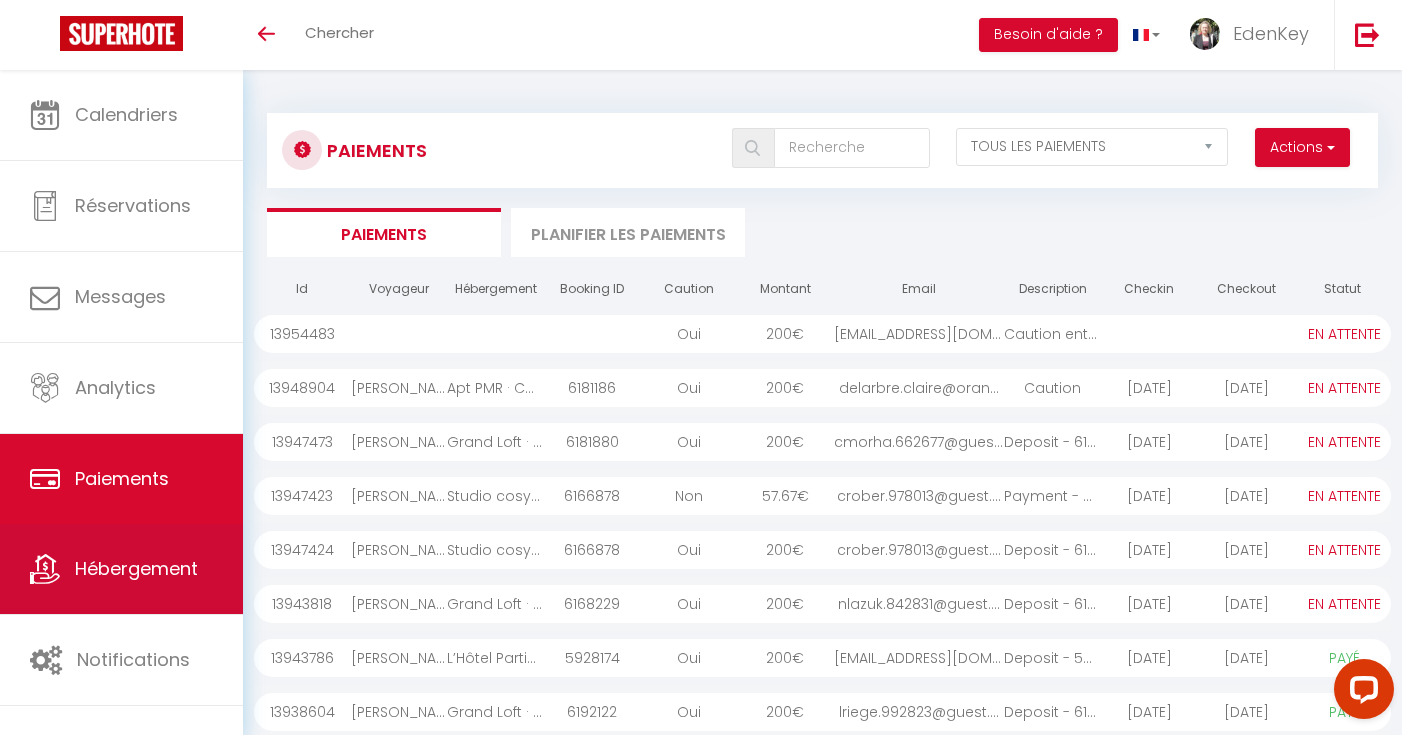 click on "Hébergement" at bounding box center [136, 568] 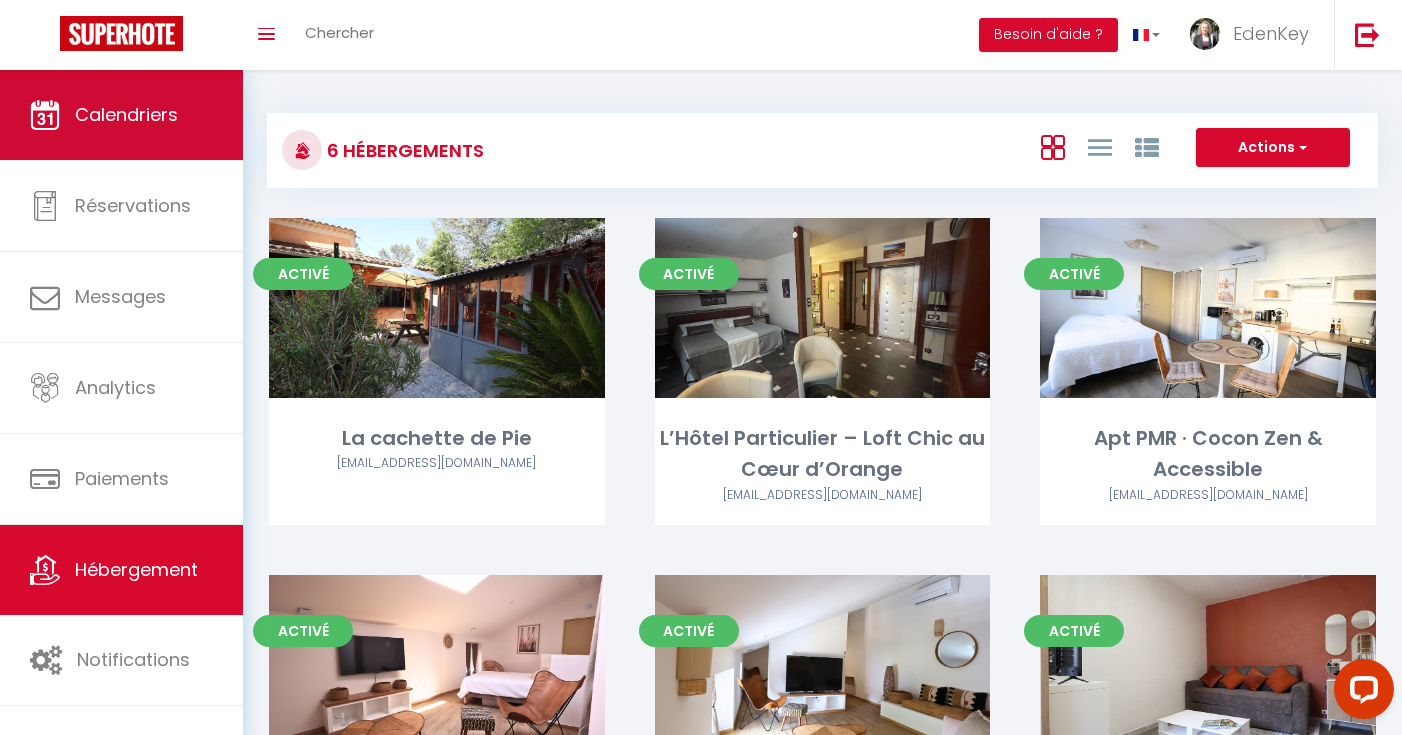click on "Calendriers" at bounding box center (121, 115) 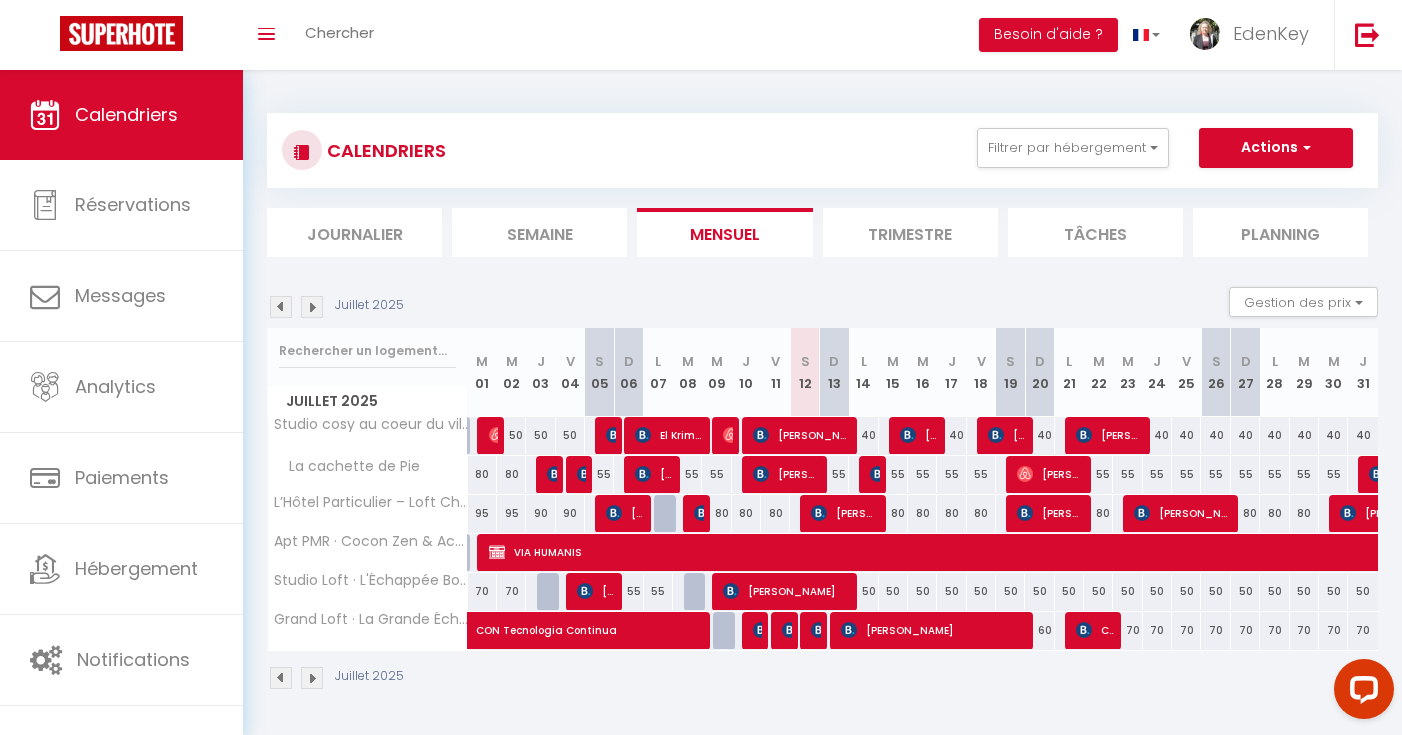 click at bounding box center [873, 475] 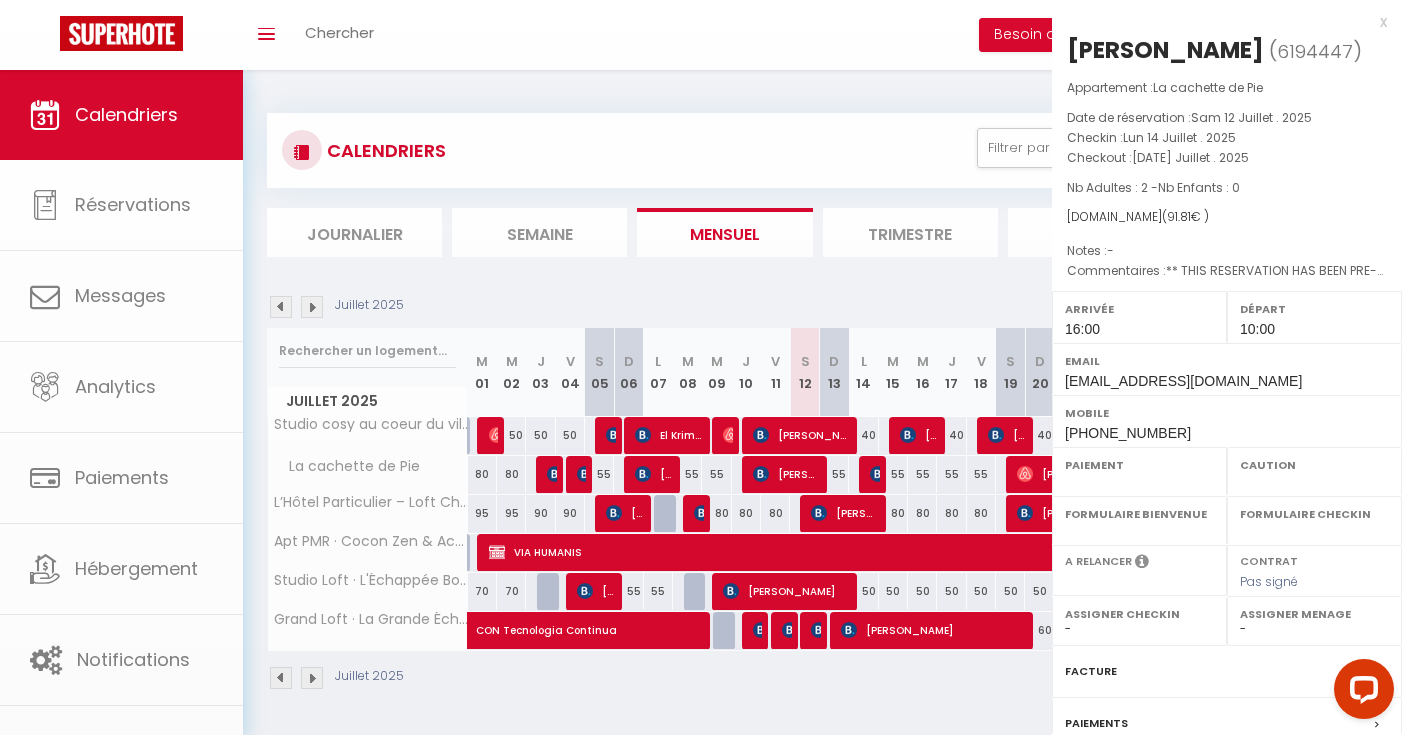 select on "OK" 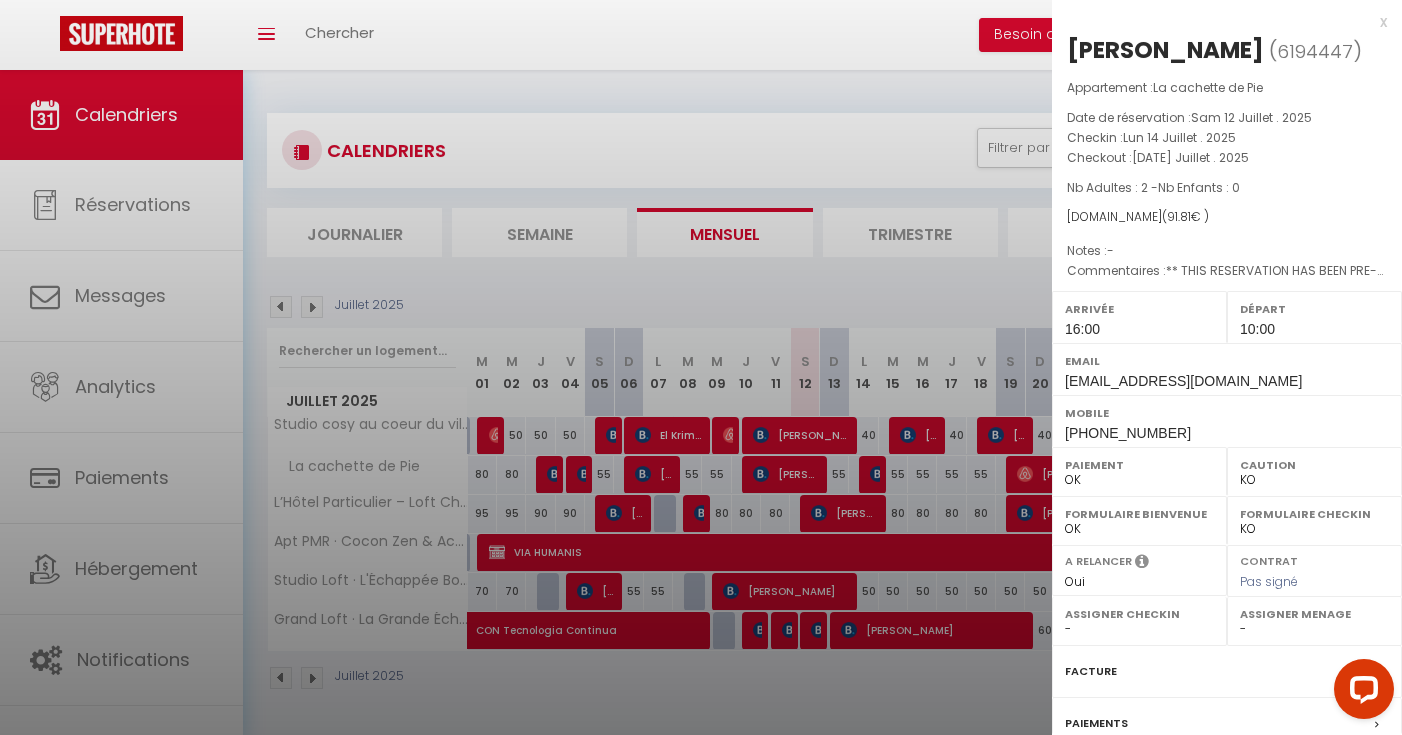 select on "45909" 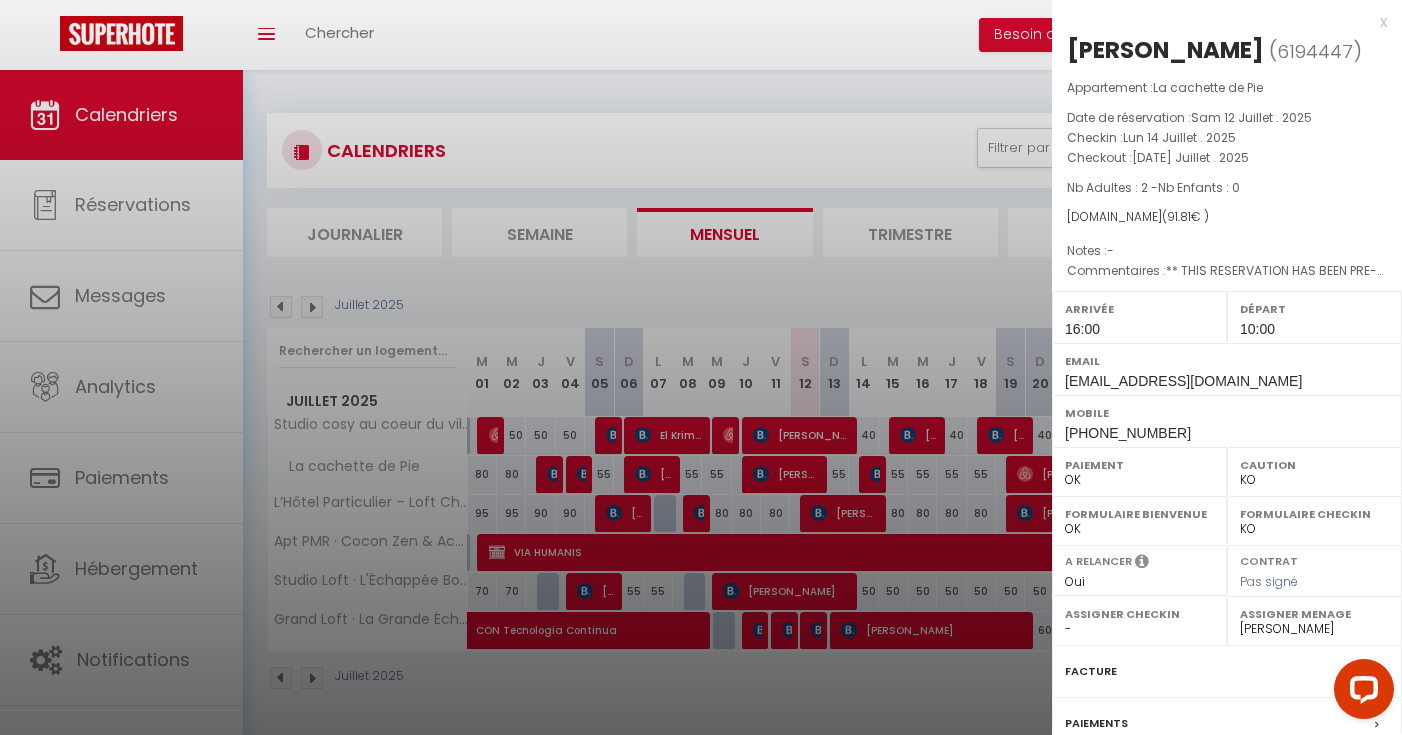 click on "[PHONE_NUMBER]" at bounding box center [1128, 433] 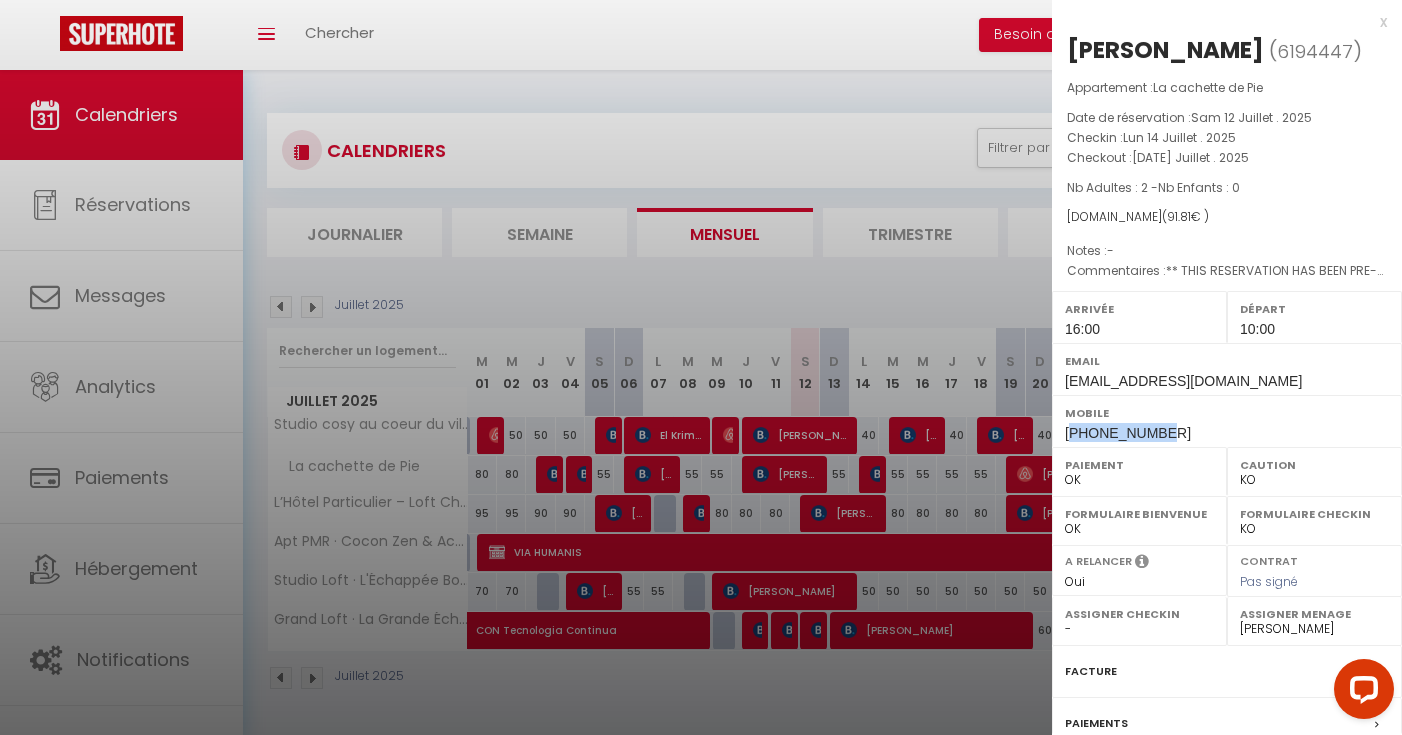 click on "[PHONE_NUMBER]" at bounding box center (1128, 433) 